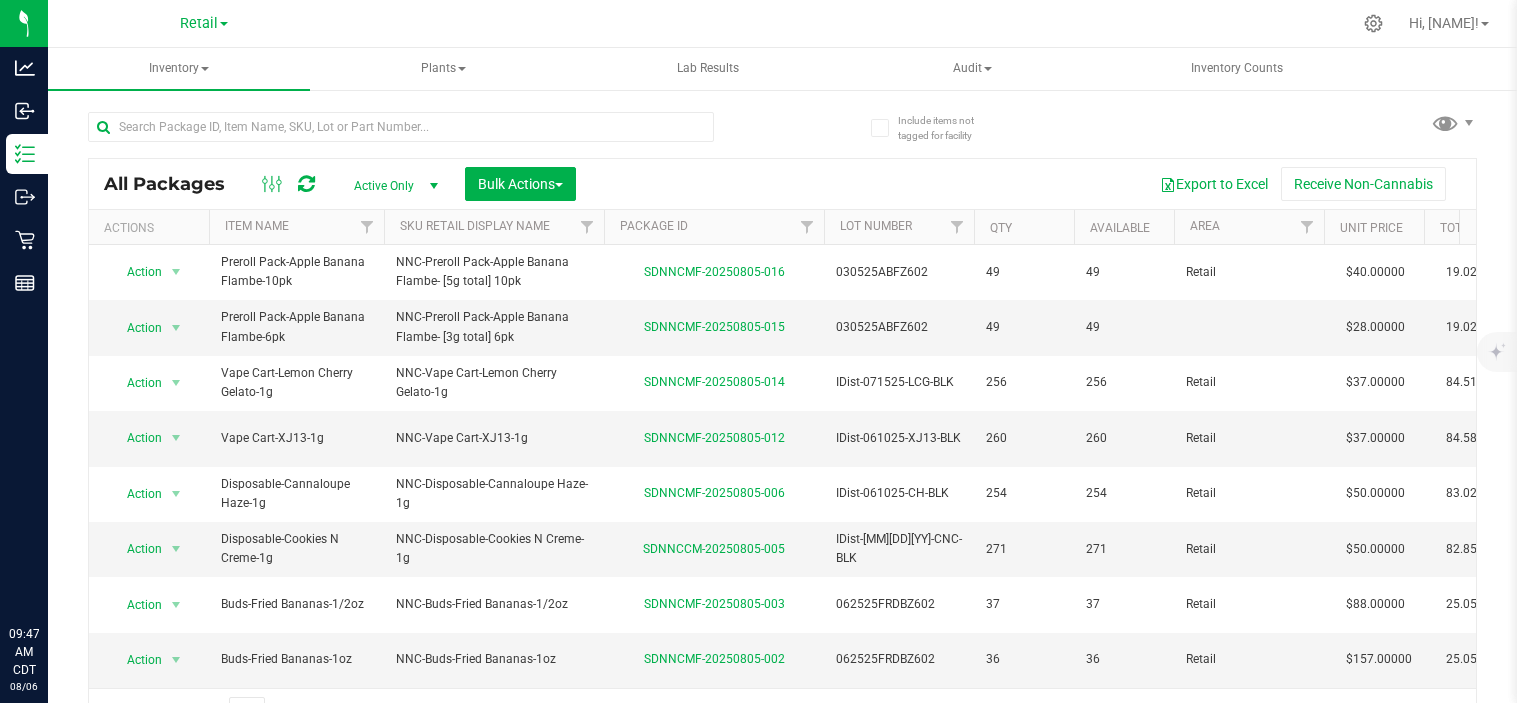 scroll, scrollTop: 0, scrollLeft: 0, axis: both 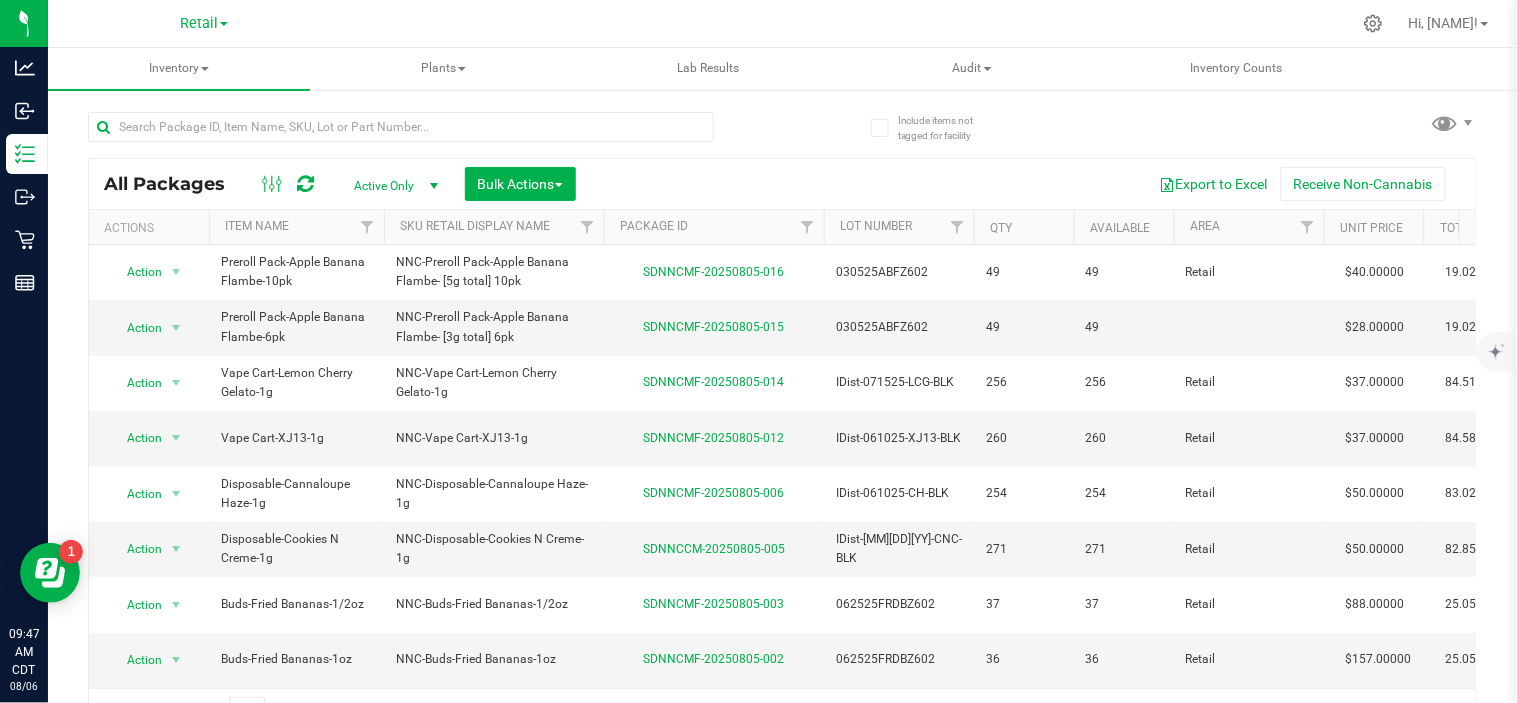 drag, startPoint x: 200, startPoint y: 24, endPoint x: 194, endPoint y: 48, distance: 24.738634 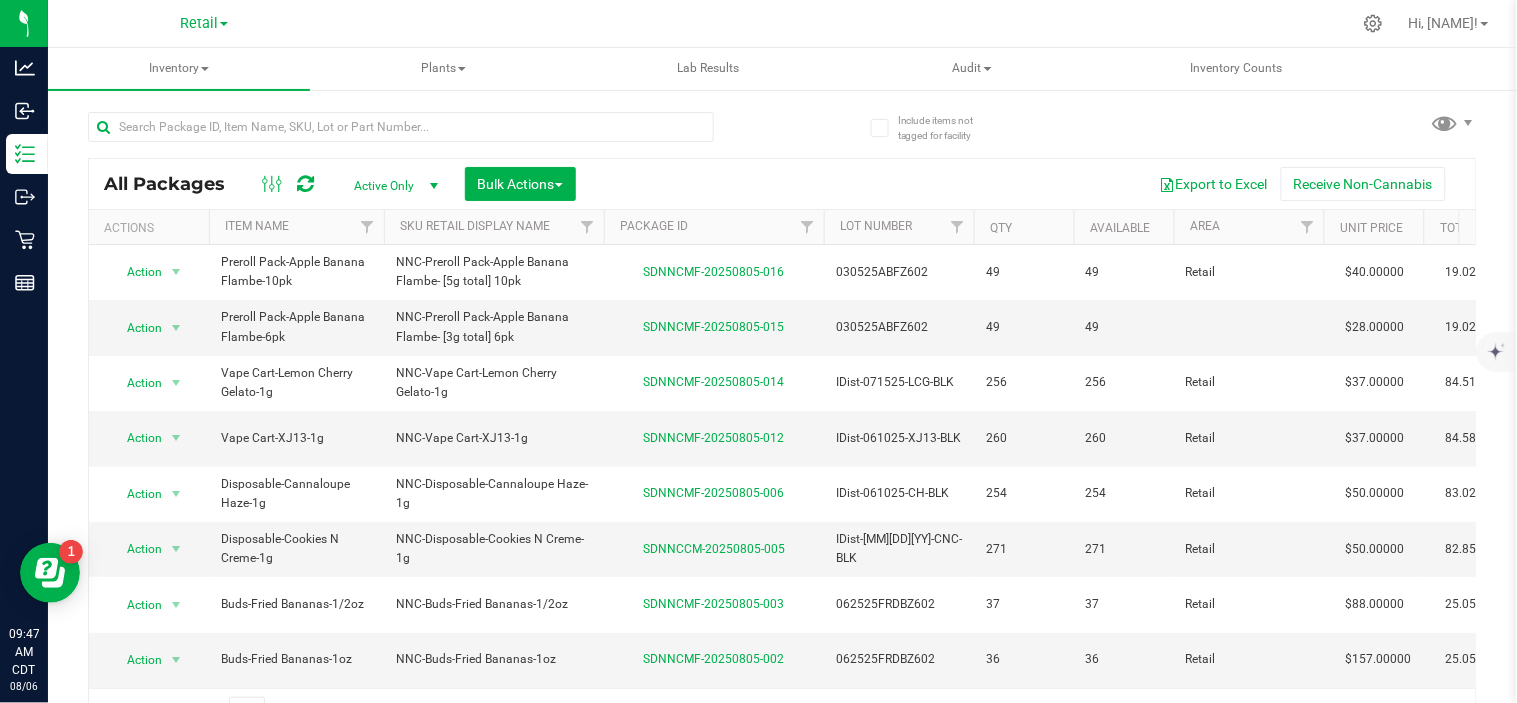 click on "Retail" at bounding box center (199, 23) 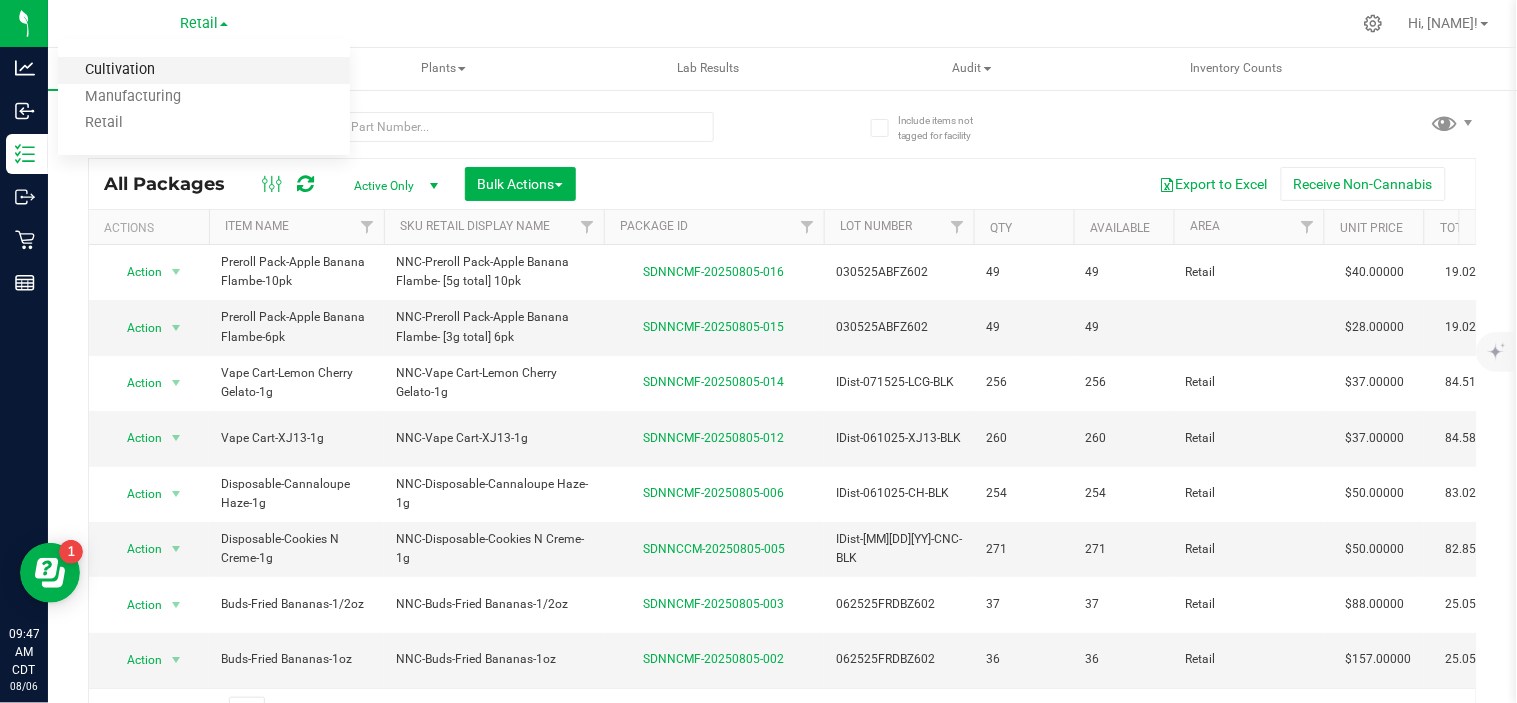 click on "Cultivation" at bounding box center (204, 70) 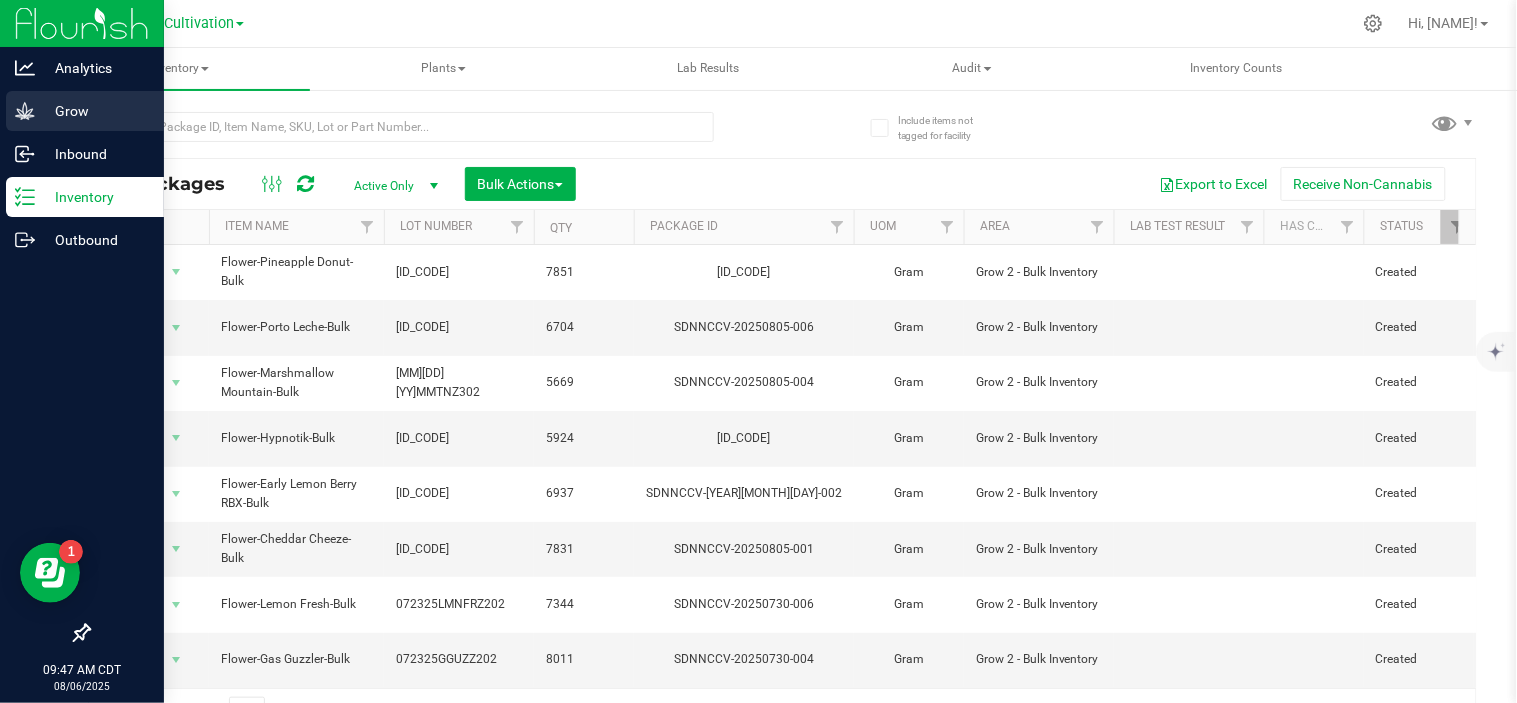 click 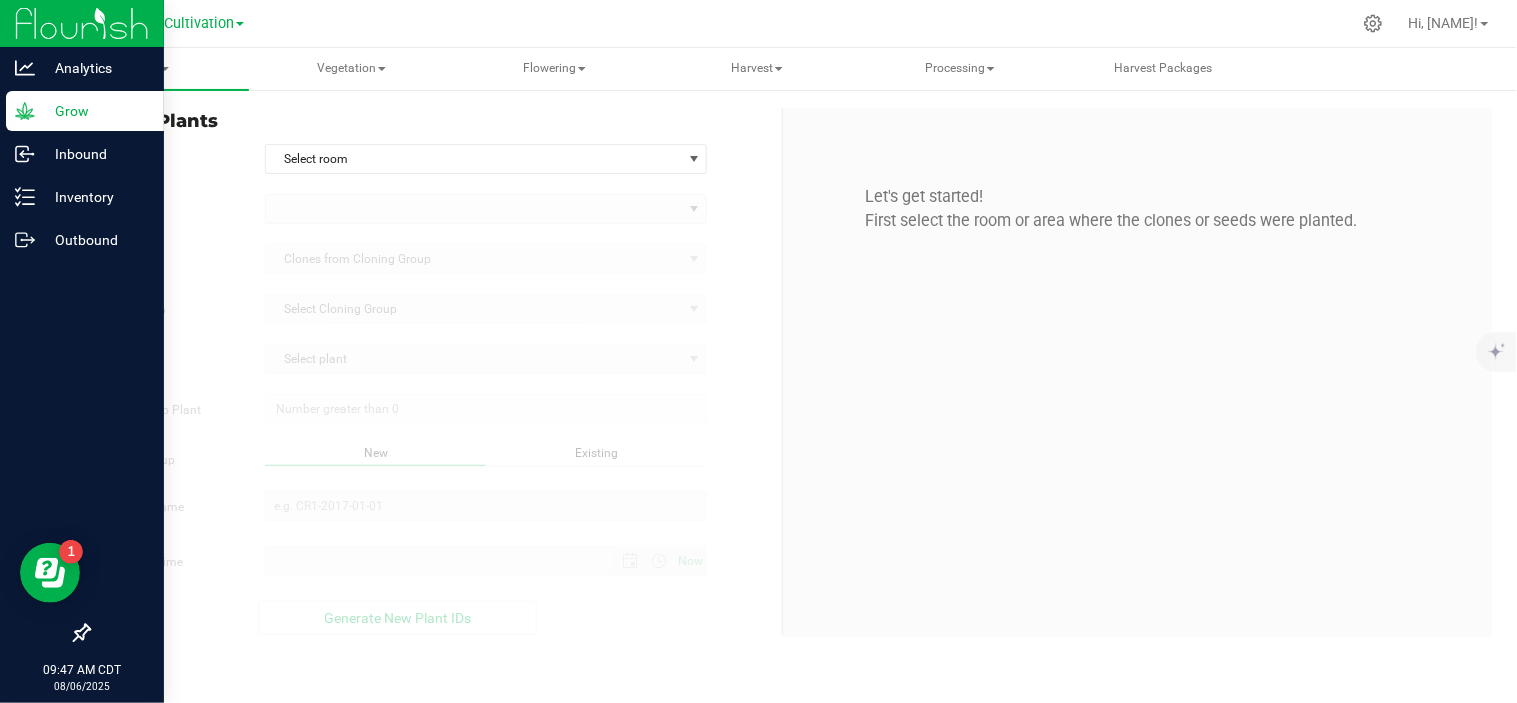type on "[MONTH]/[DAY]/[YEAR] [TIME] [AMPM]" 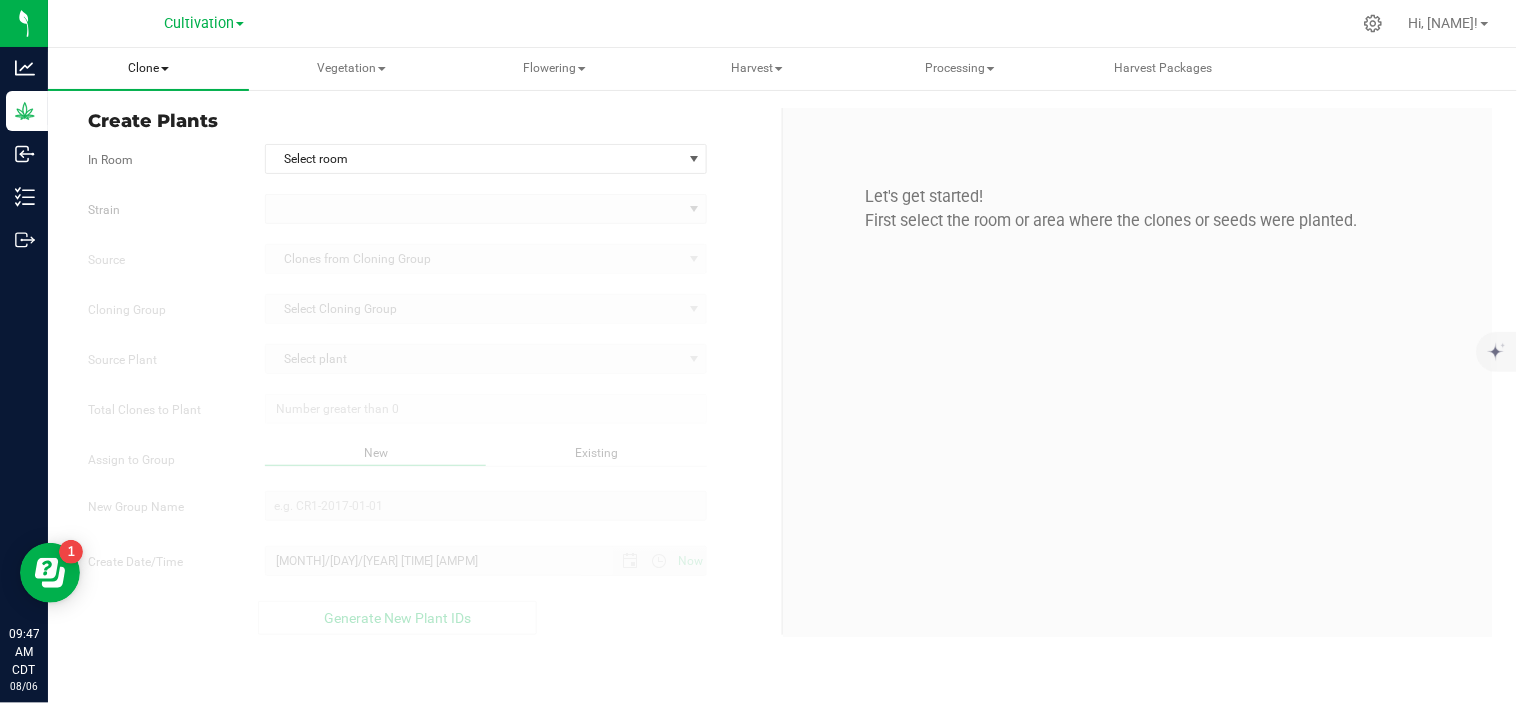 click at bounding box center [165, 69] 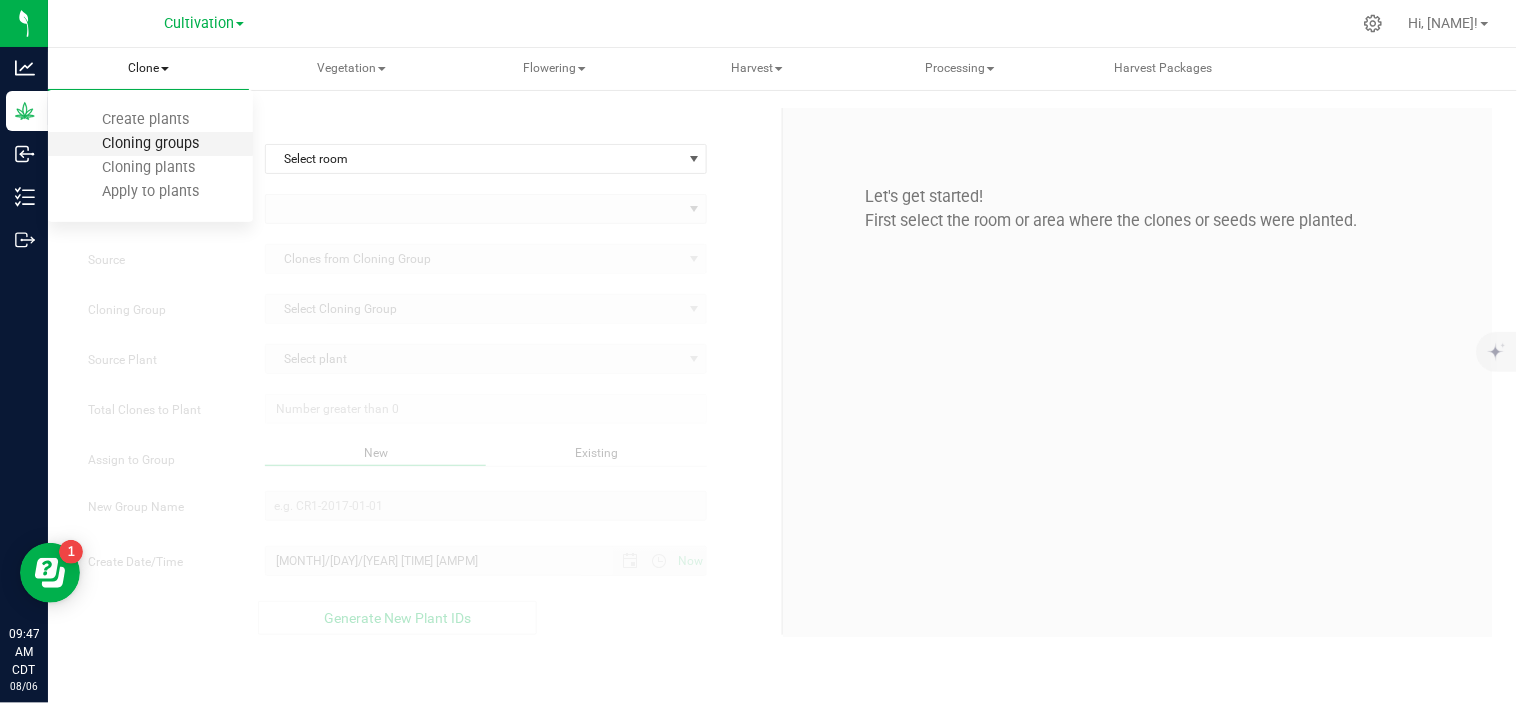 click on "Cloning groups" at bounding box center [150, 143] 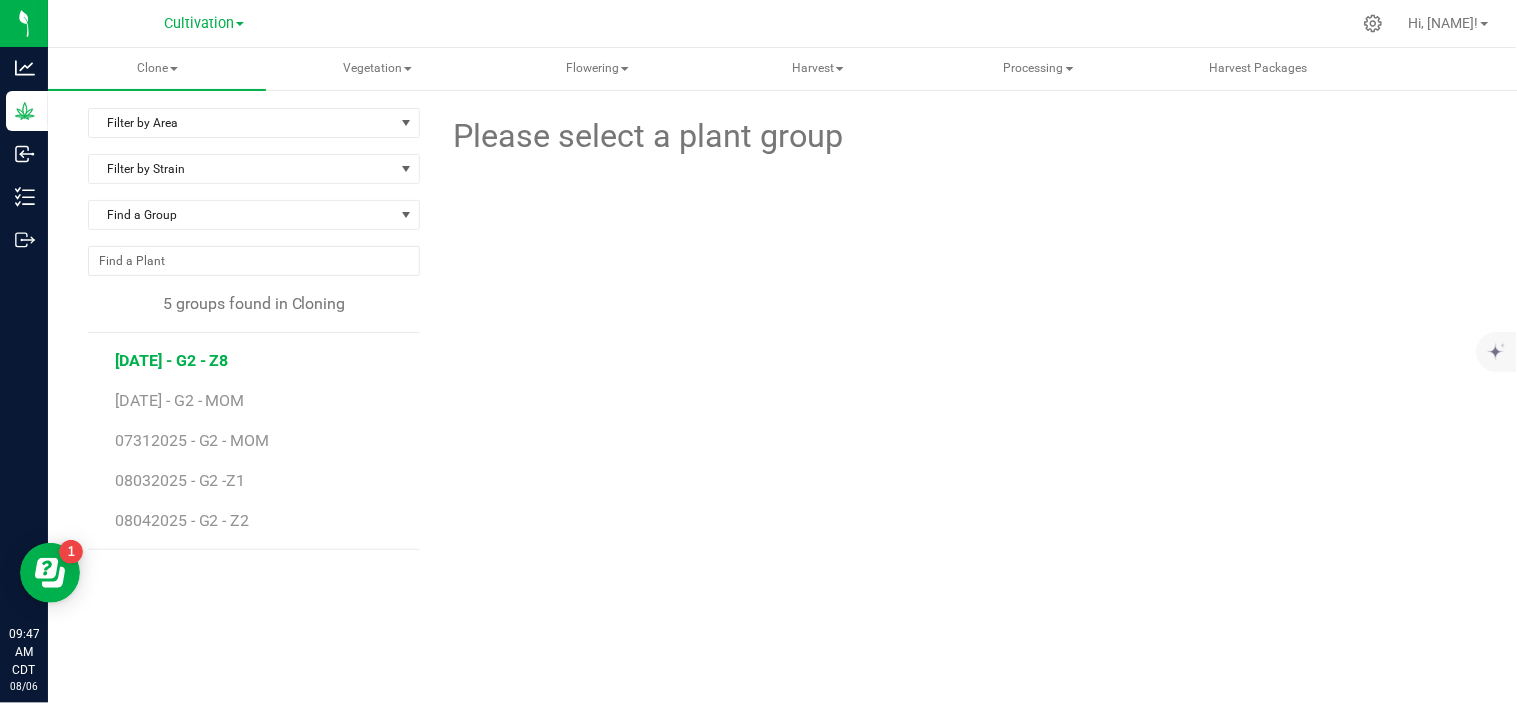 click on "[DATE] - G2 - Z8" at bounding box center [172, 360] 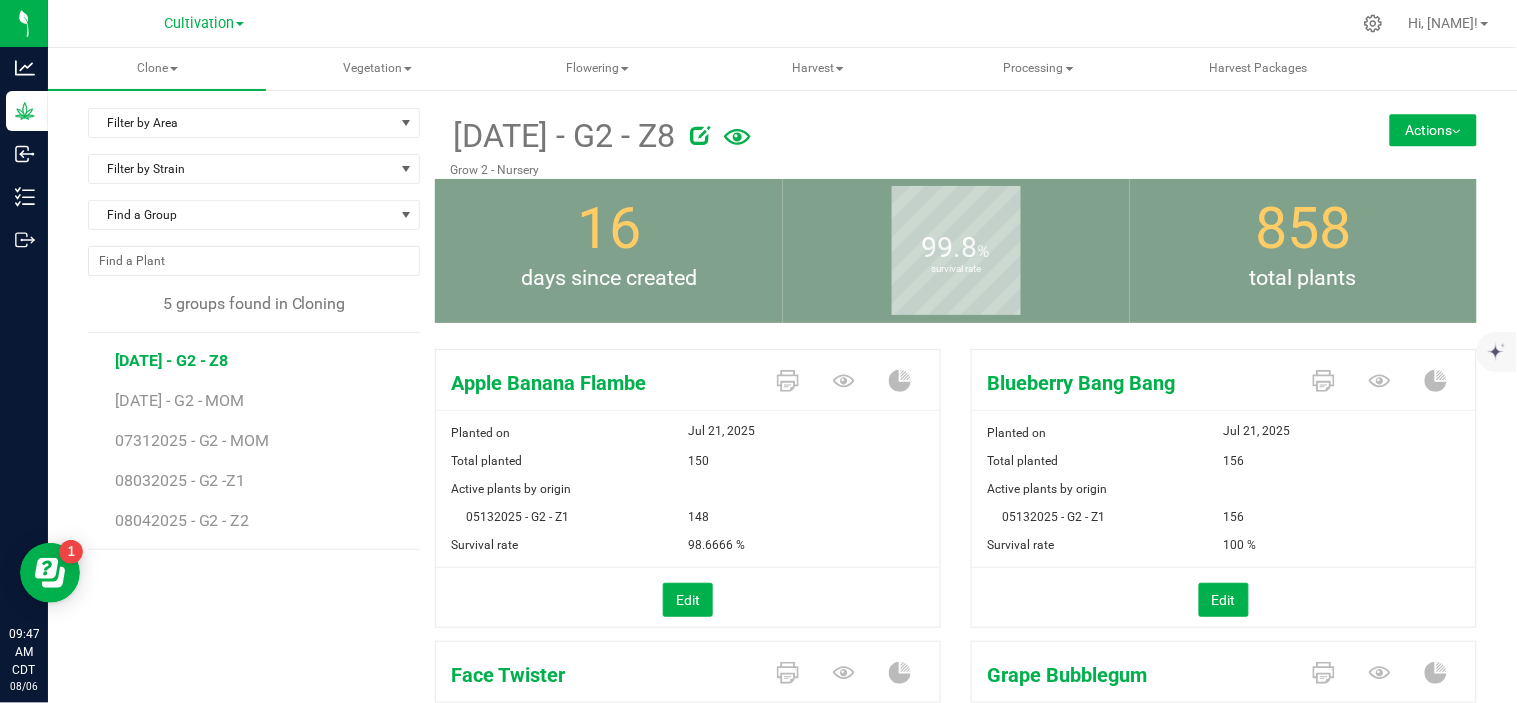 scroll, scrollTop: 111, scrollLeft: 0, axis: vertical 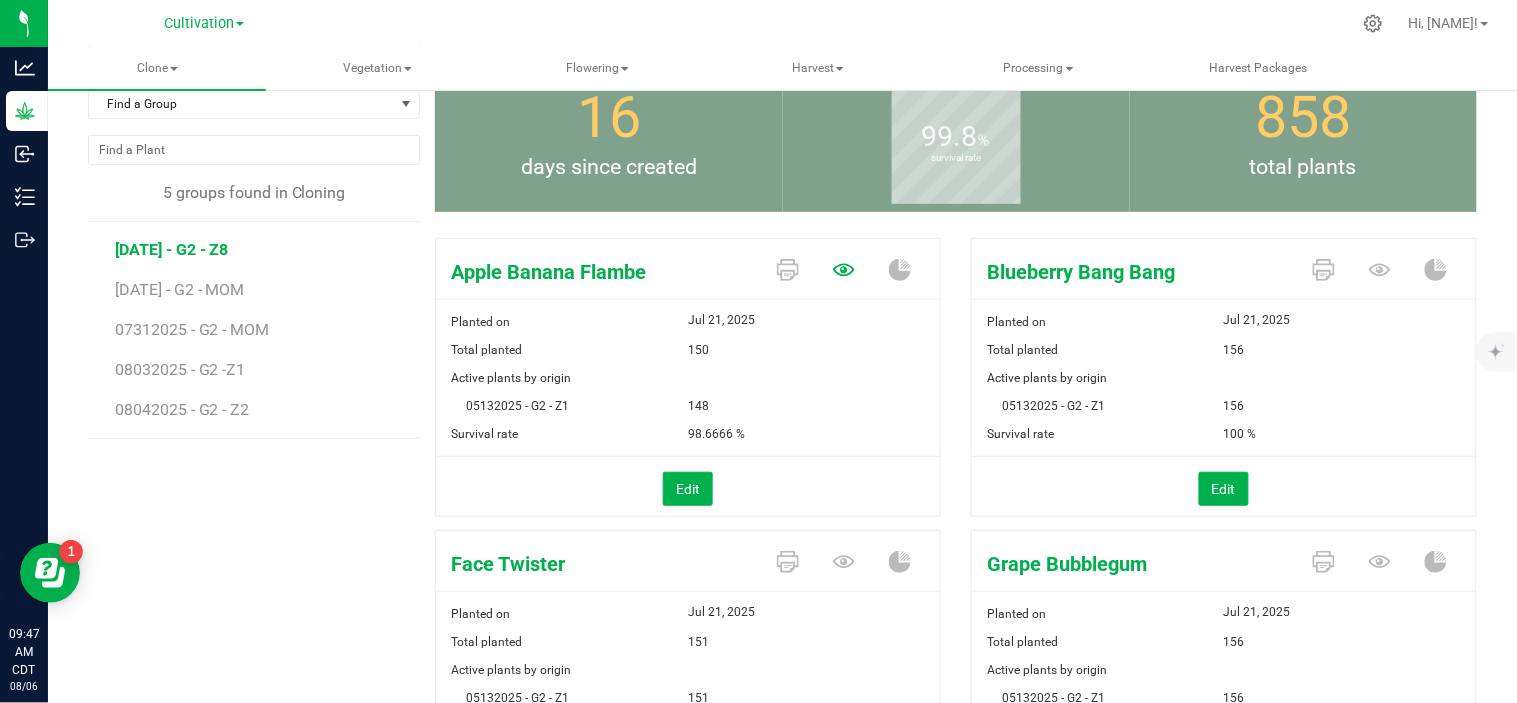 click 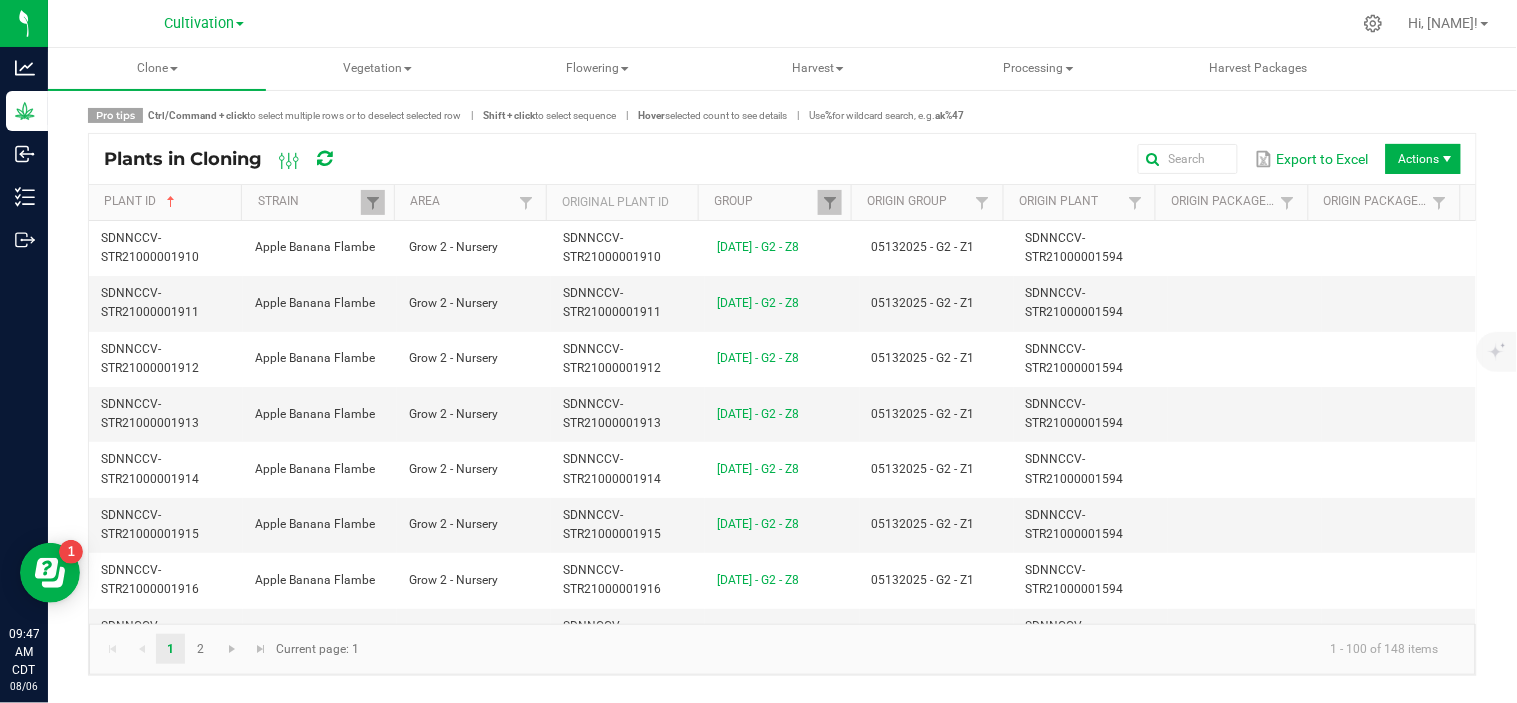 scroll, scrollTop: 0, scrollLeft: 0, axis: both 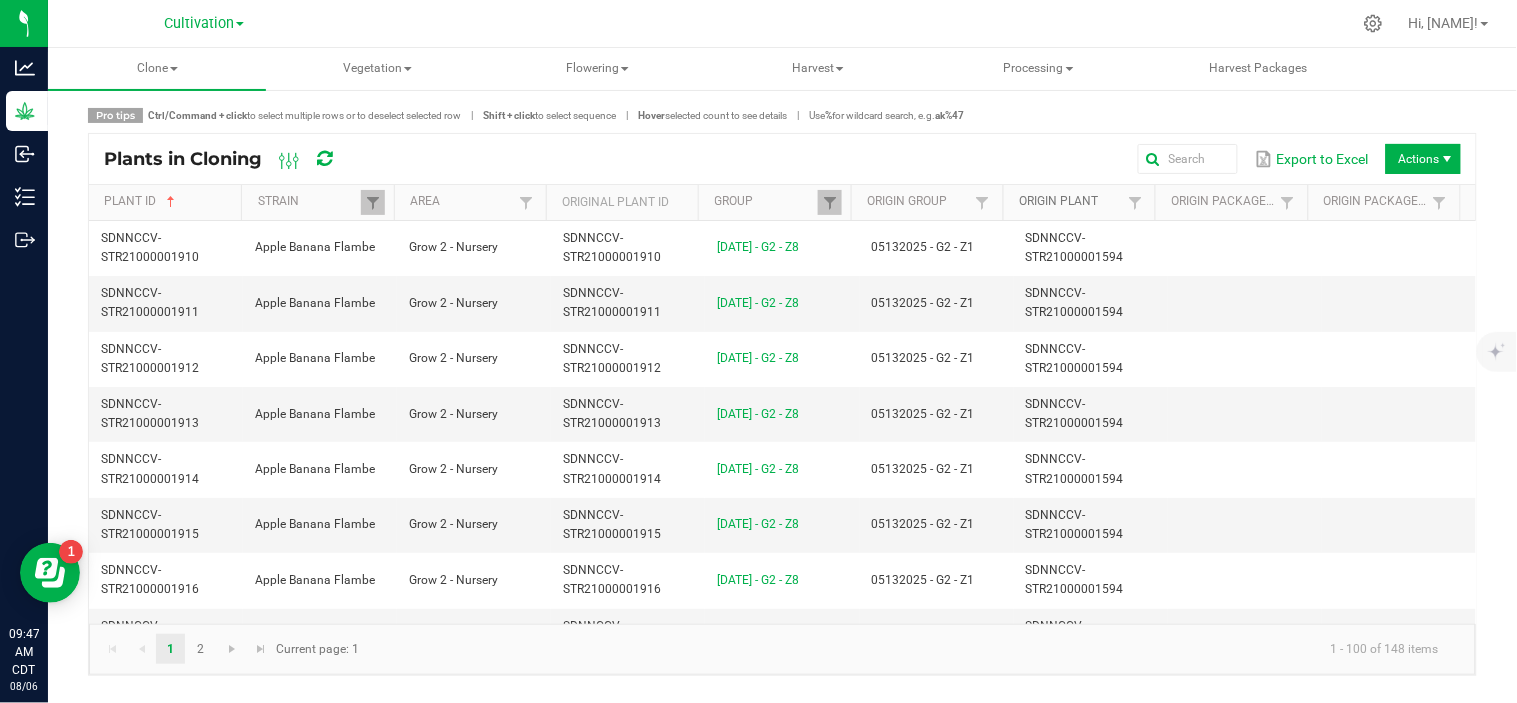 click on "Origin Plant" at bounding box center (1071, 202) 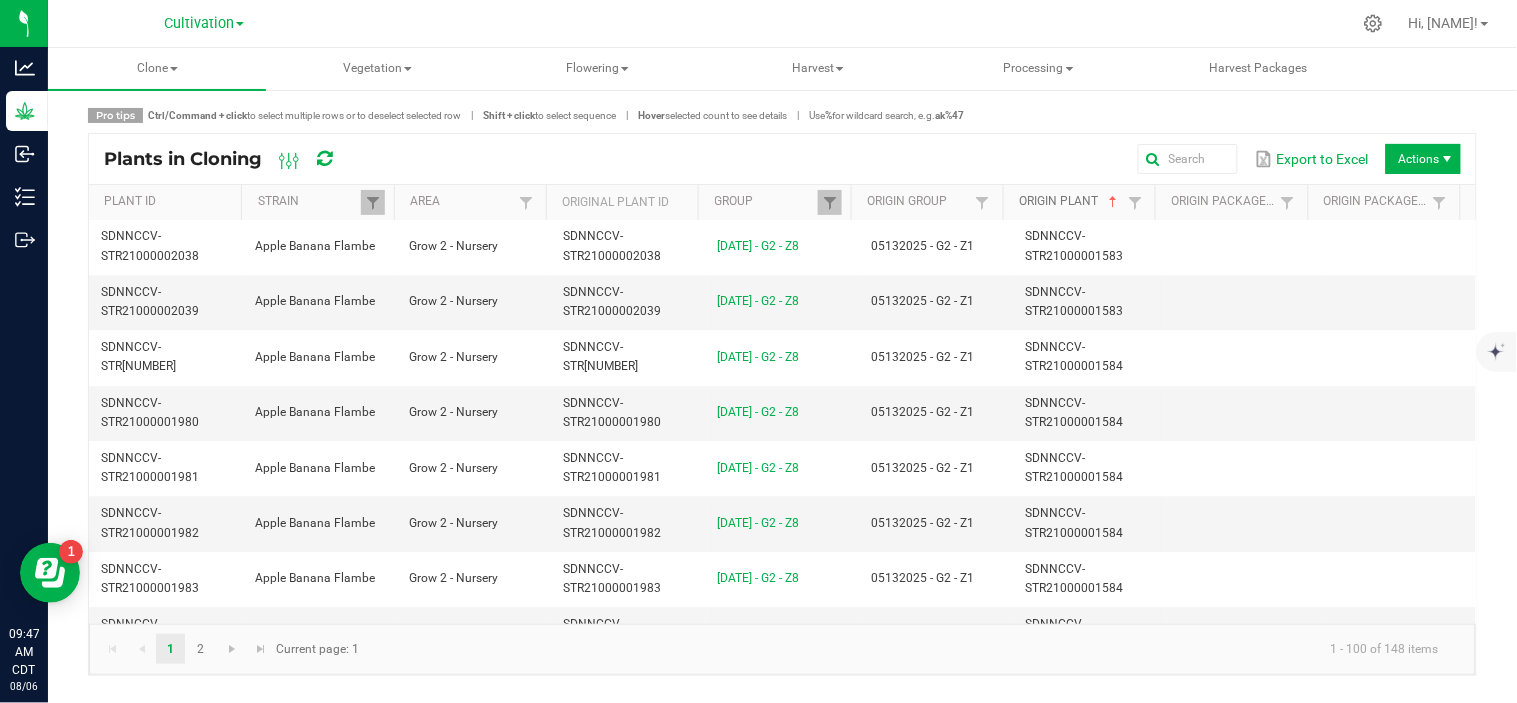 scroll, scrollTop: 1444, scrollLeft: 0, axis: vertical 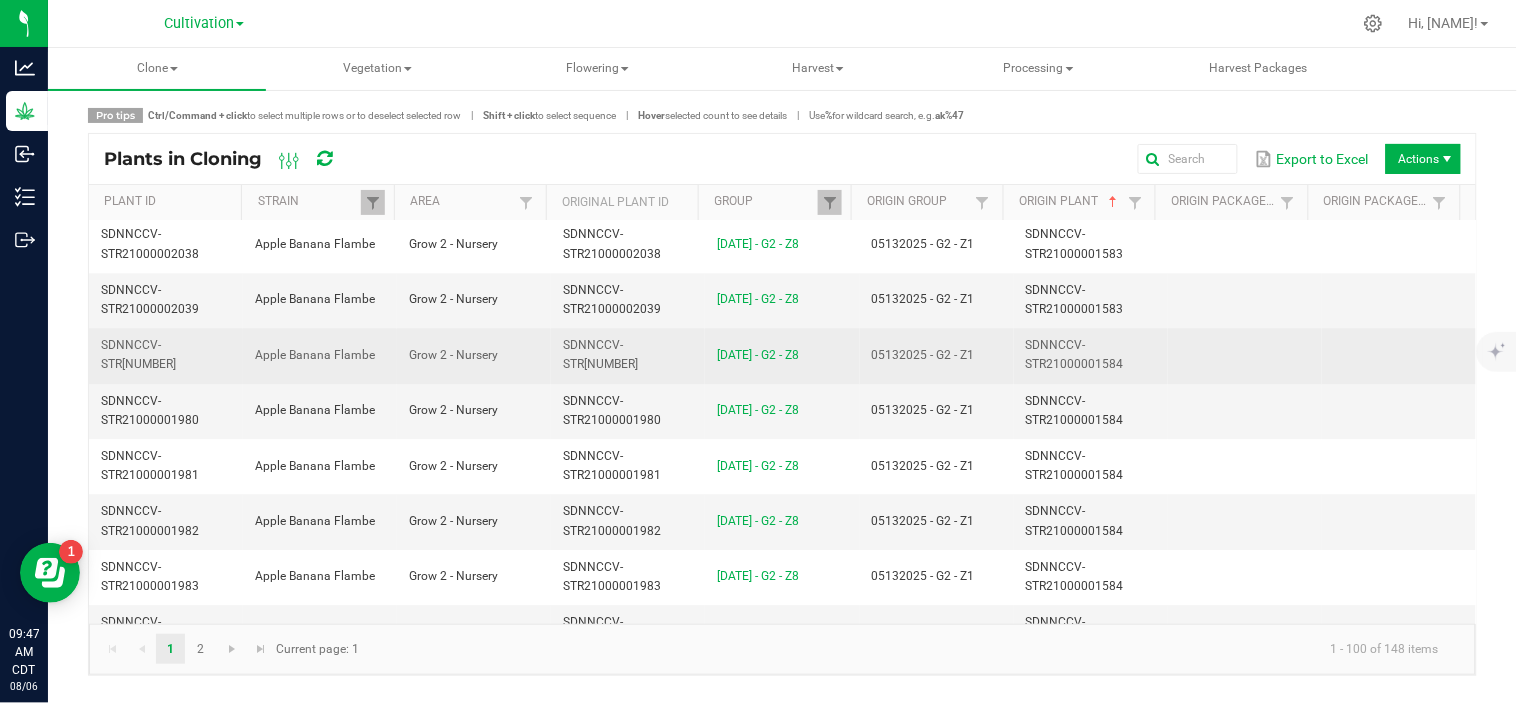 click on "SDNNCCV-STR21000001584" at bounding box center [1091, 355] 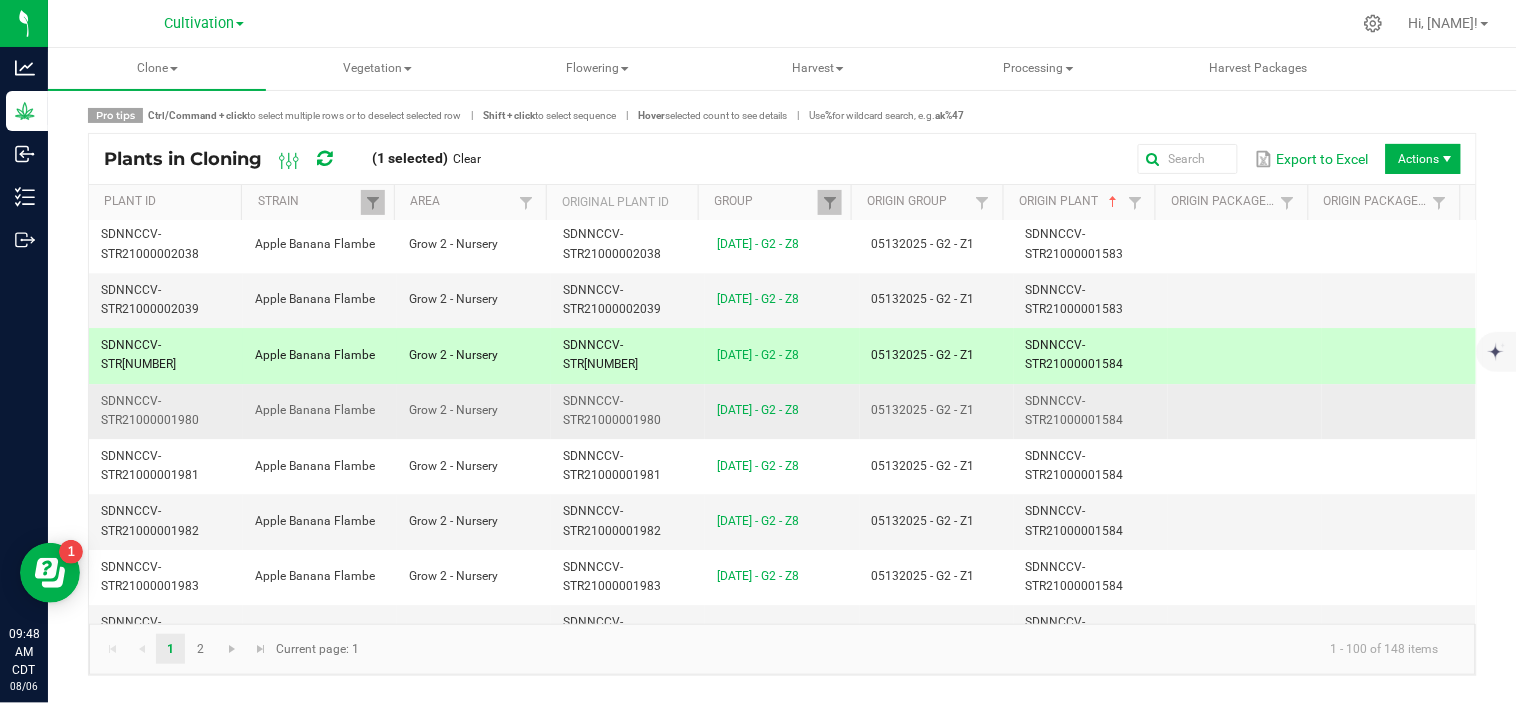 click on "SDNNCCV-STR21000001584" at bounding box center [1091, 411] 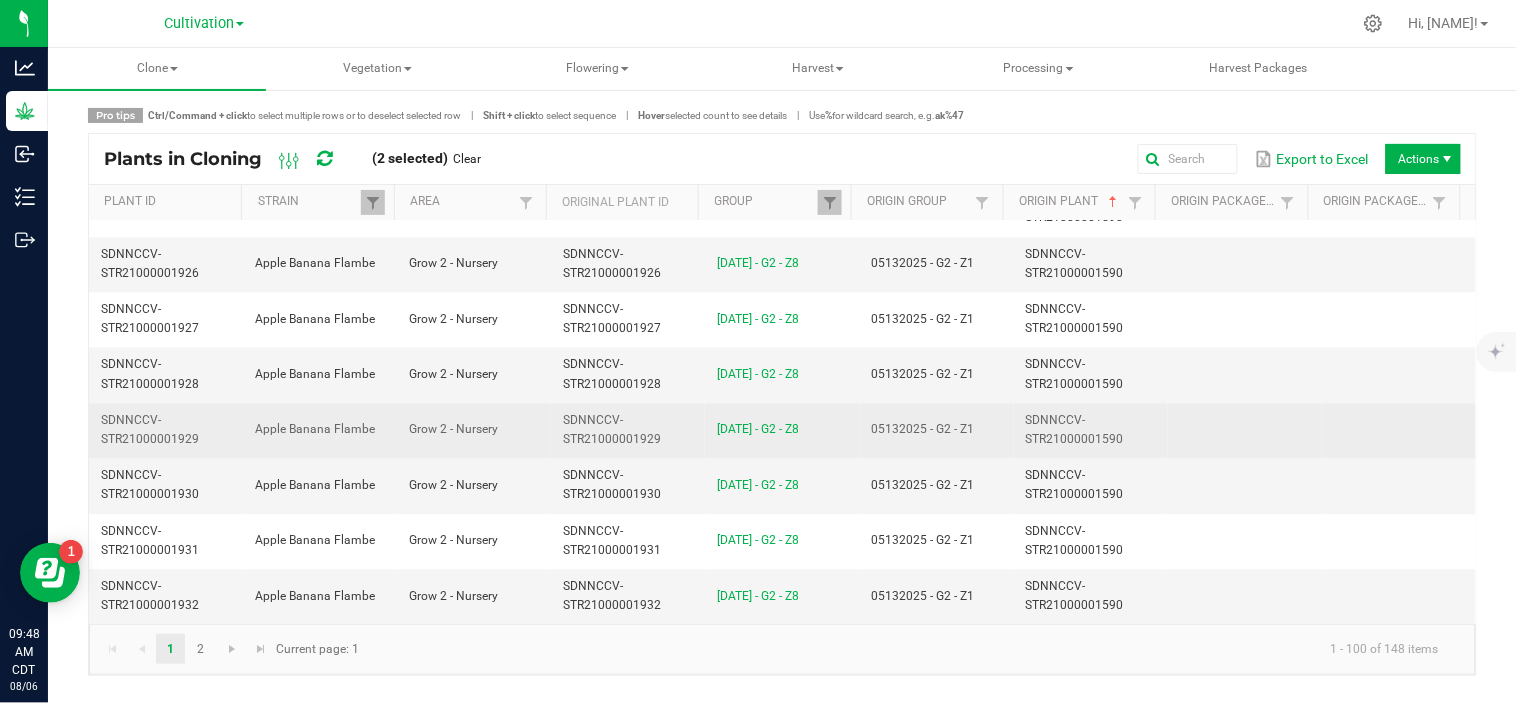 scroll, scrollTop: 4923, scrollLeft: 0, axis: vertical 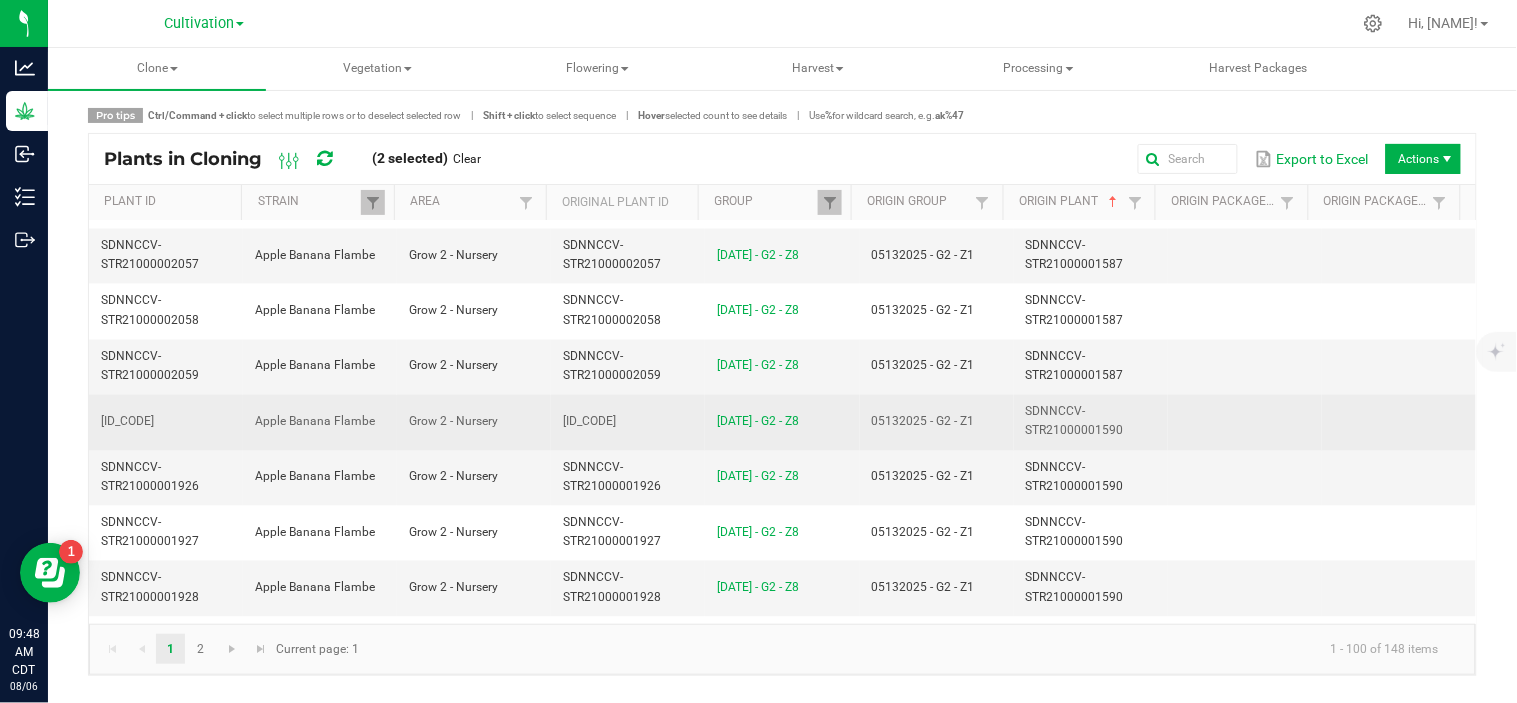 click on "SDNNCCV-STR21000001590" at bounding box center [1091, 422] 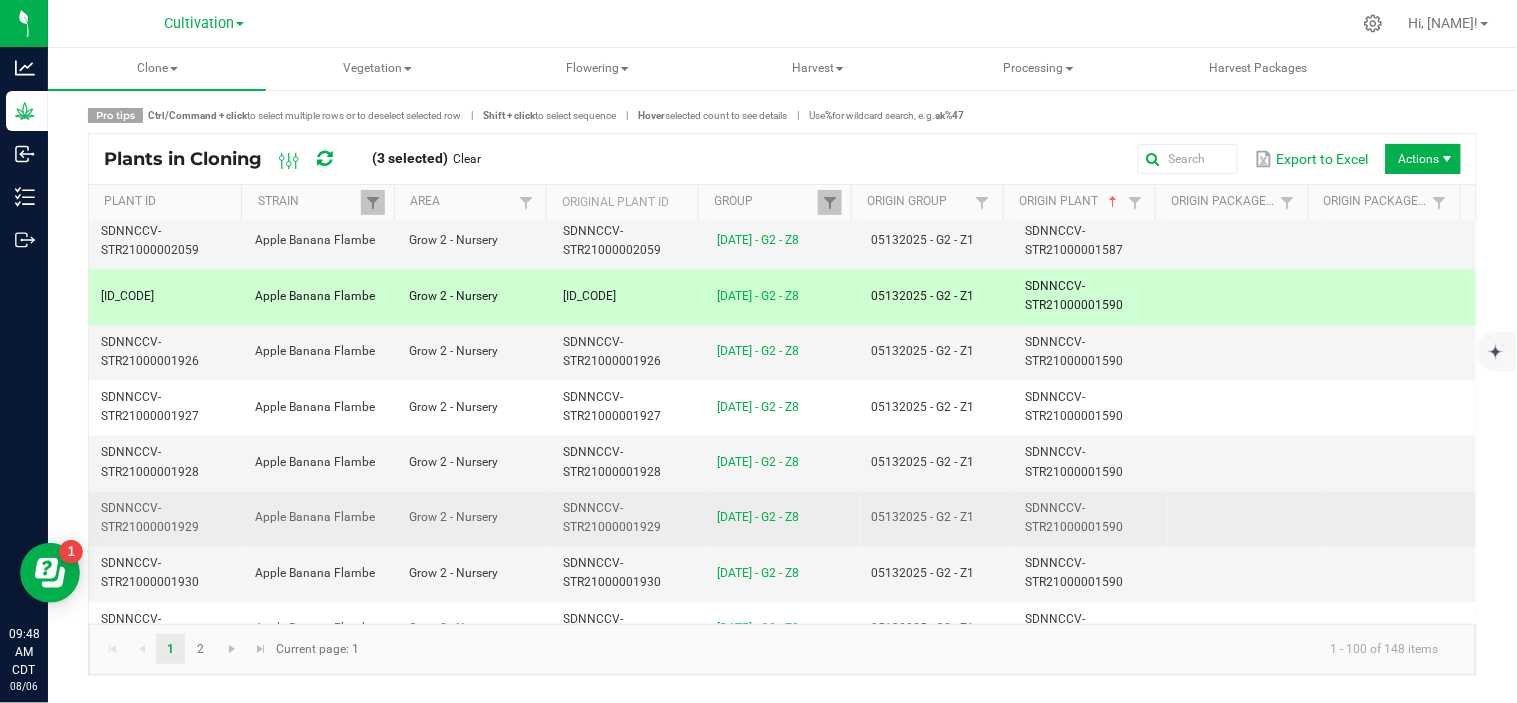 scroll, scrollTop: 5145, scrollLeft: 0, axis: vertical 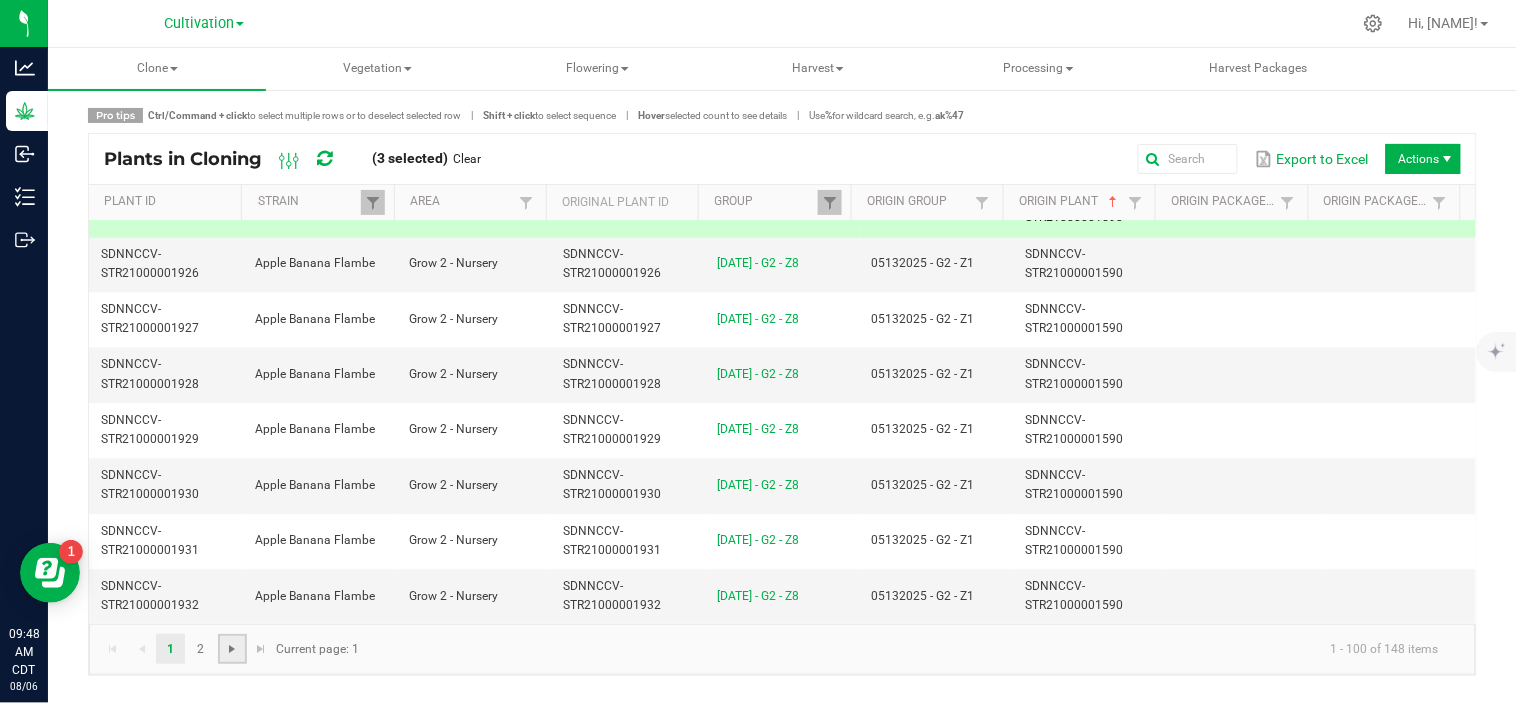 click 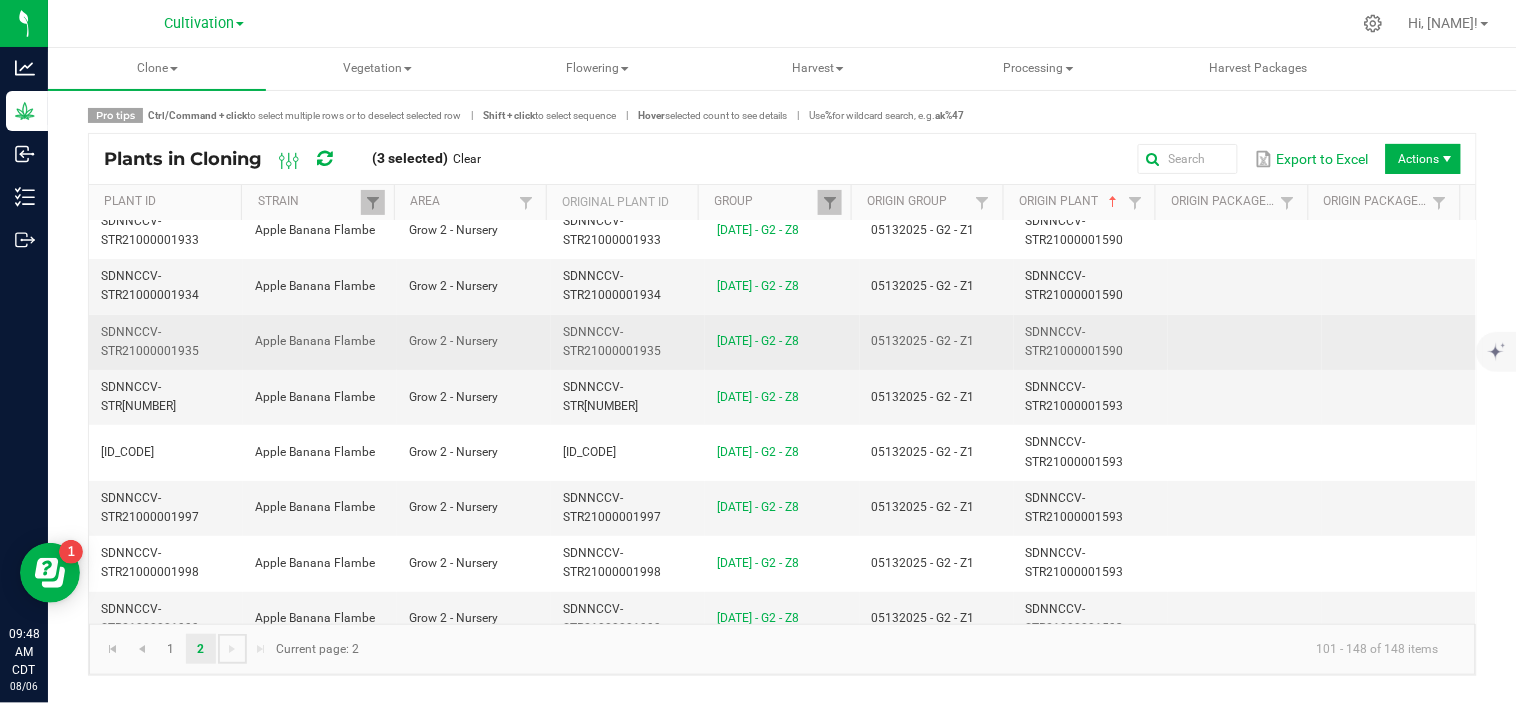 scroll, scrollTop: 0, scrollLeft: 0, axis: both 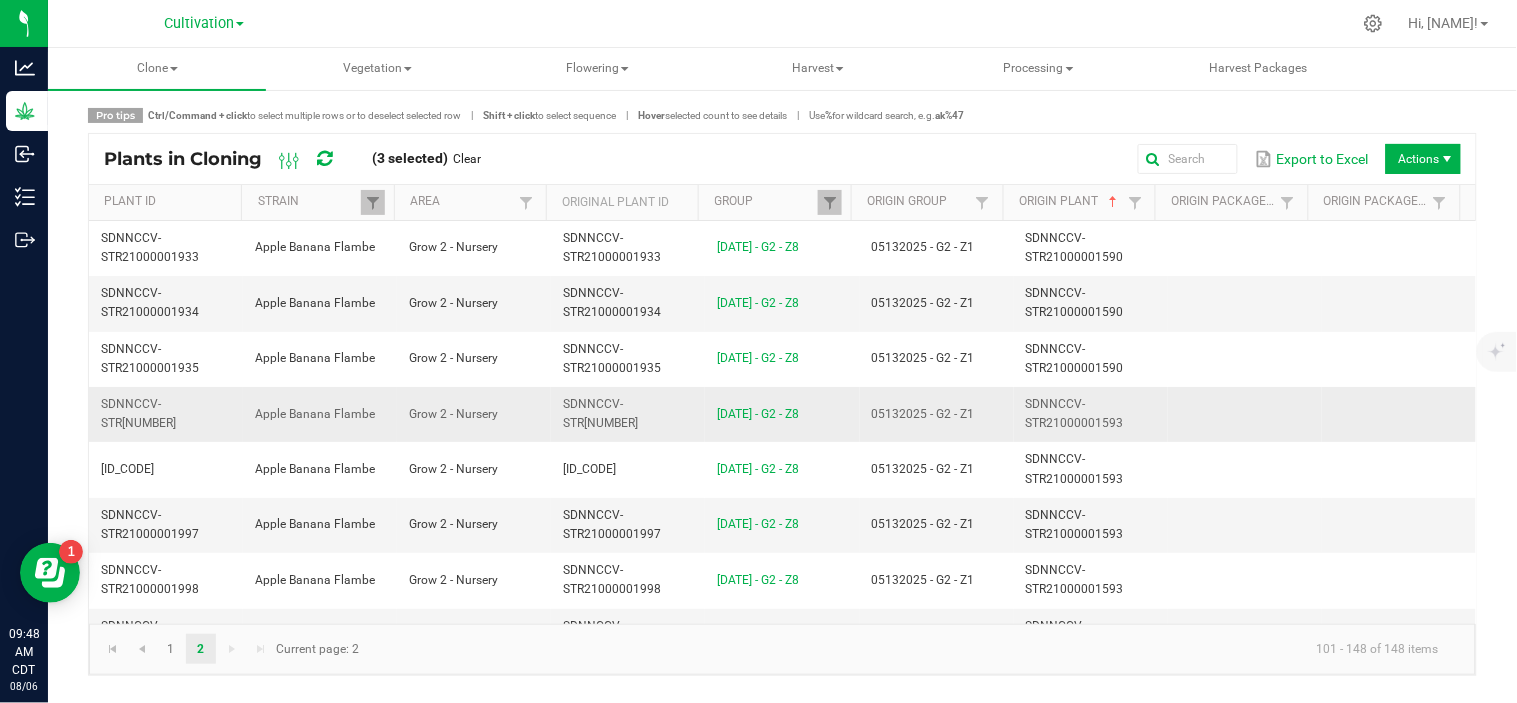 click on "SDNNCCV-STR21000001593" at bounding box center [1091, 414] 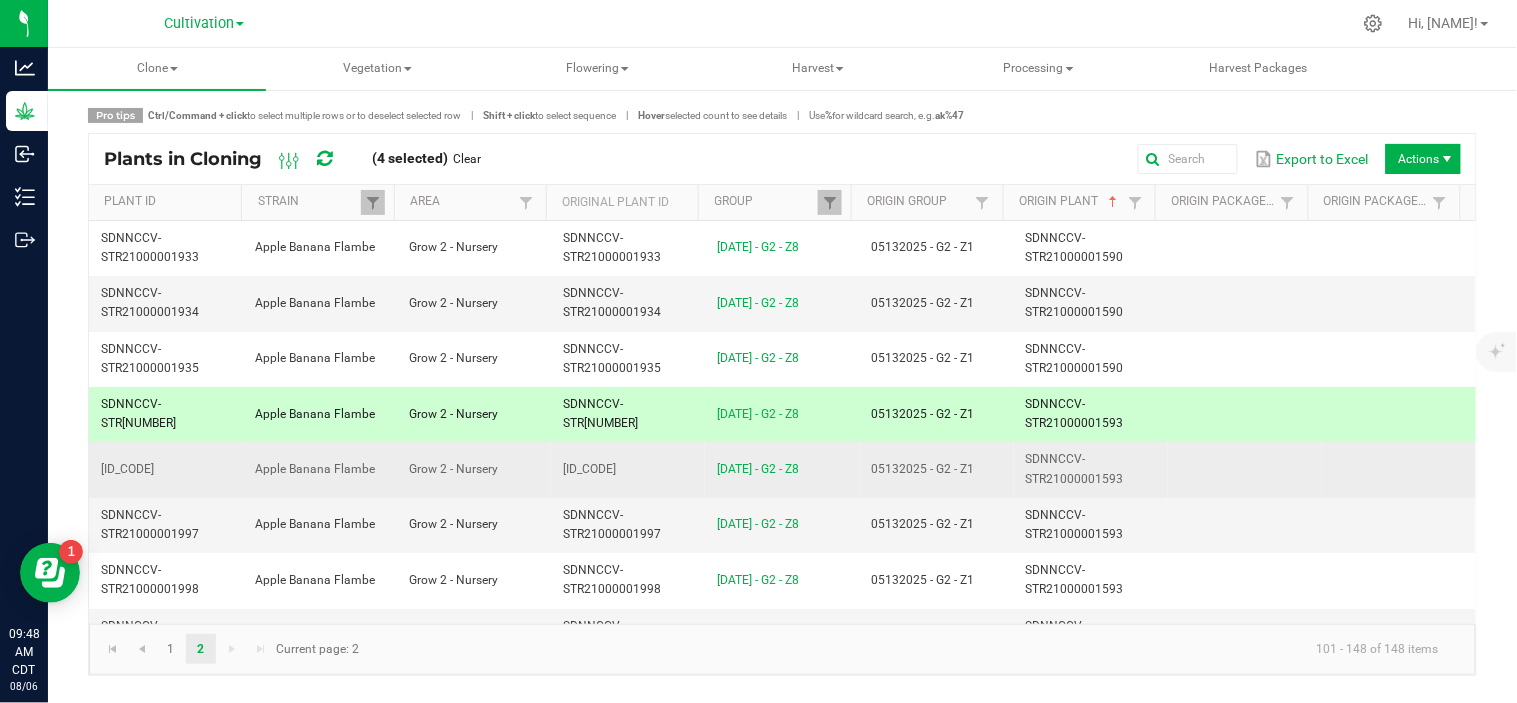 click on "SDNNCCV-STR21000001593" at bounding box center (1091, 469) 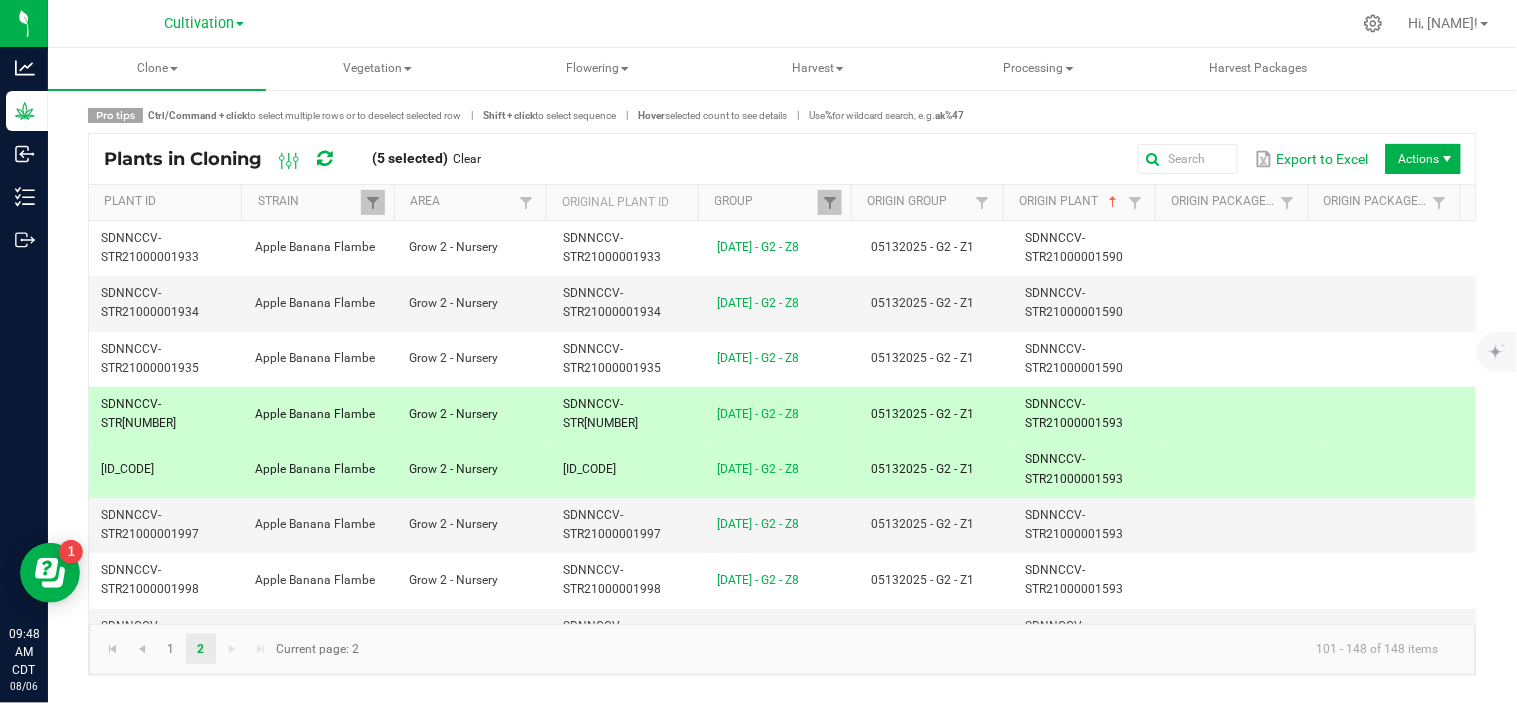 click on "Actions" at bounding box center (1423, 159) 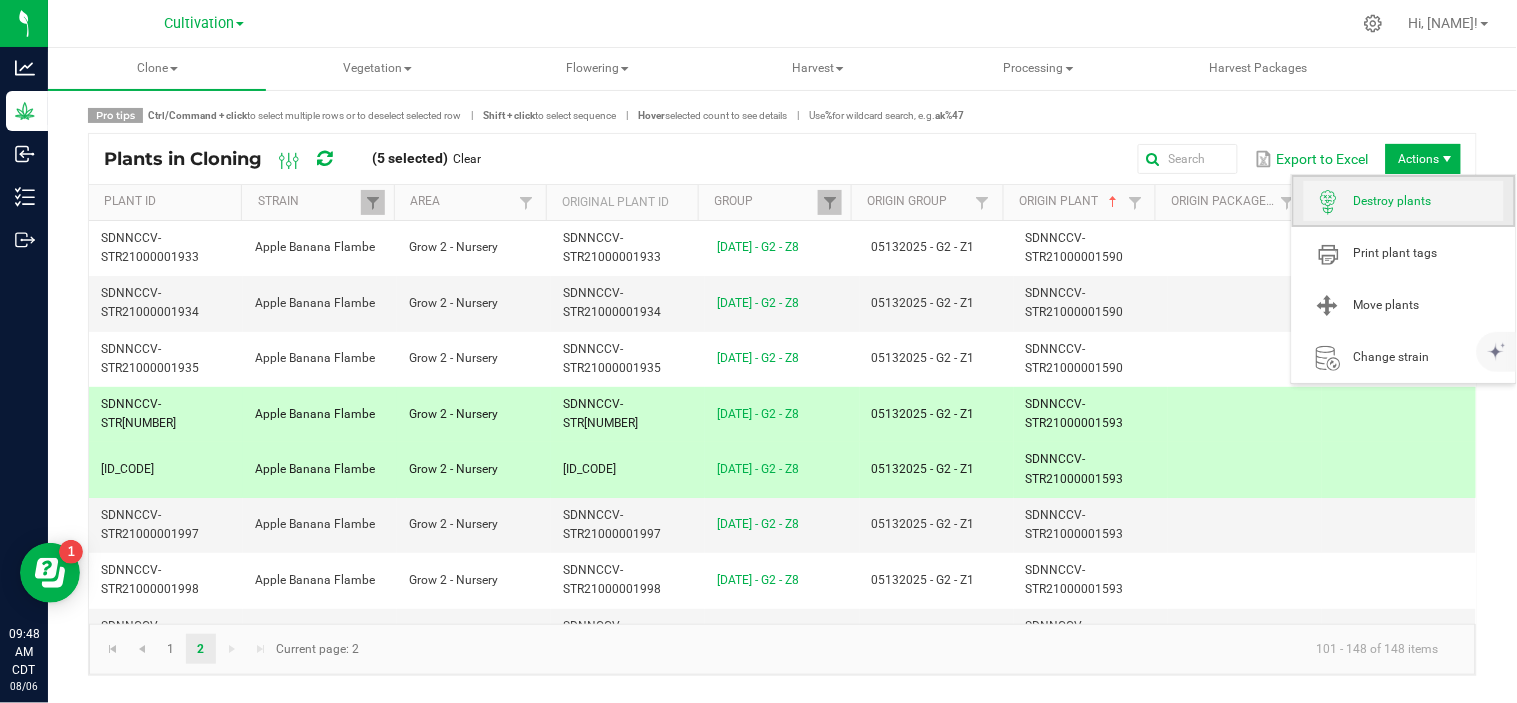 click on "Destroy plants" at bounding box center (1404, 201) 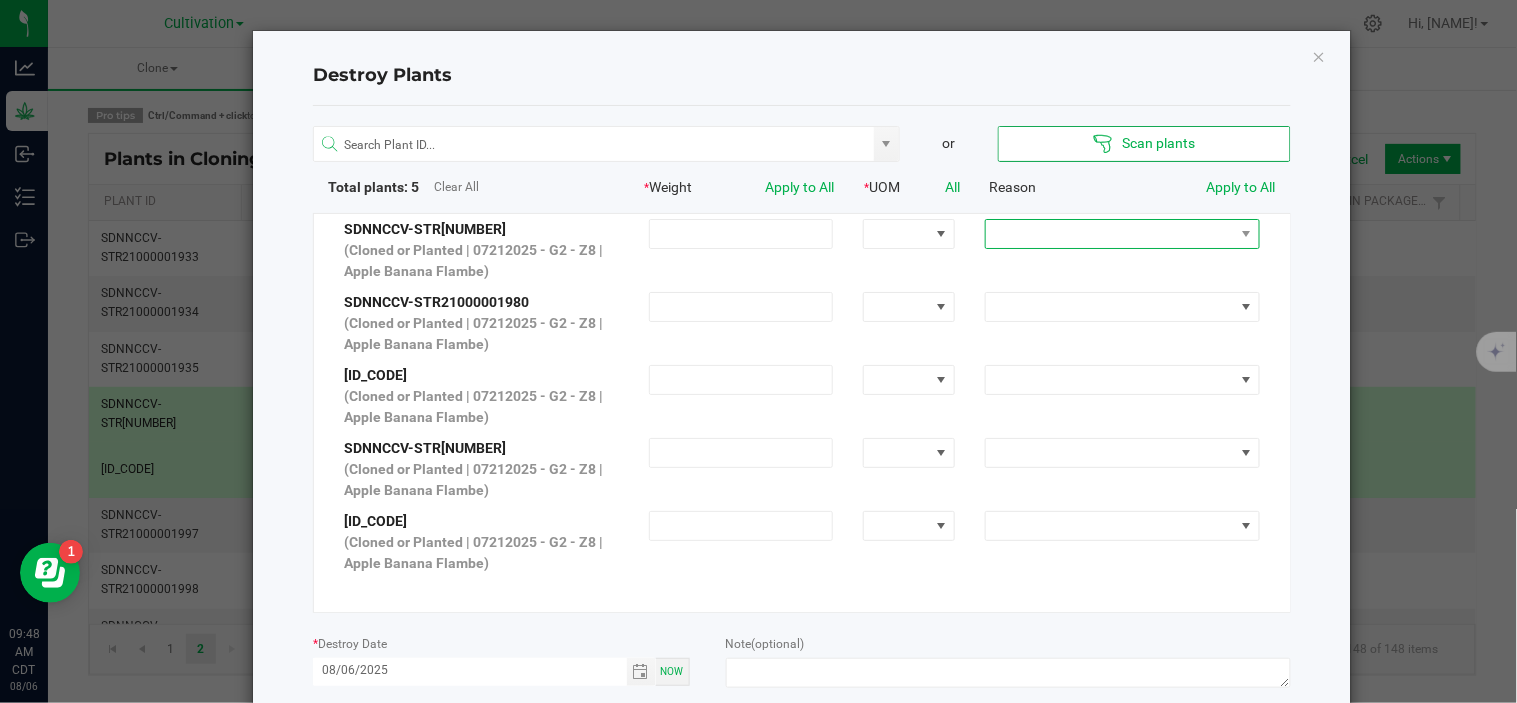 click at bounding box center [1110, 234] 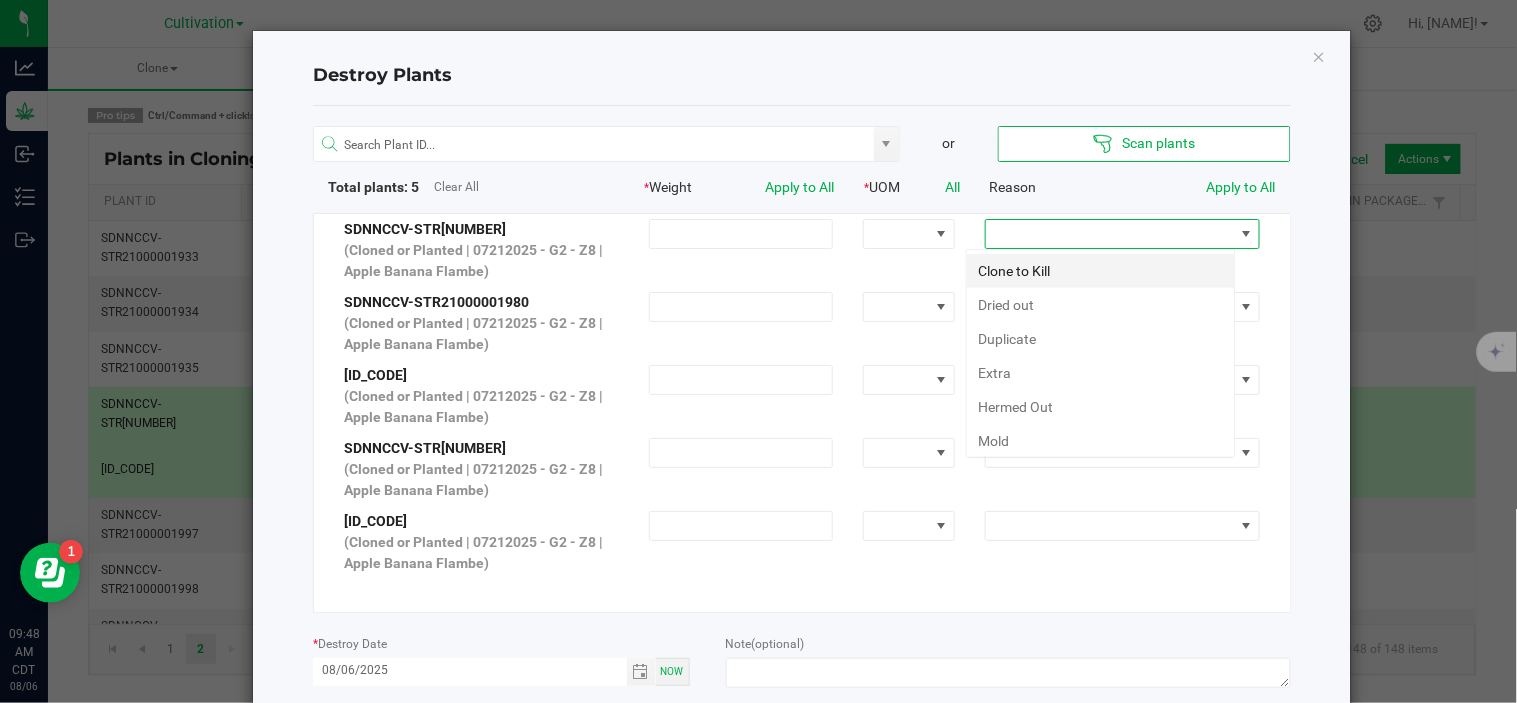 scroll, scrollTop: 99970, scrollLeft: 99730, axis: both 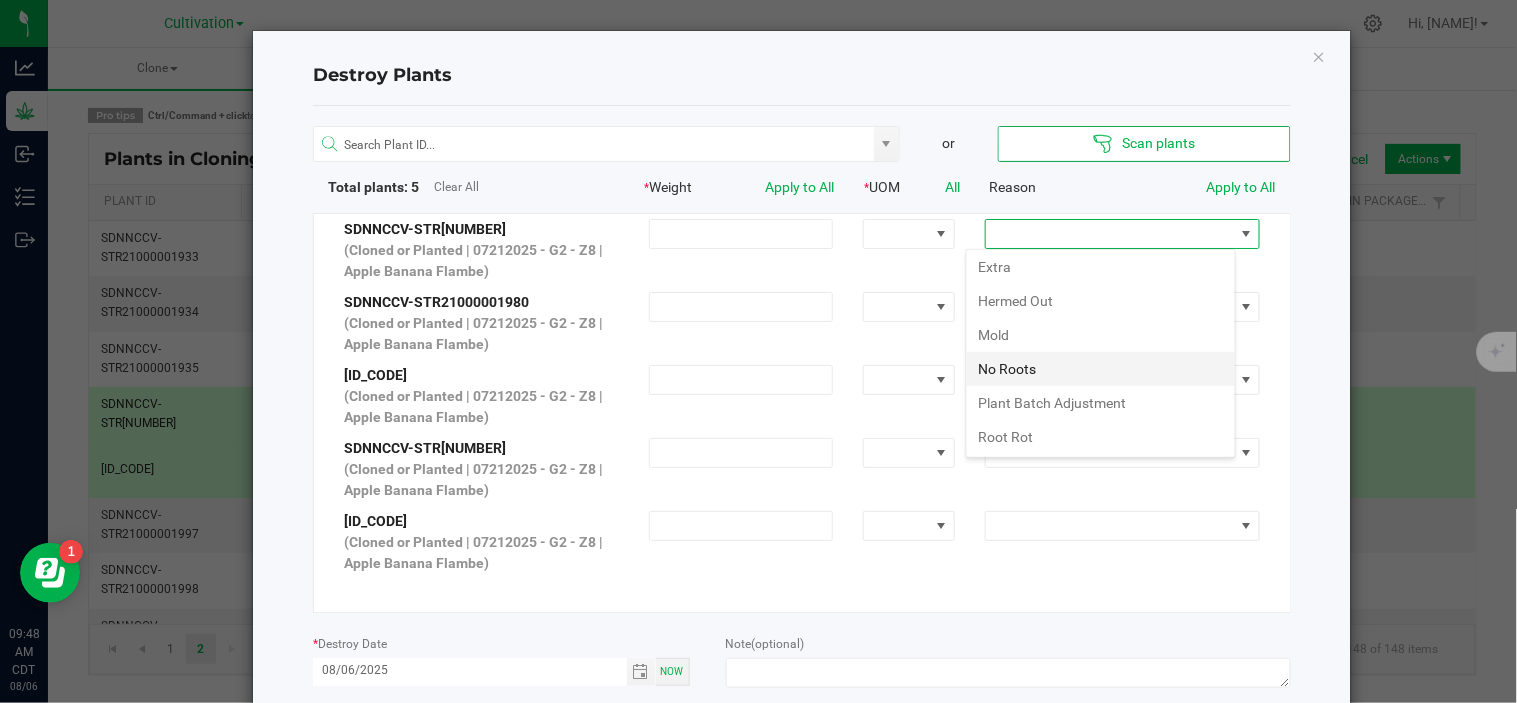click on "No Roots" at bounding box center (1101, 369) 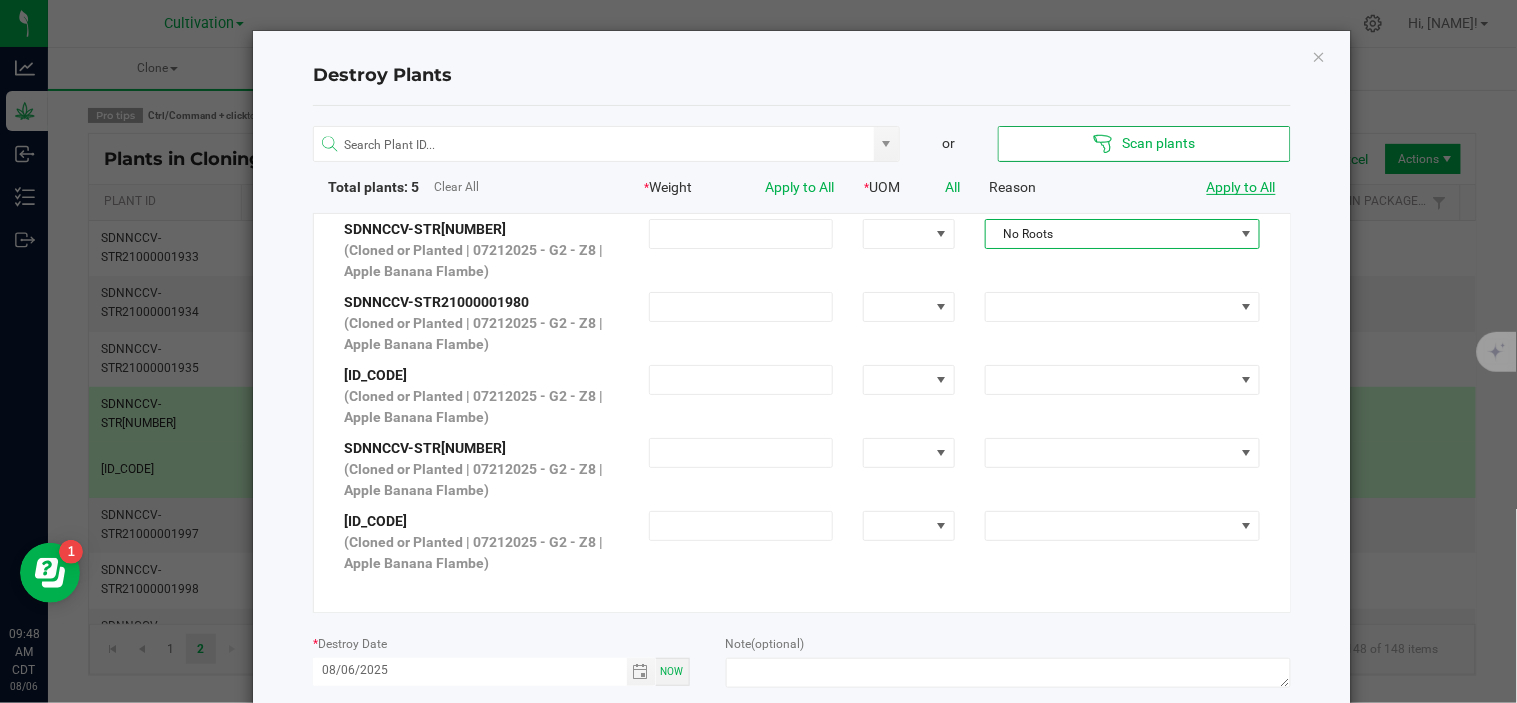 click on "Apply to All" 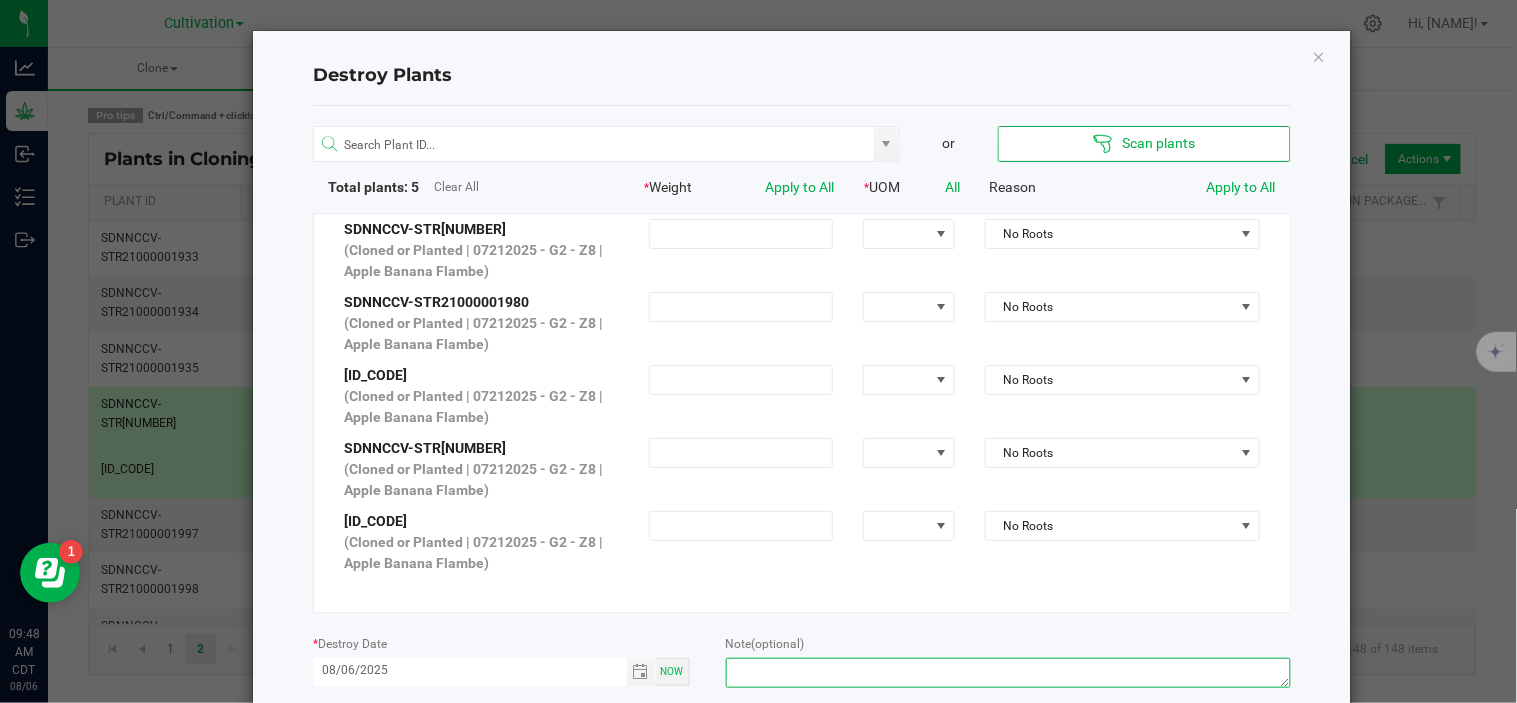 click at bounding box center [1008, 673] 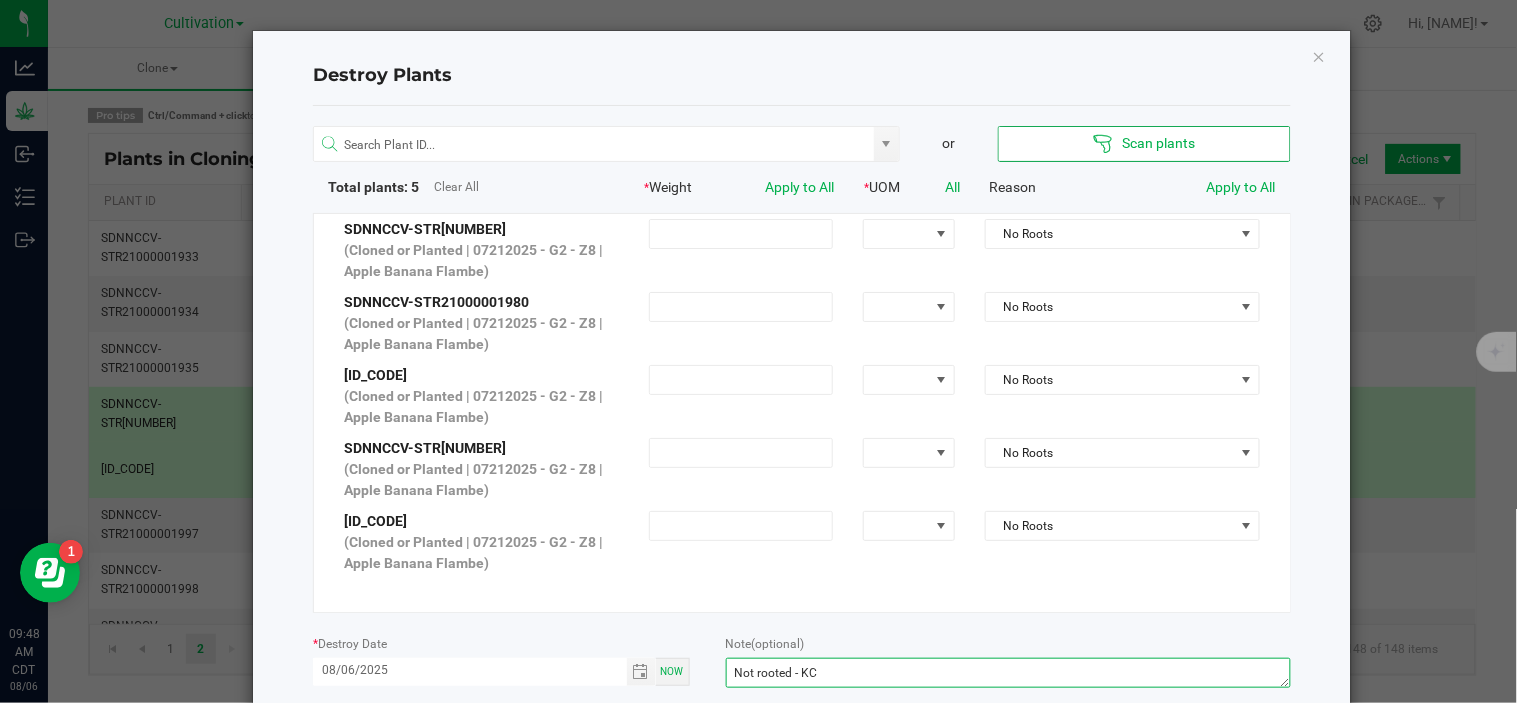 type on "Not rooted - KC" 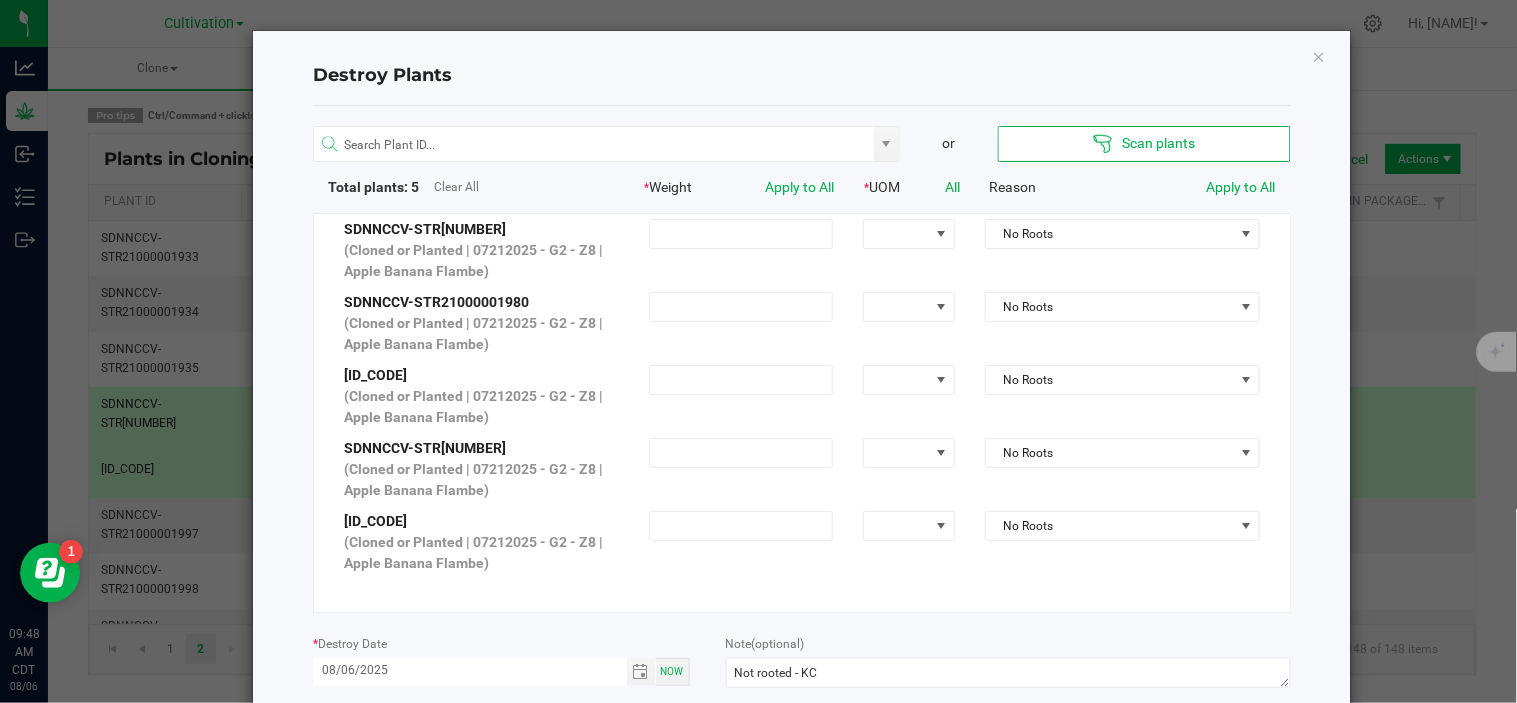 click on "Note   (optional)  Not rooted - KC" 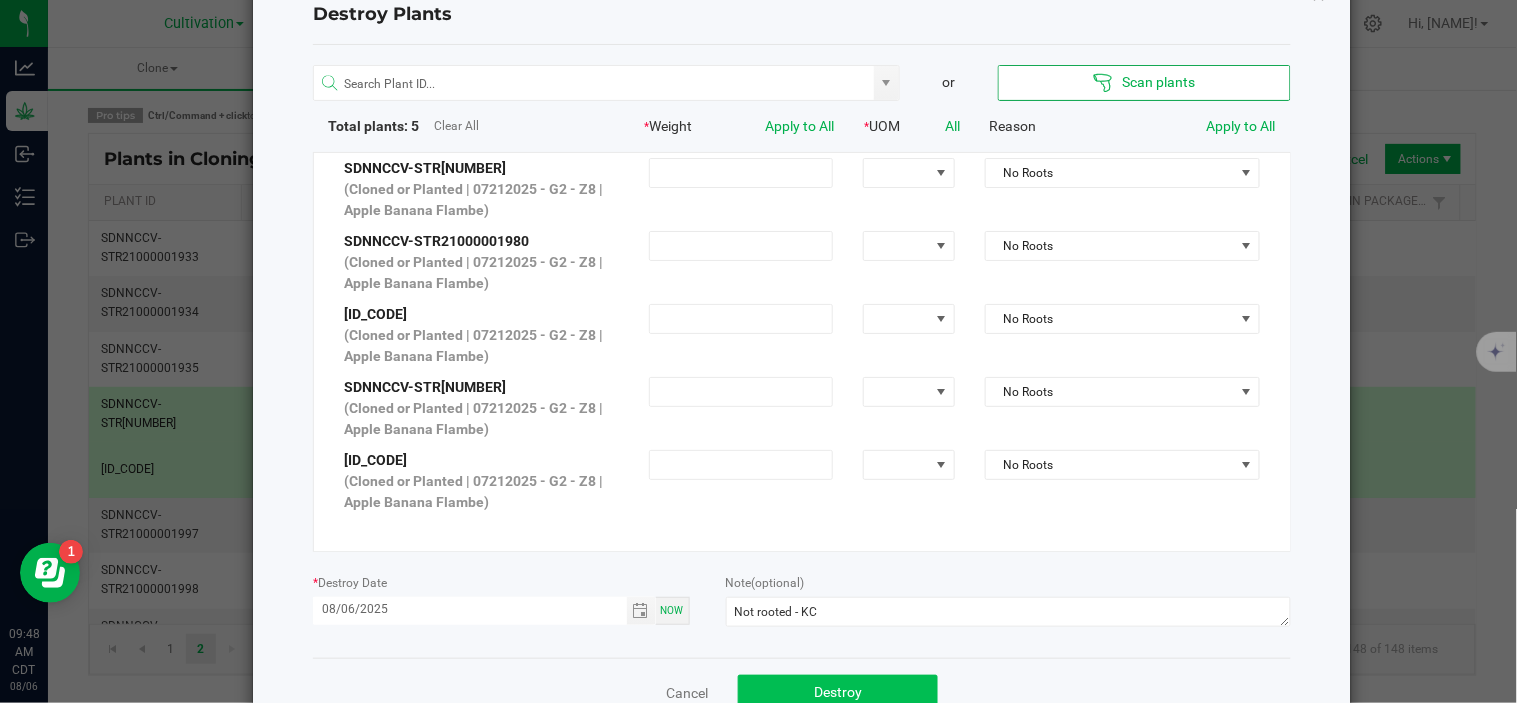 scroll, scrollTop: 116, scrollLeft: 0, axis: vertical 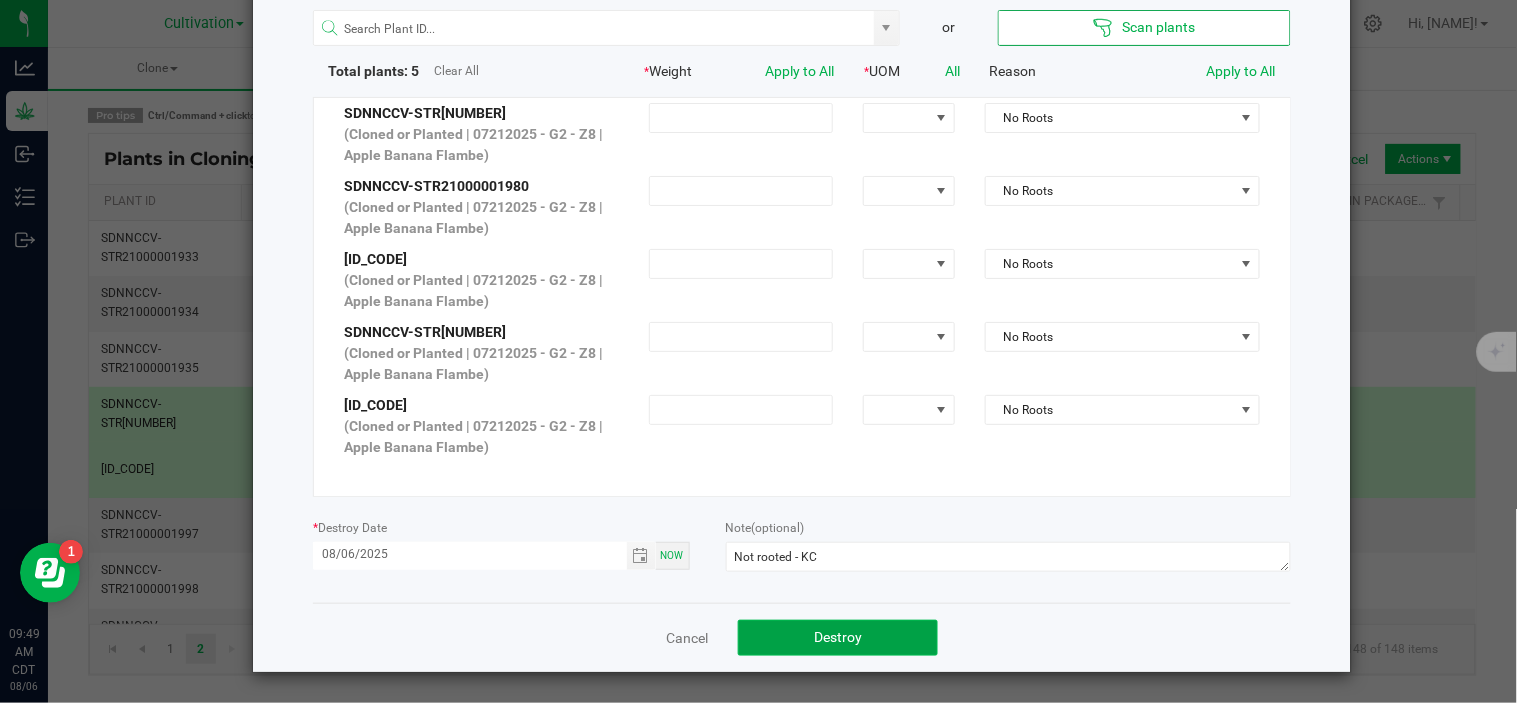 click on "Destroy" 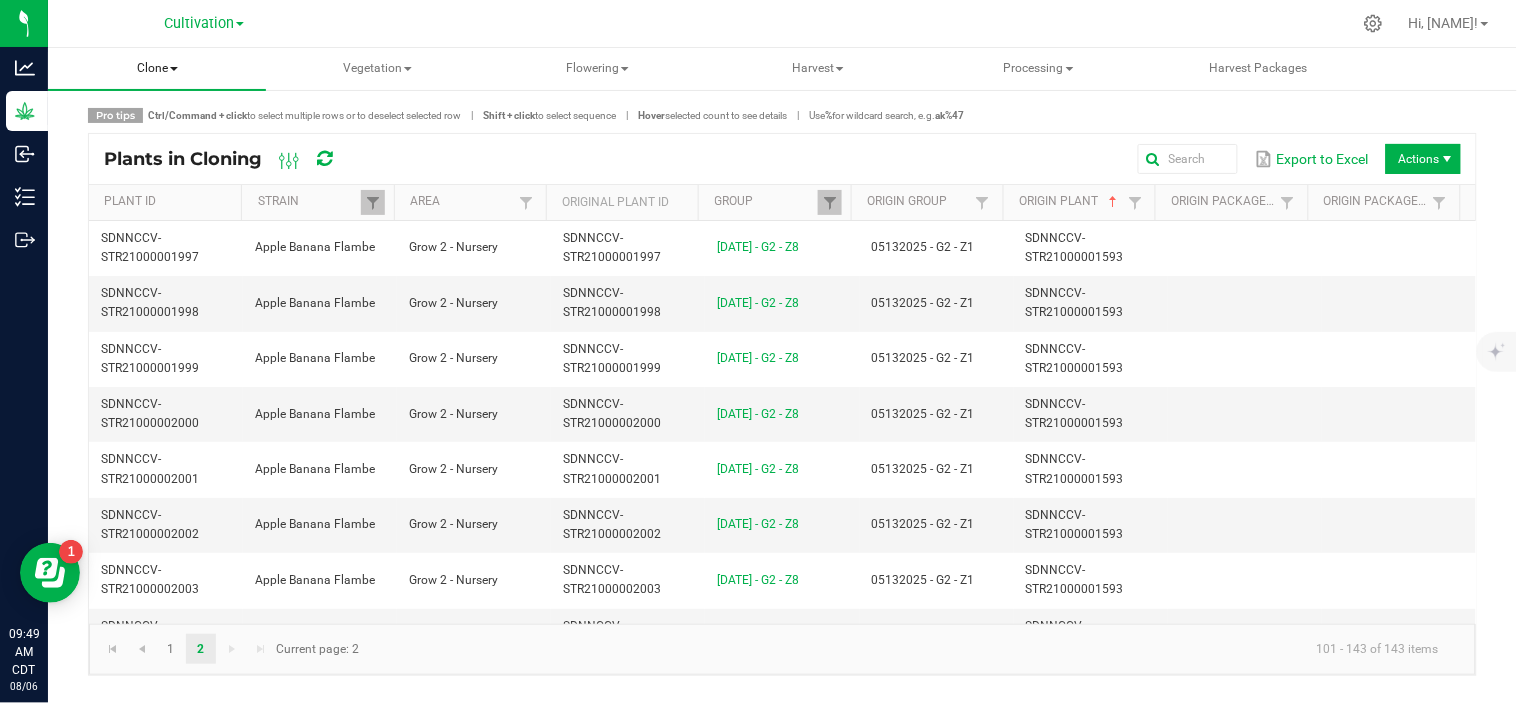 click on "Clone" at bounding box center (157, 69) 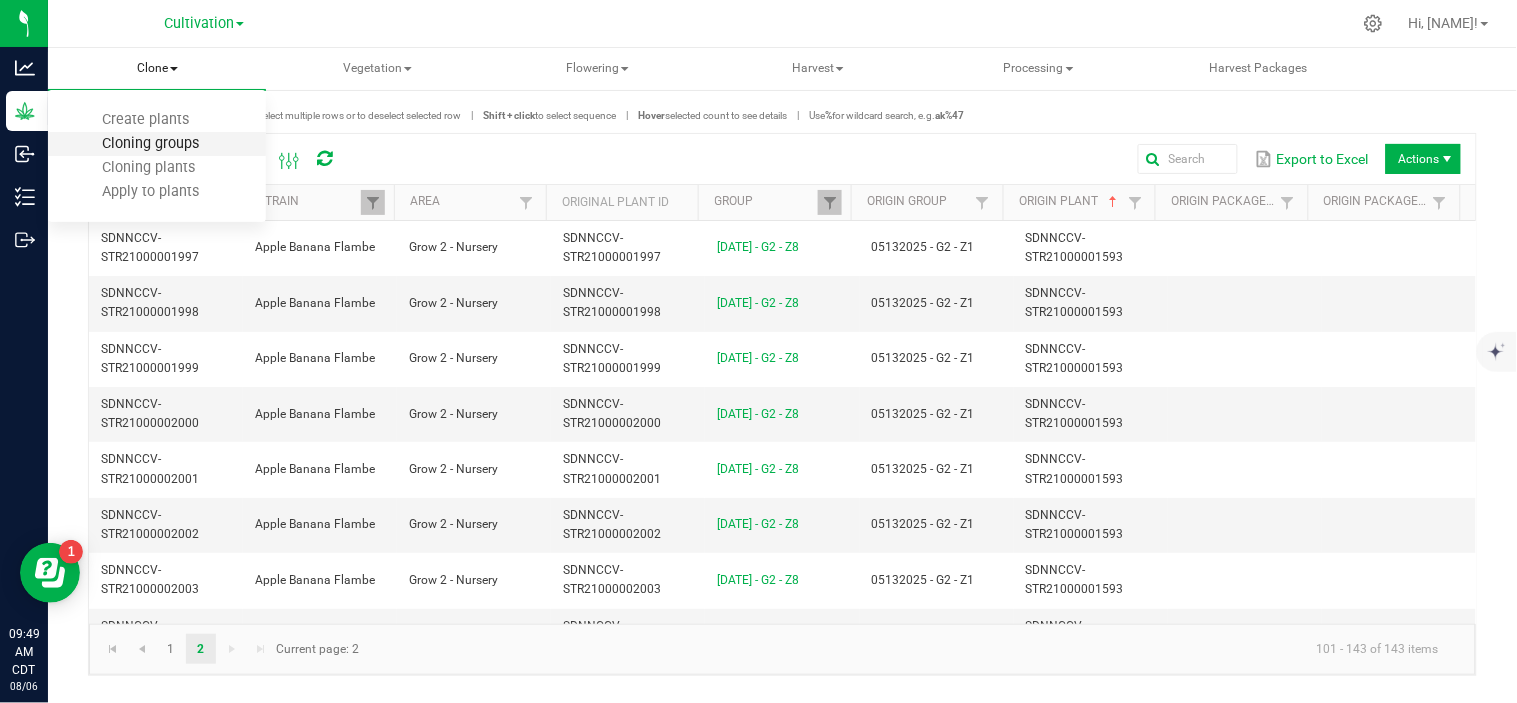 click on "Cloning groups" at bounding box center [150, 143] 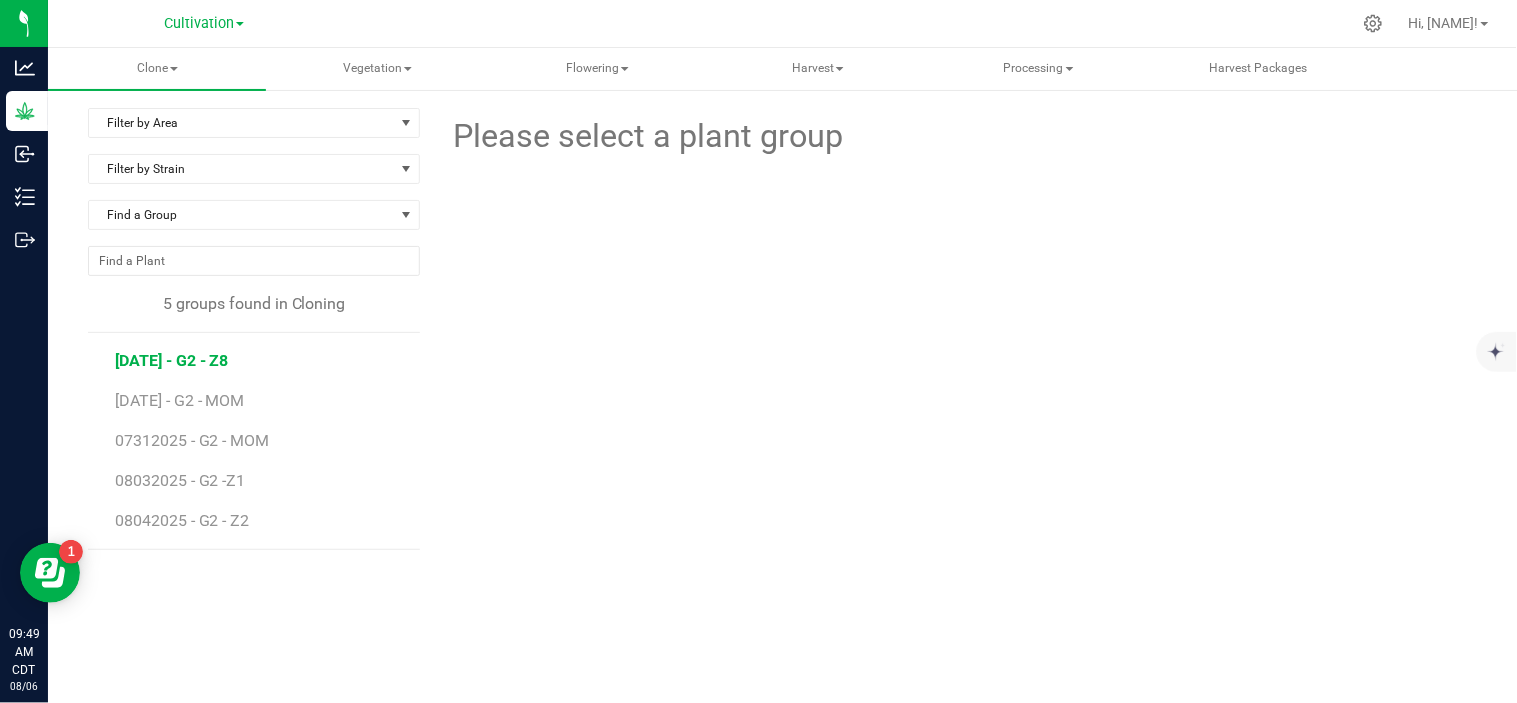 click on "[DATE] - G2 - Z8" at bounding box center (172, 360) 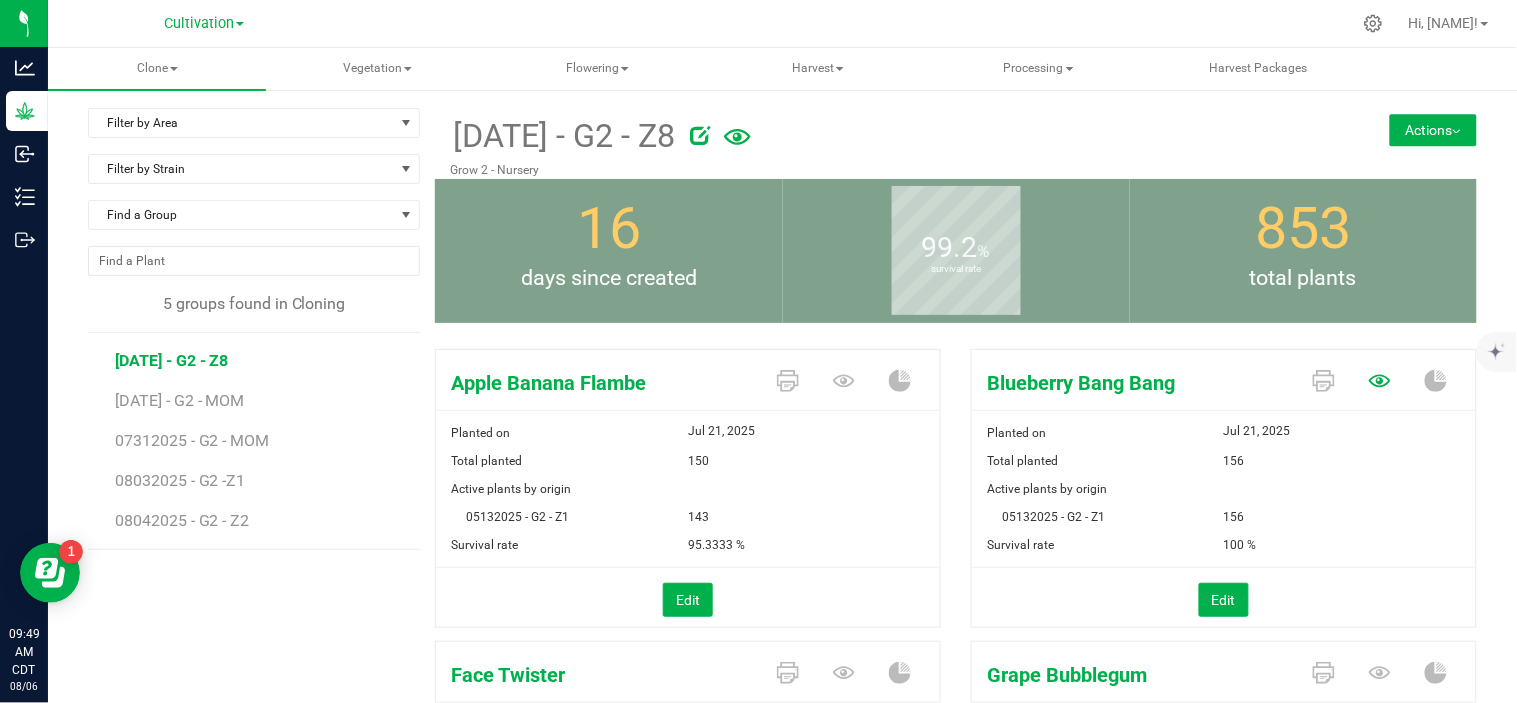 click 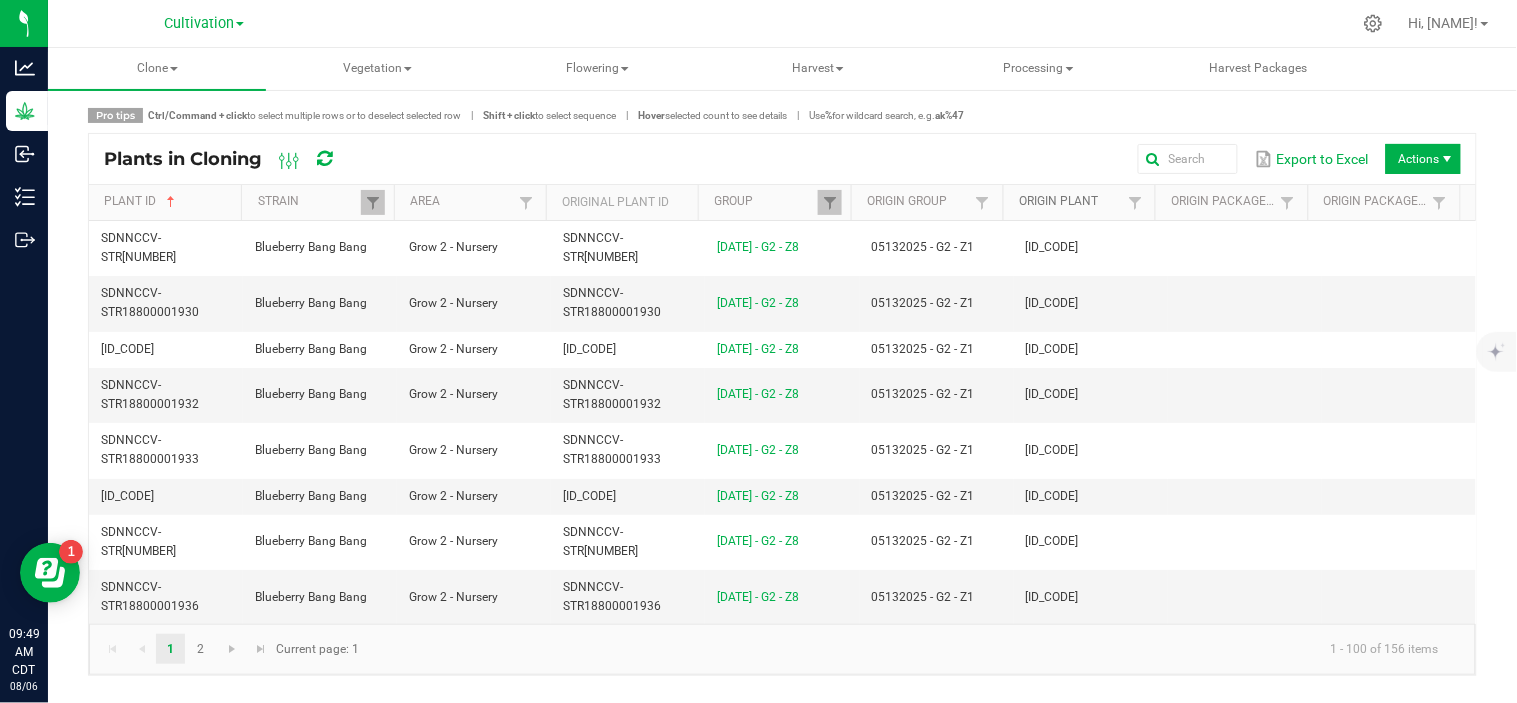 click on "Origin Plant" at bounding box center [1071, 202] 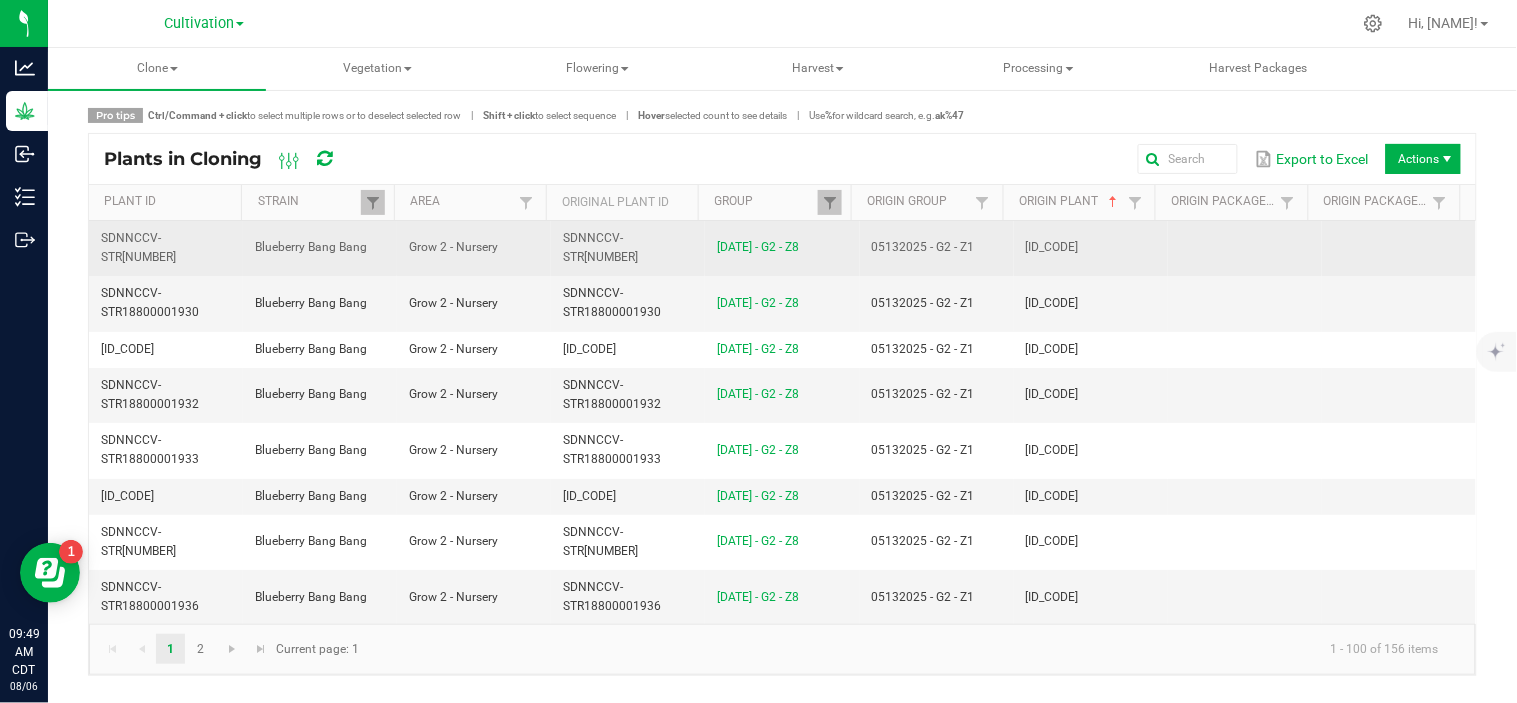 click on "[ID_CODE]" at bounding box center [1052, 247] 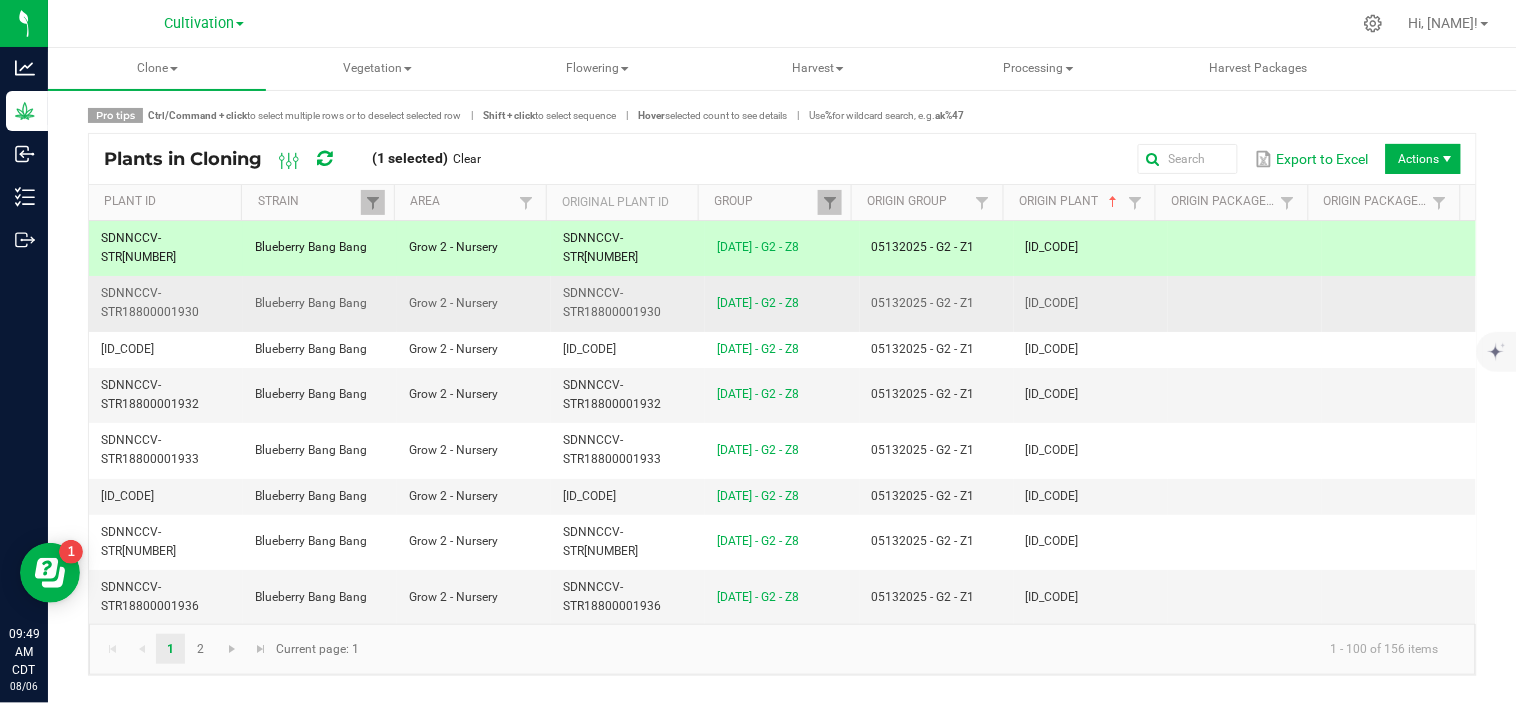 click on "[ID_CODE]" at bounding box center (1052, 303) 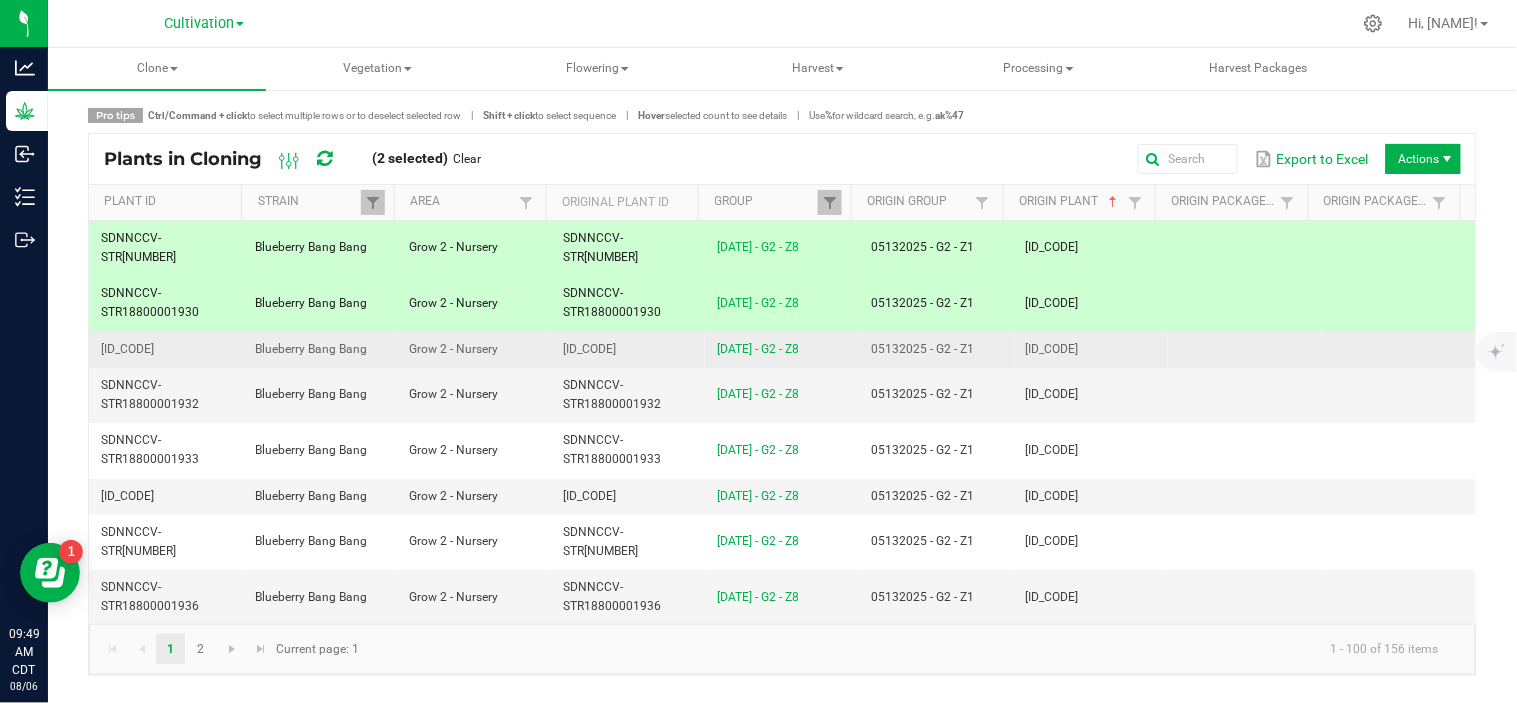 click on "[ID_CODE]" at bounding box center (1091, 350) 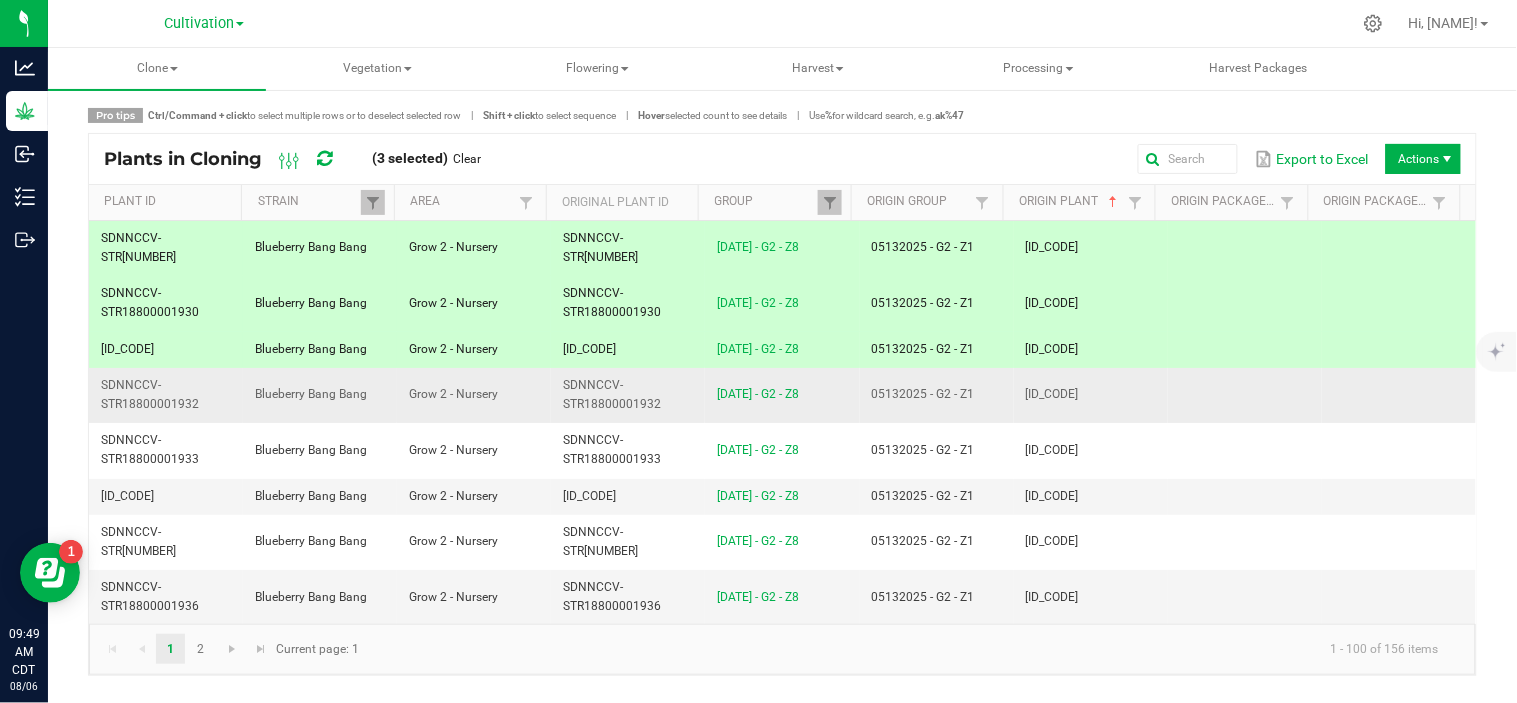 click on "[ID_CODE]" at bounding box center (1091, 395) 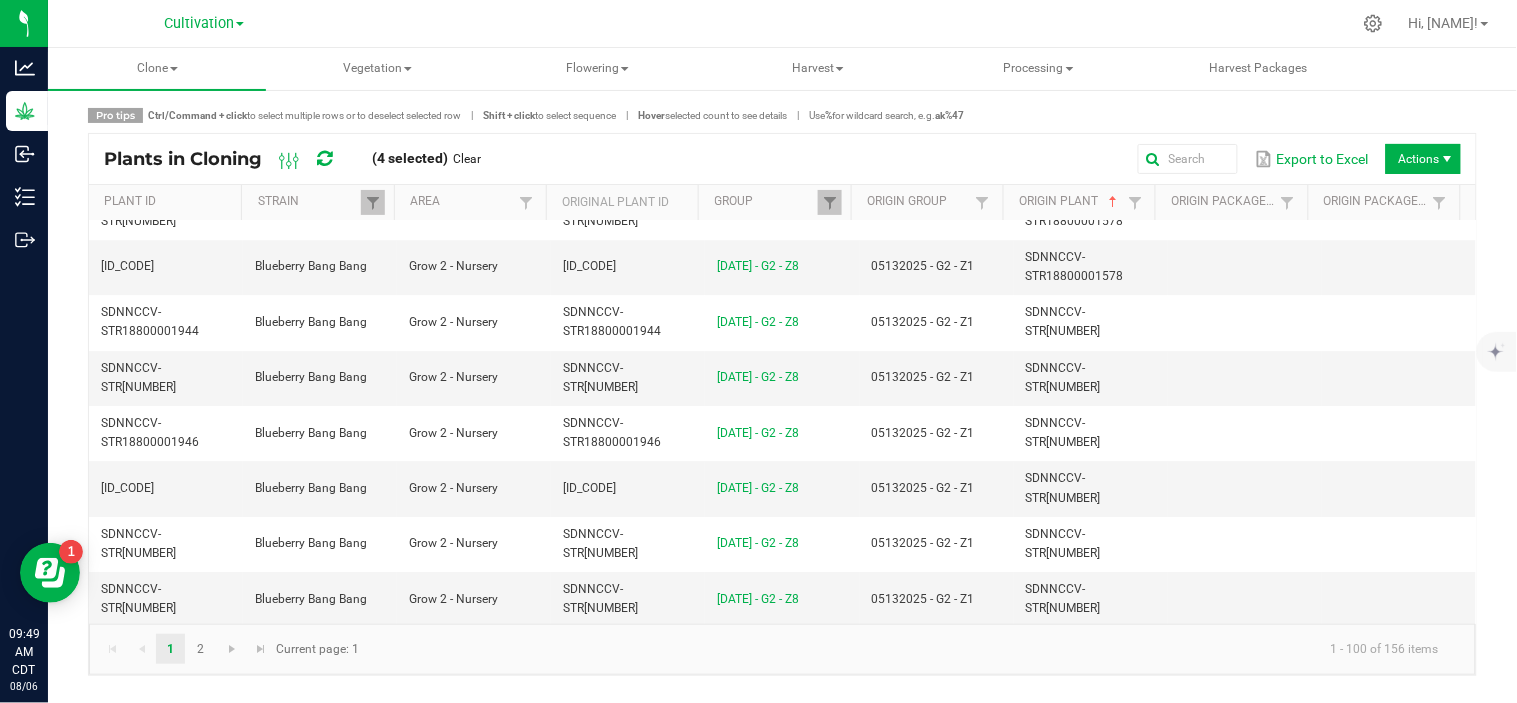 scroll, scrollTop: 1666, scrollLeft: 0, axis: vertical 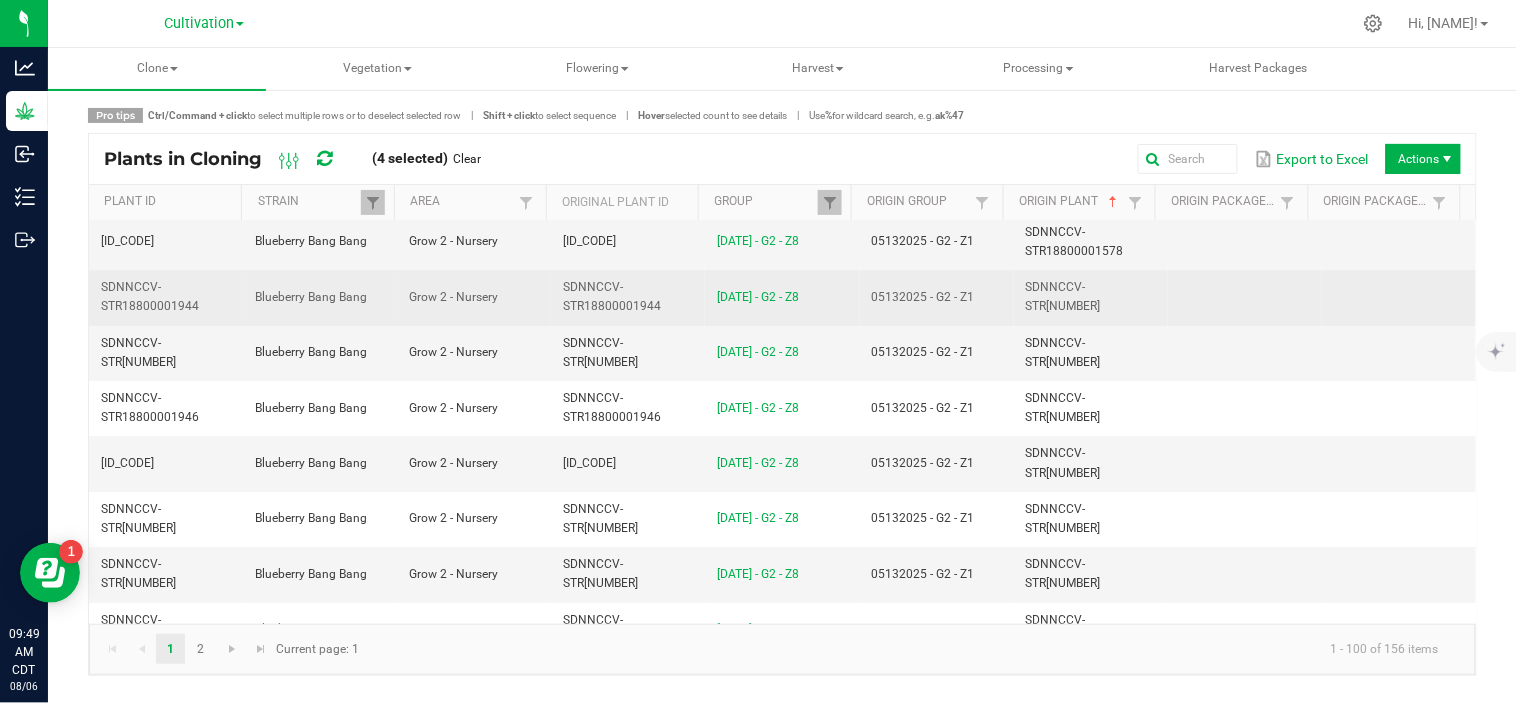 click on "SDNNCCV-STR[NUMBER]" at bounding box center [1091, 297] 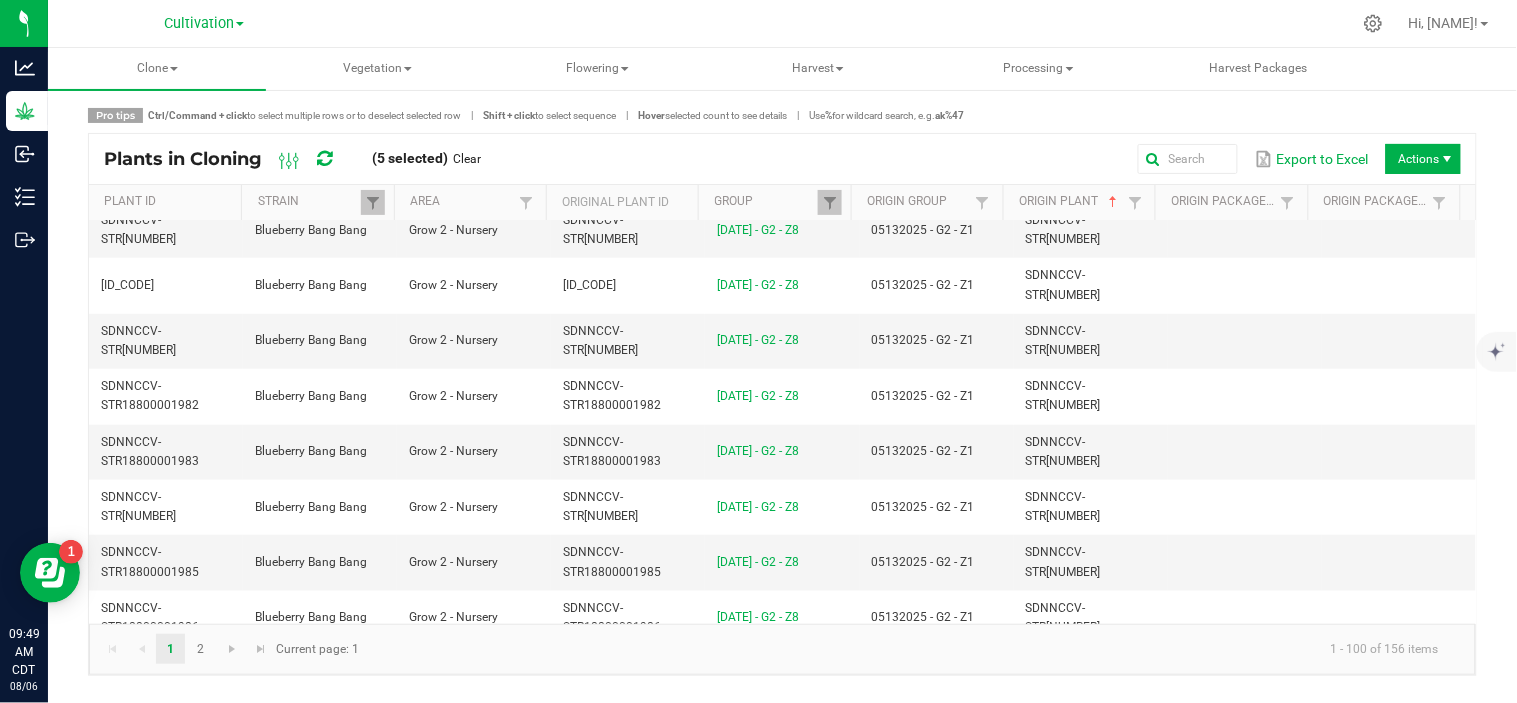 scroll, scrollTop: 4111, scrollLeft: 0, axis: vertical 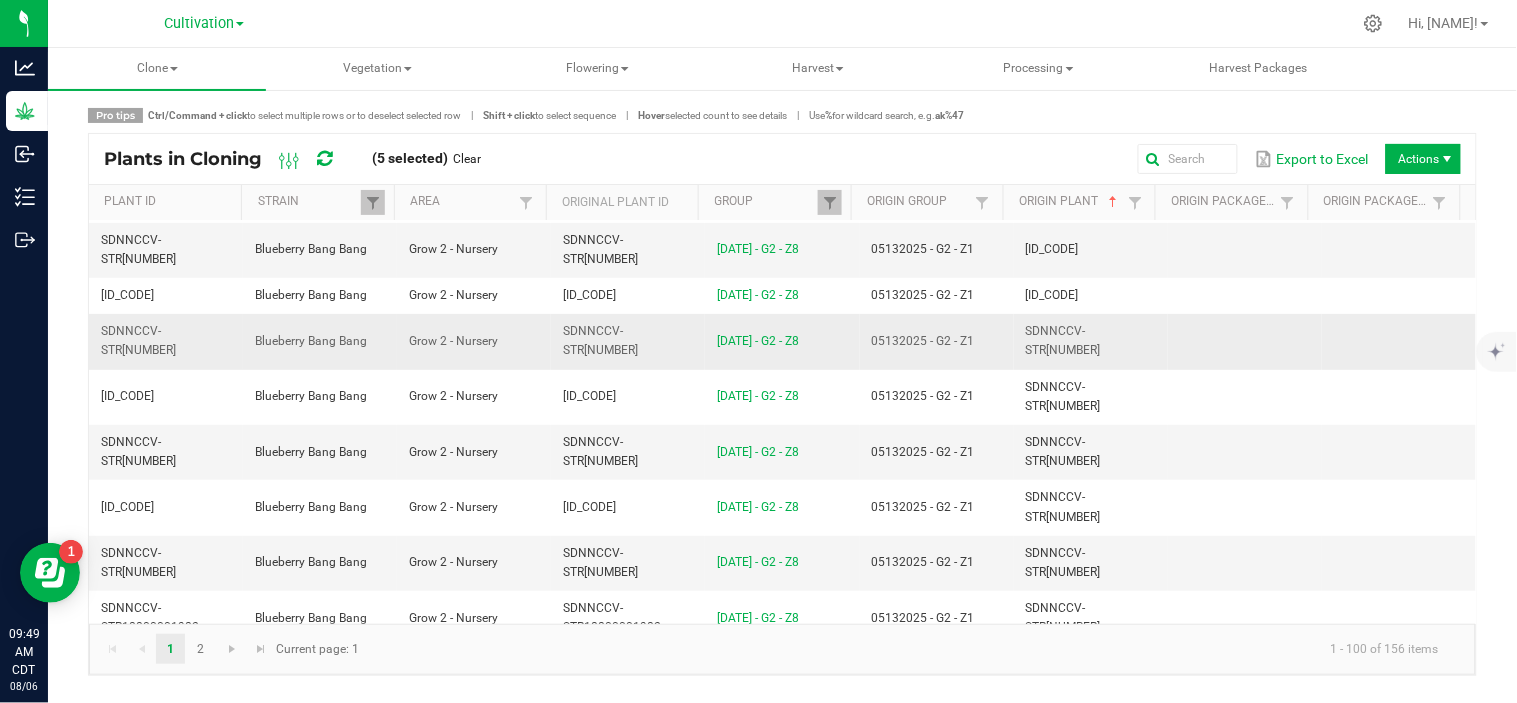 click on "SDNNCCV-STR[NUMBER]" at bounding box center (1091, 341) 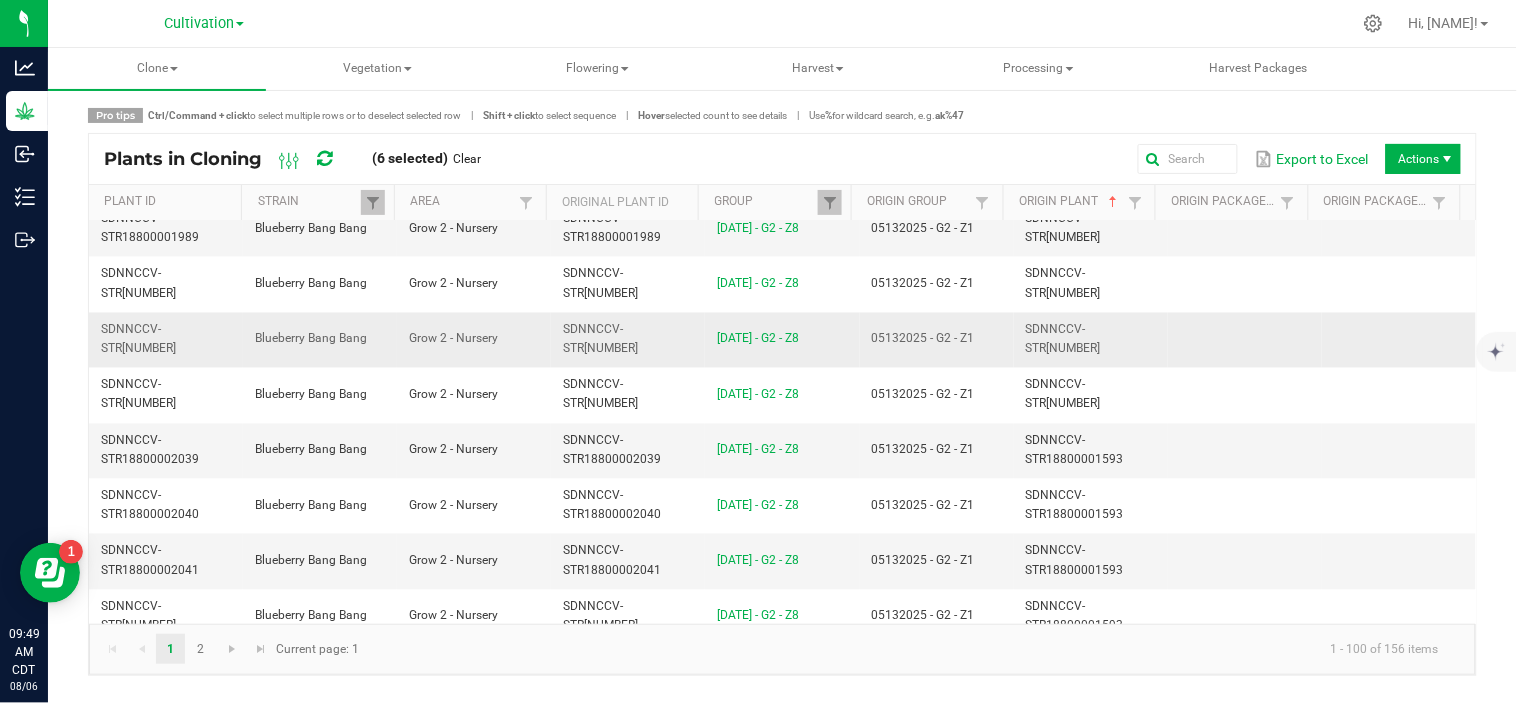 scroll, scrollTop: 5145, scrollLeft: 0, axis: vertical 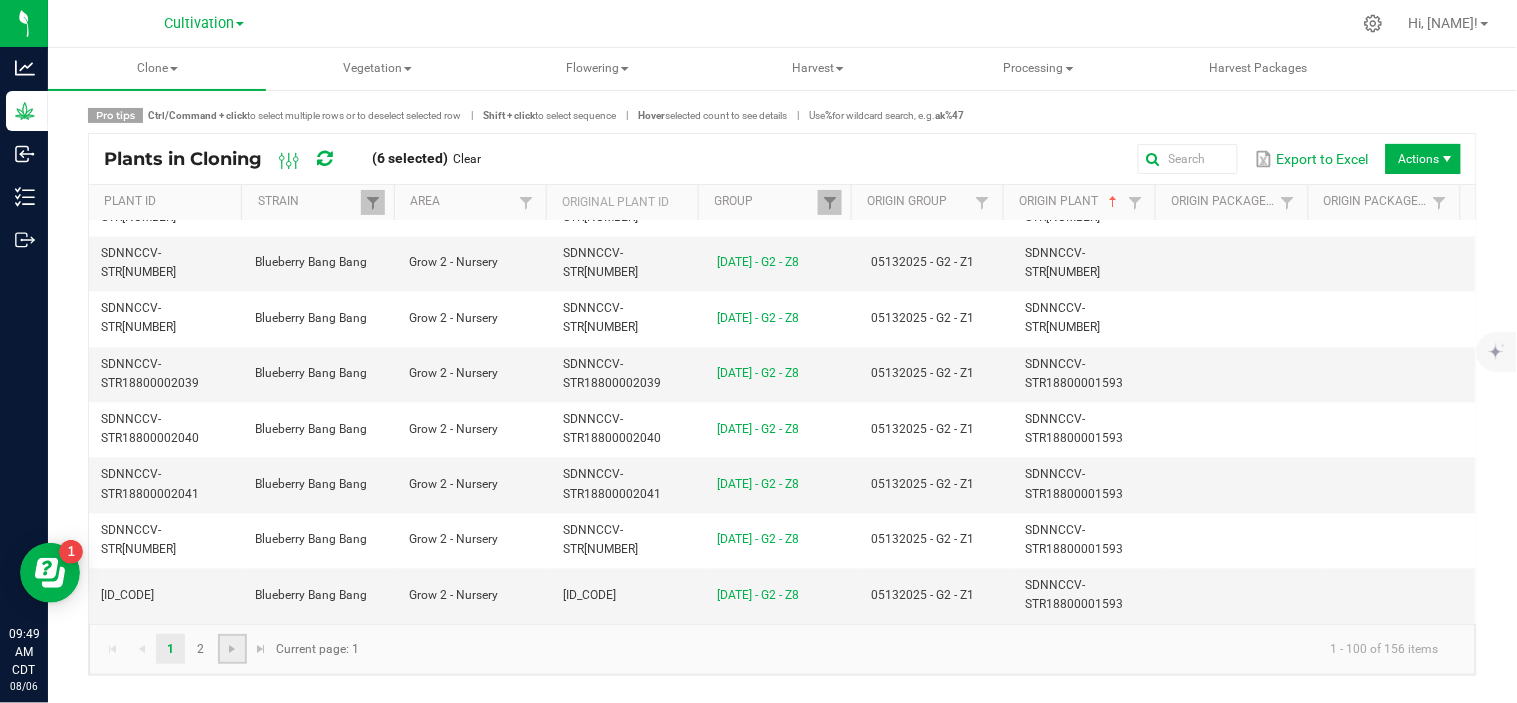 click 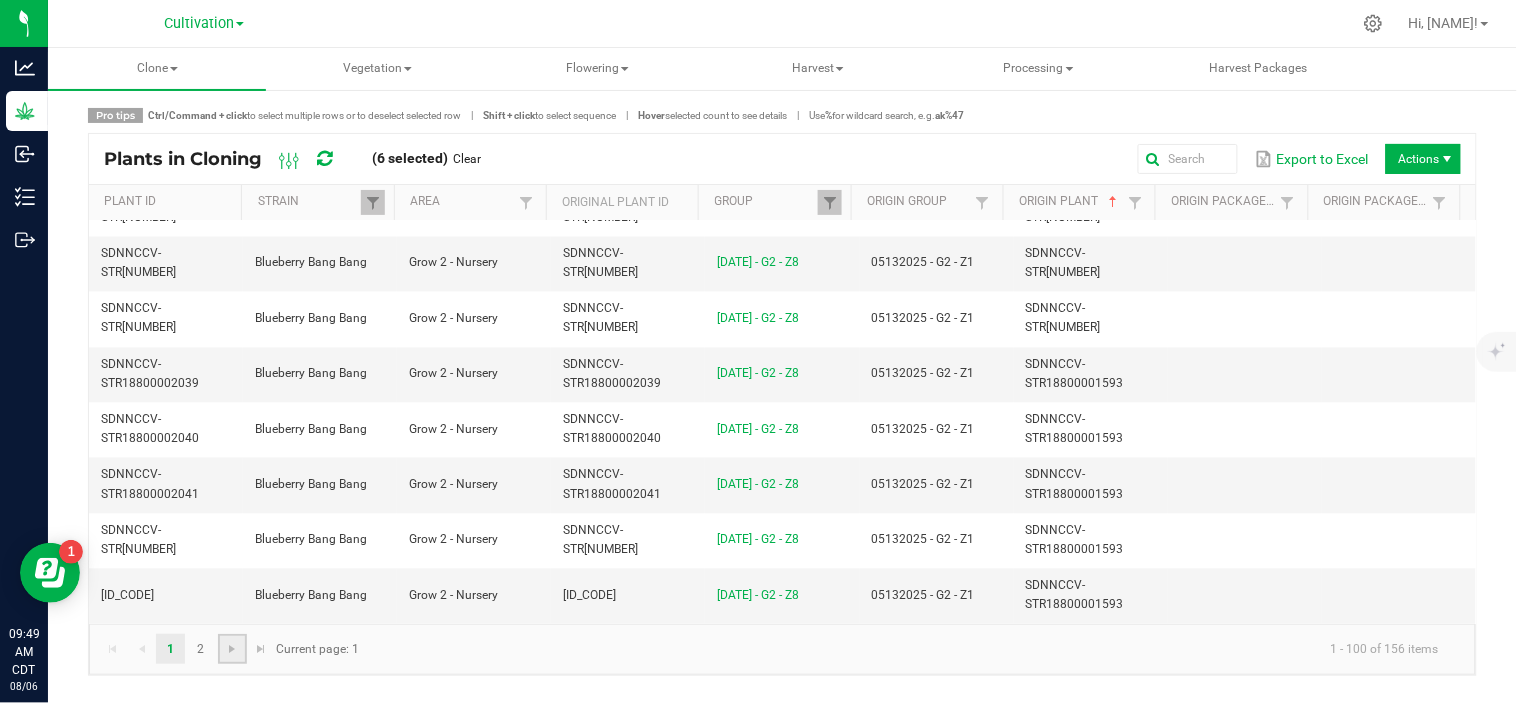 scroll, scrollTop: 0, scrollLeft: 0, axis: both 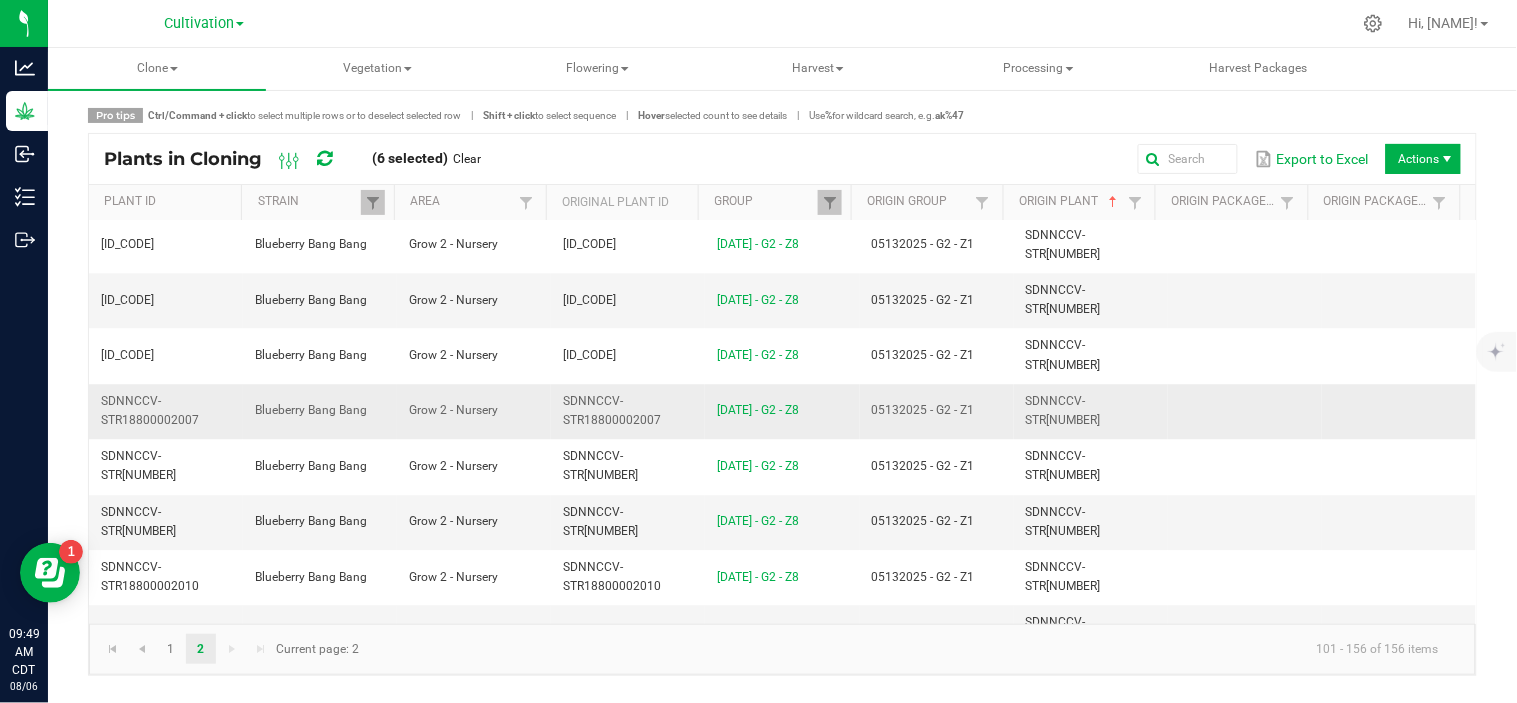 click on "SDNNCCV-STR[NUMBER]" at bounding box center [1091, 411] 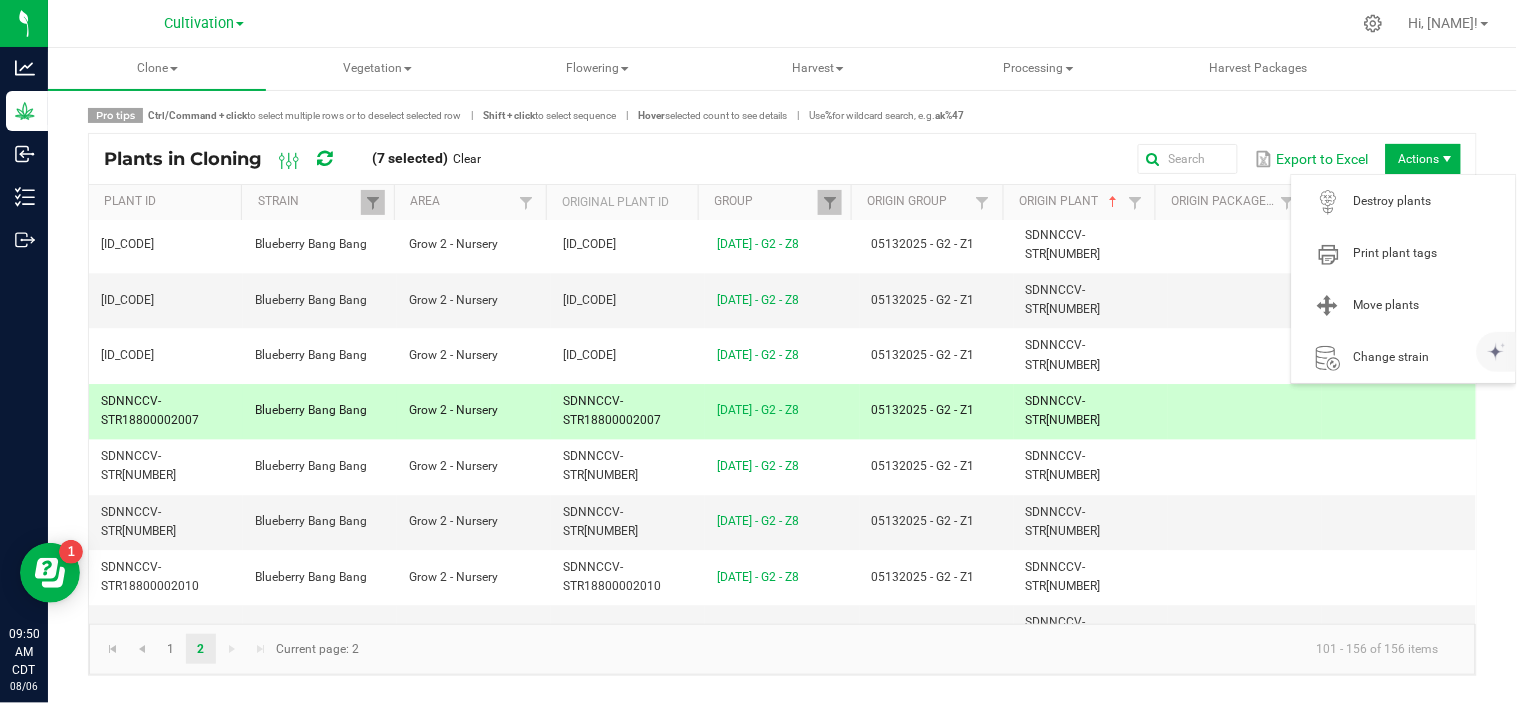 click on "Actions" at bounding box center [1423, 159] 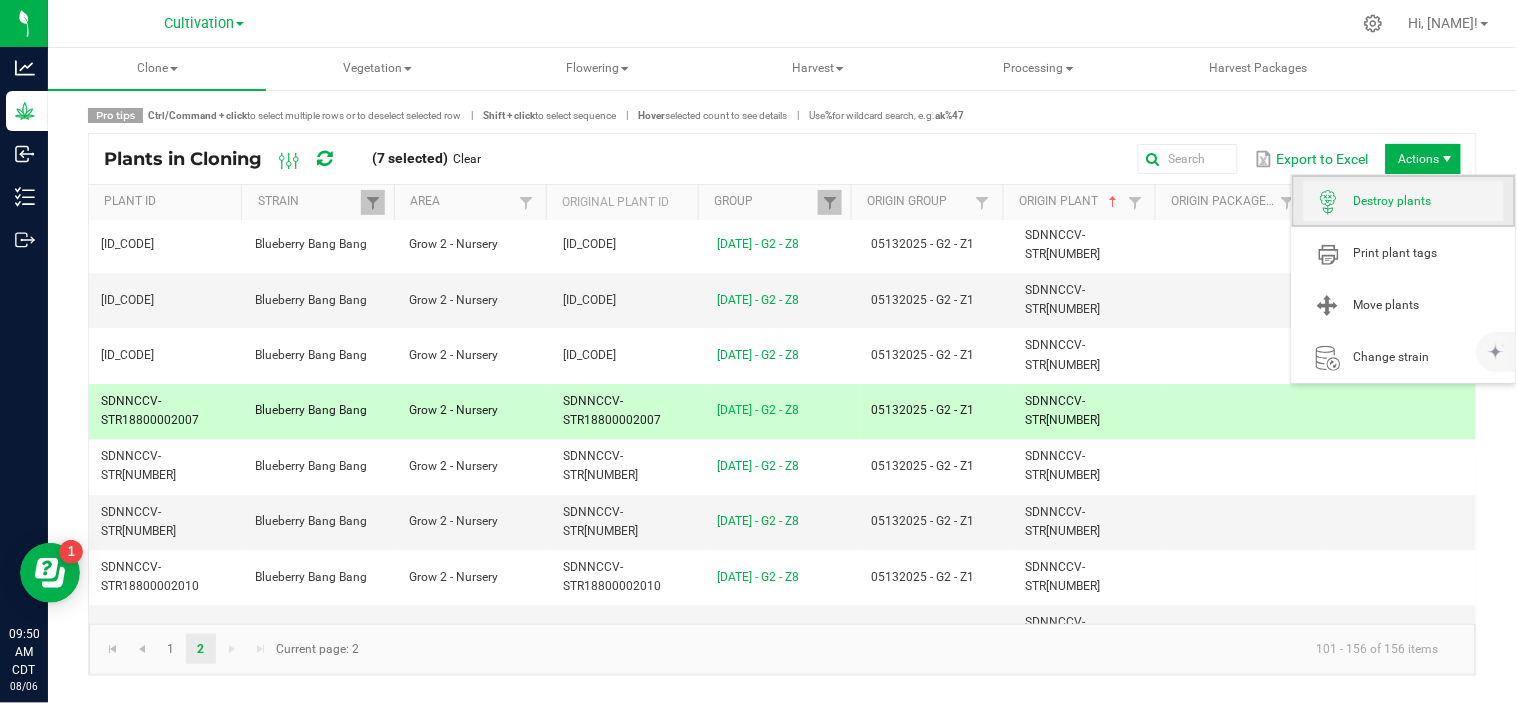 click on "Destroy plants" at bounding box center [1404, 201] 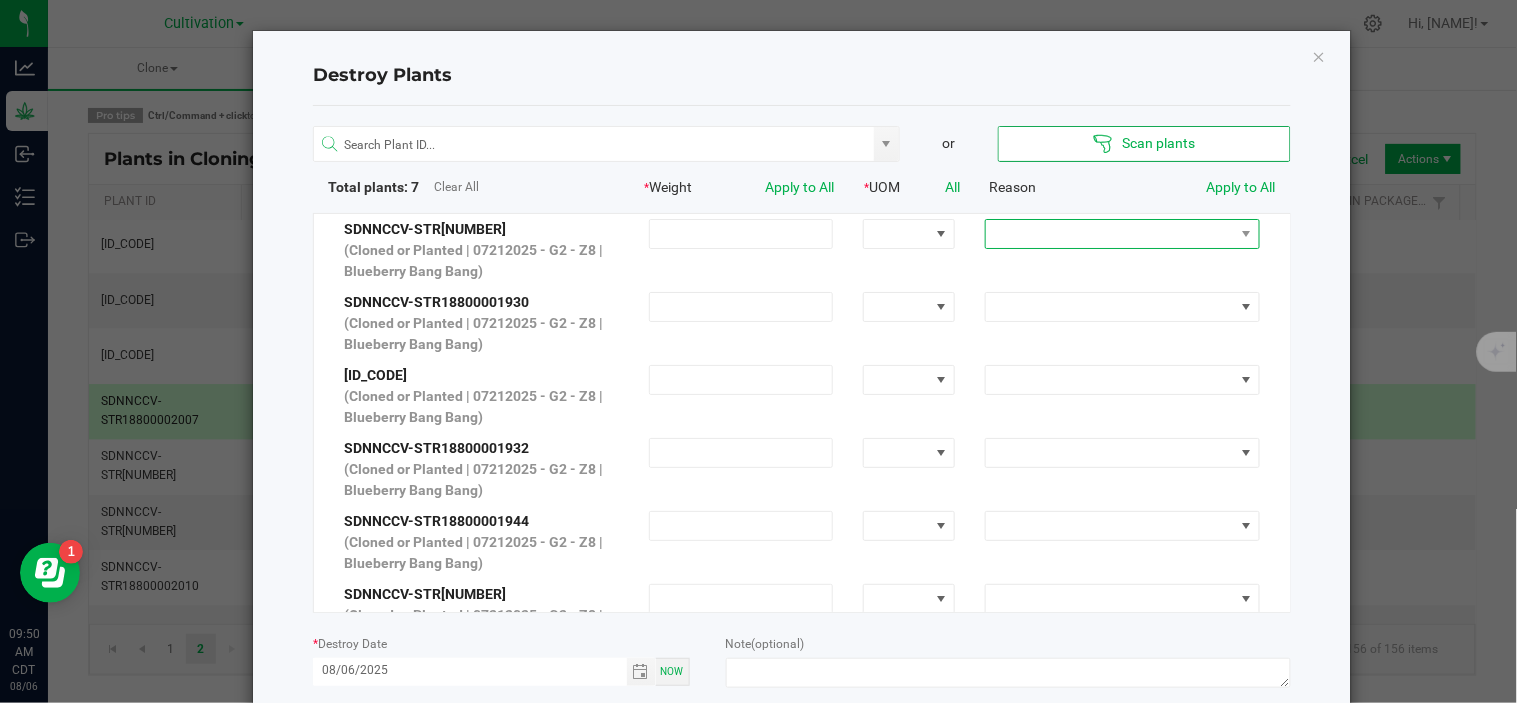 click at bounding box center (1110, 234) 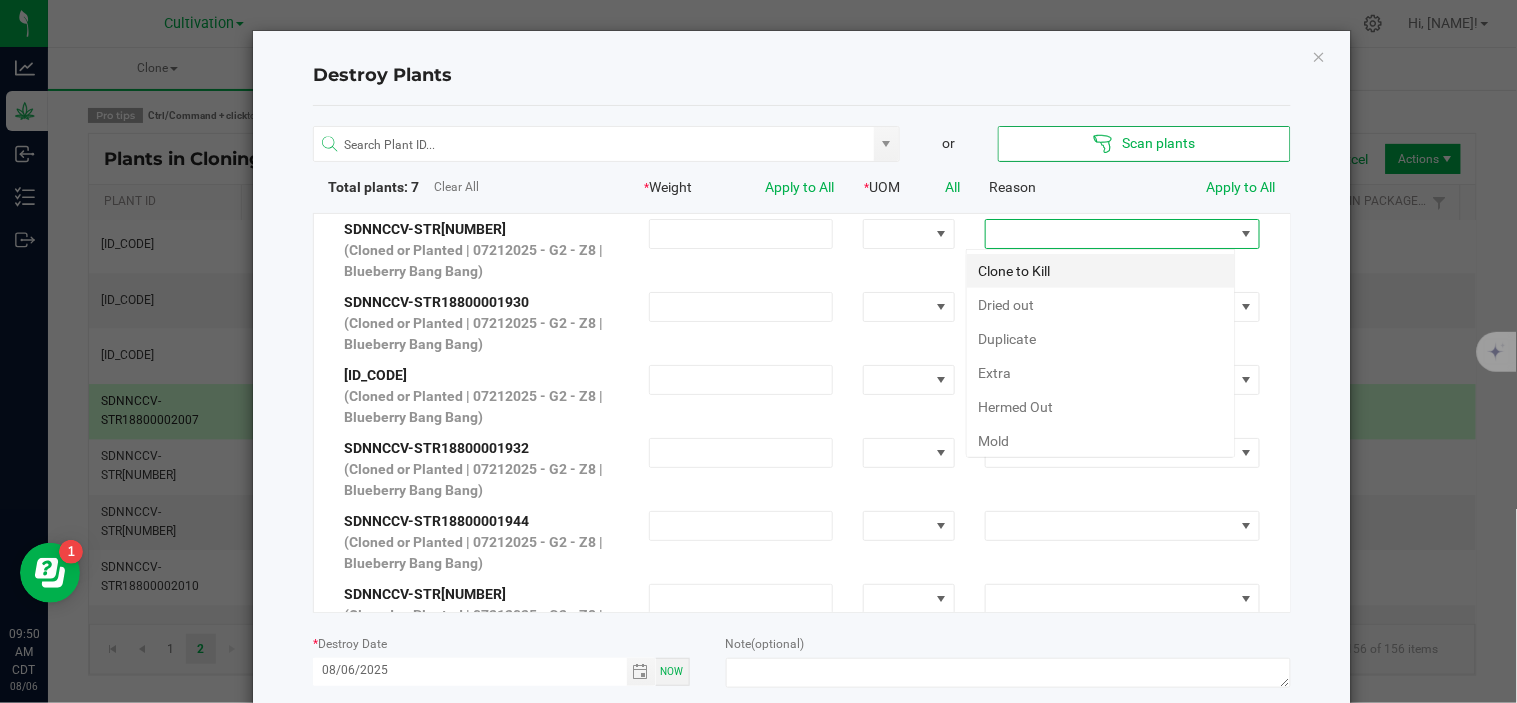 scroll, scrollTop: 99970, scrollLeft: 99730, axis: both 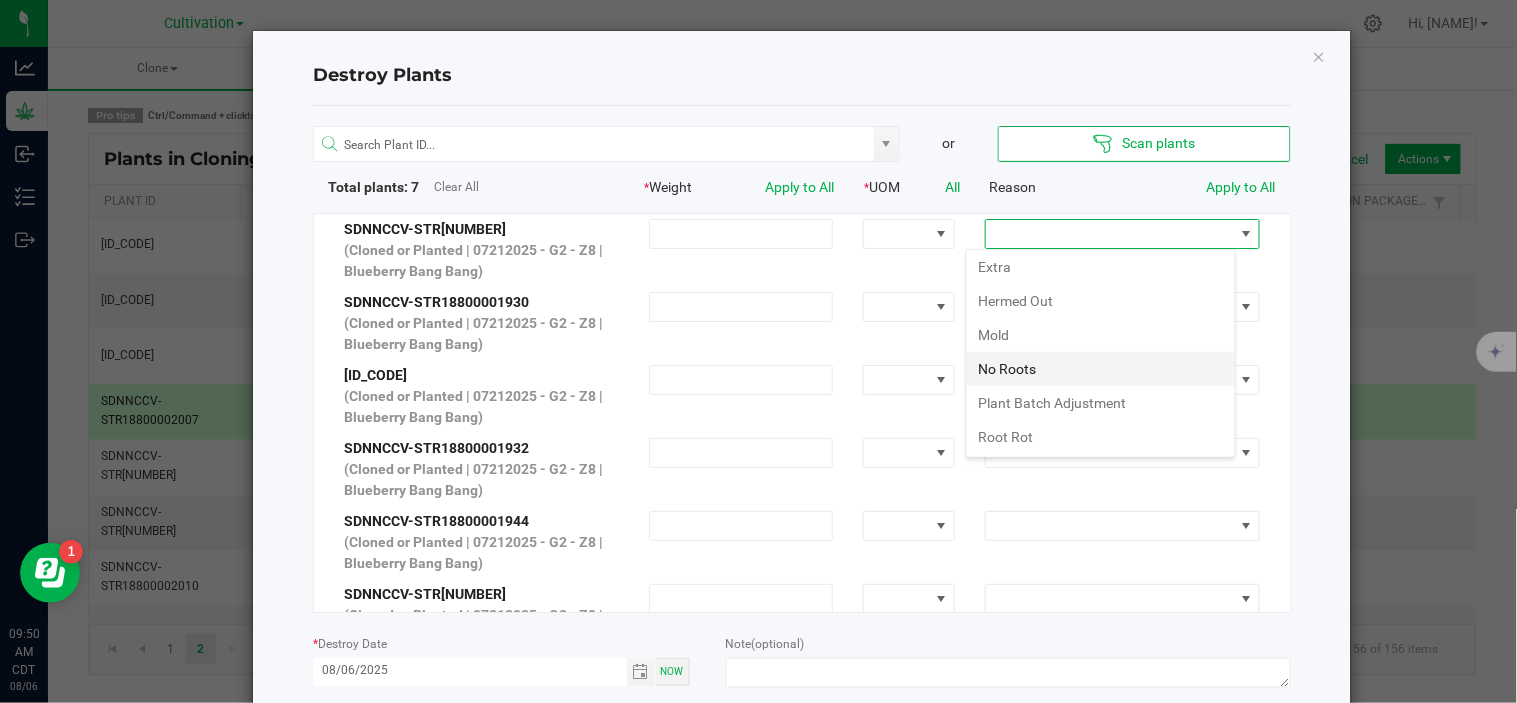 click on "No Roots" at bounding box center [1101, 369] 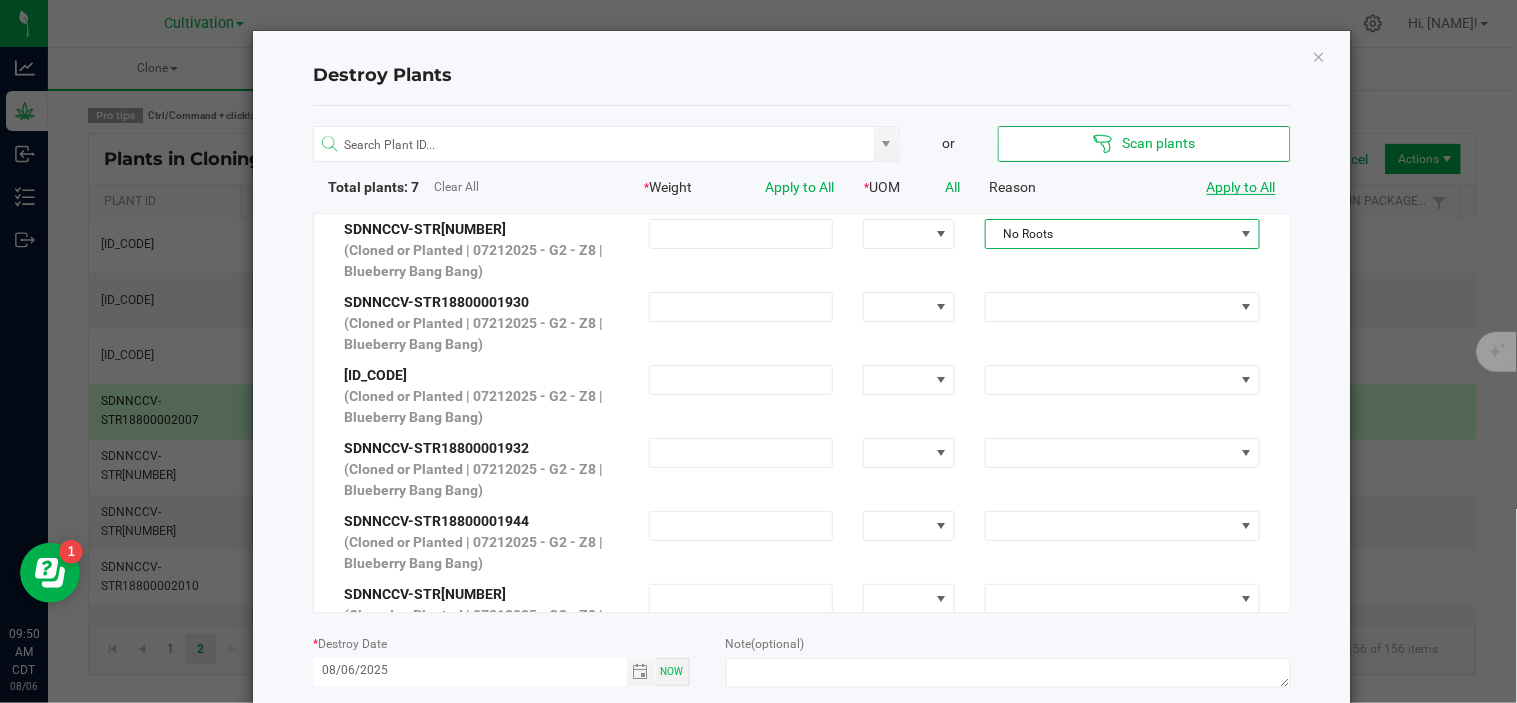 click on "Apply to All" 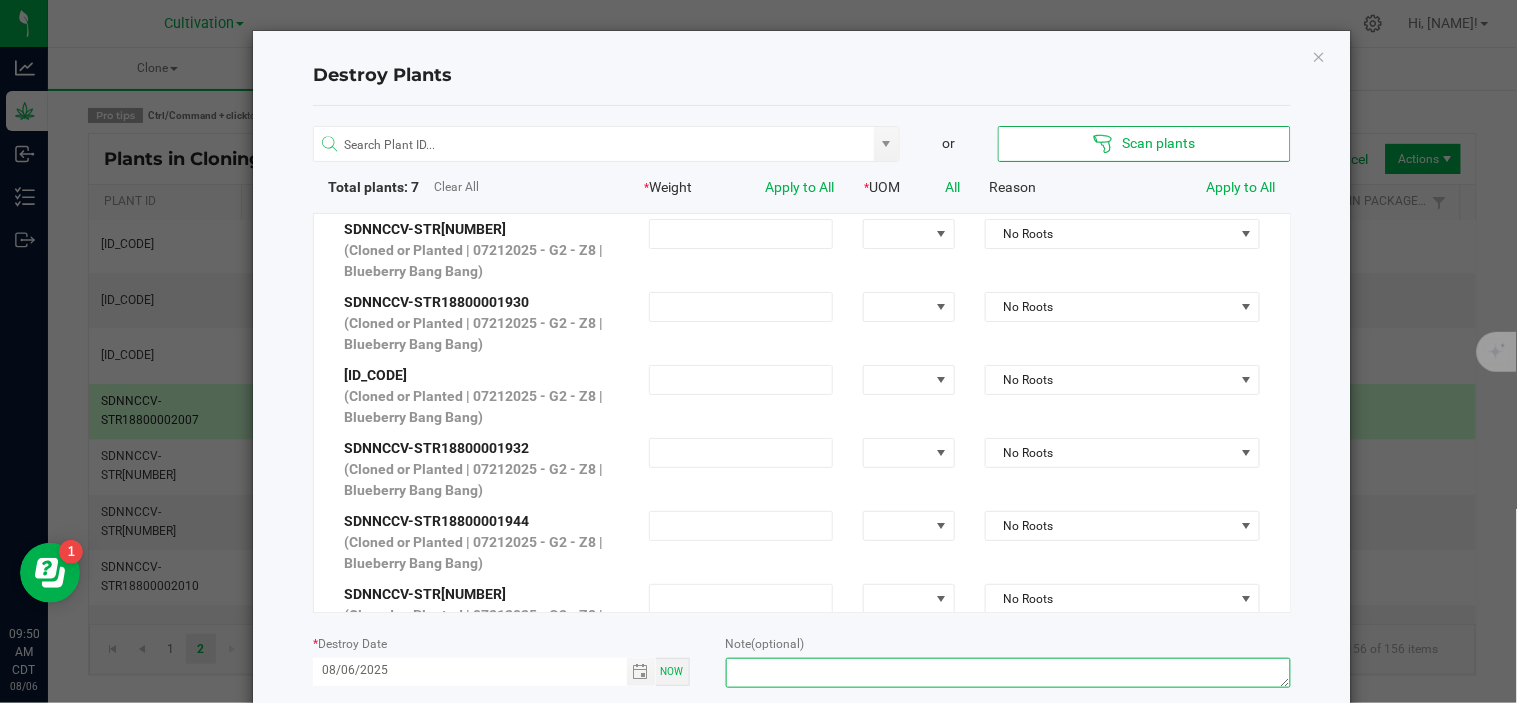 click at bounding box center (1008, 673) 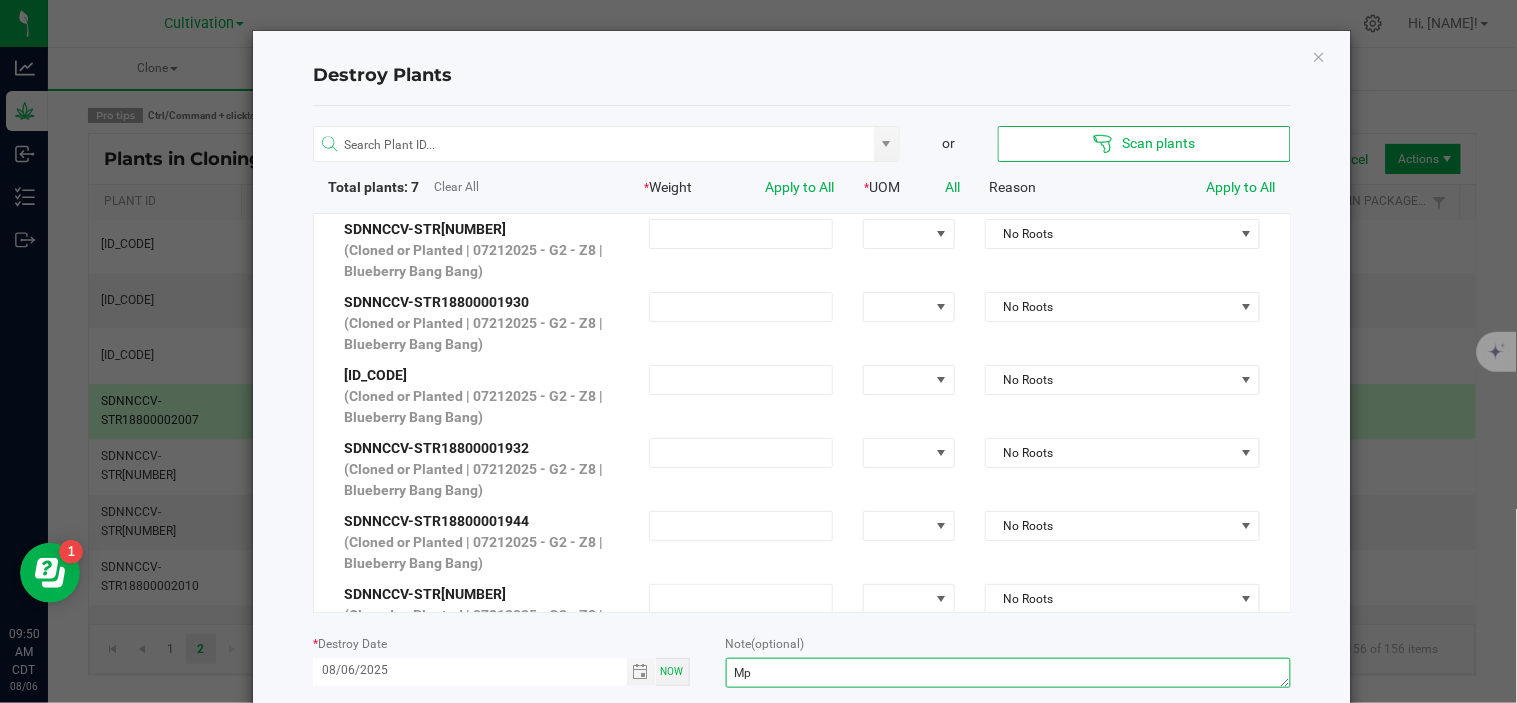 type on "M" 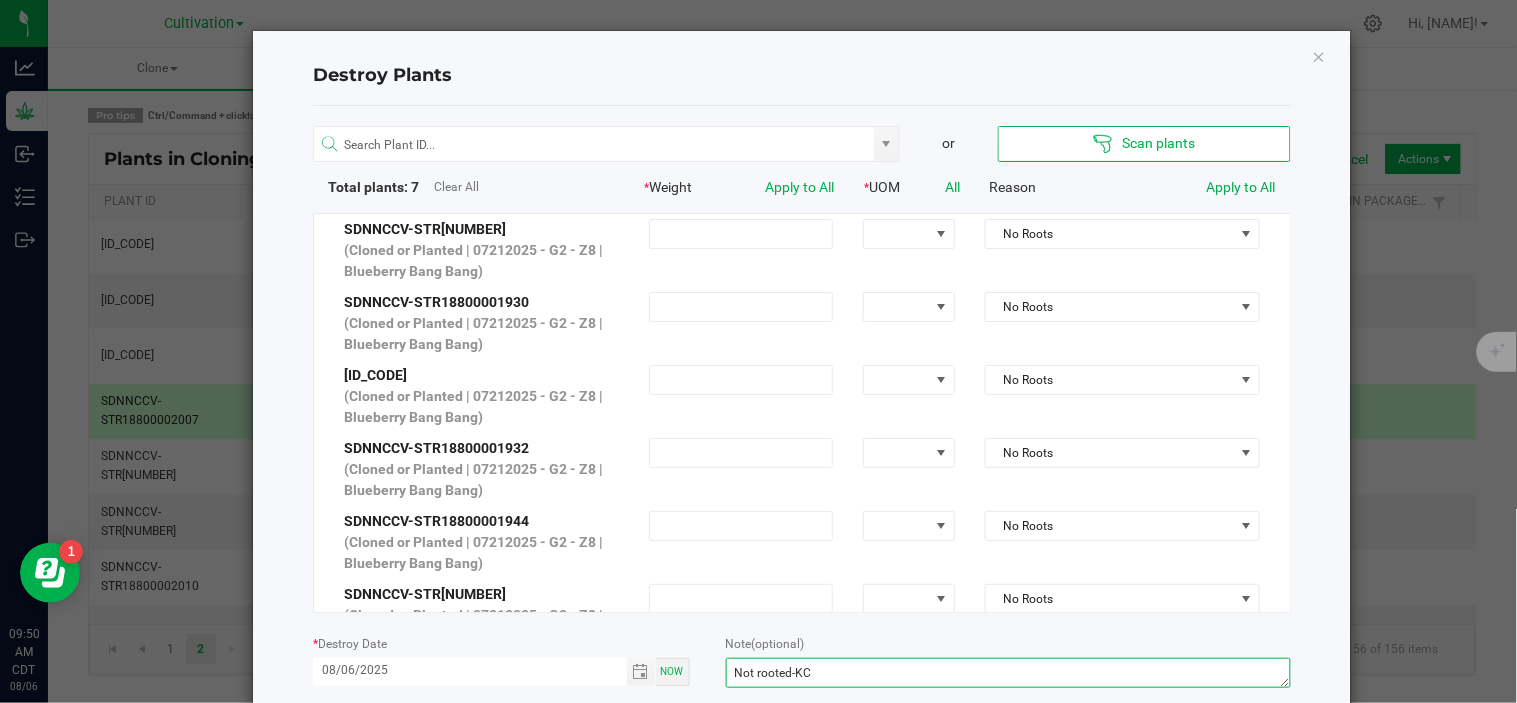 type on "Not rooted-KC" 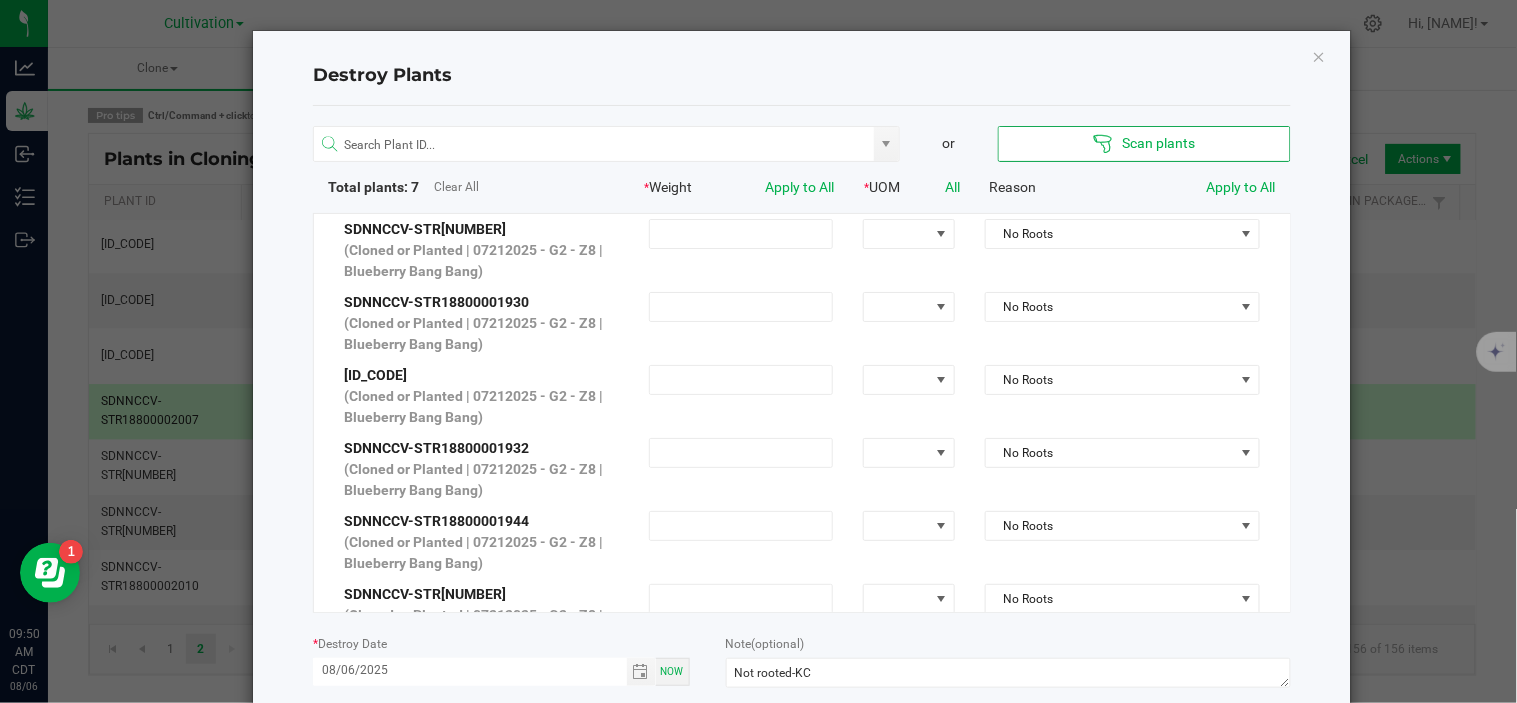 click on "Note (optional) Not rooted-KC" 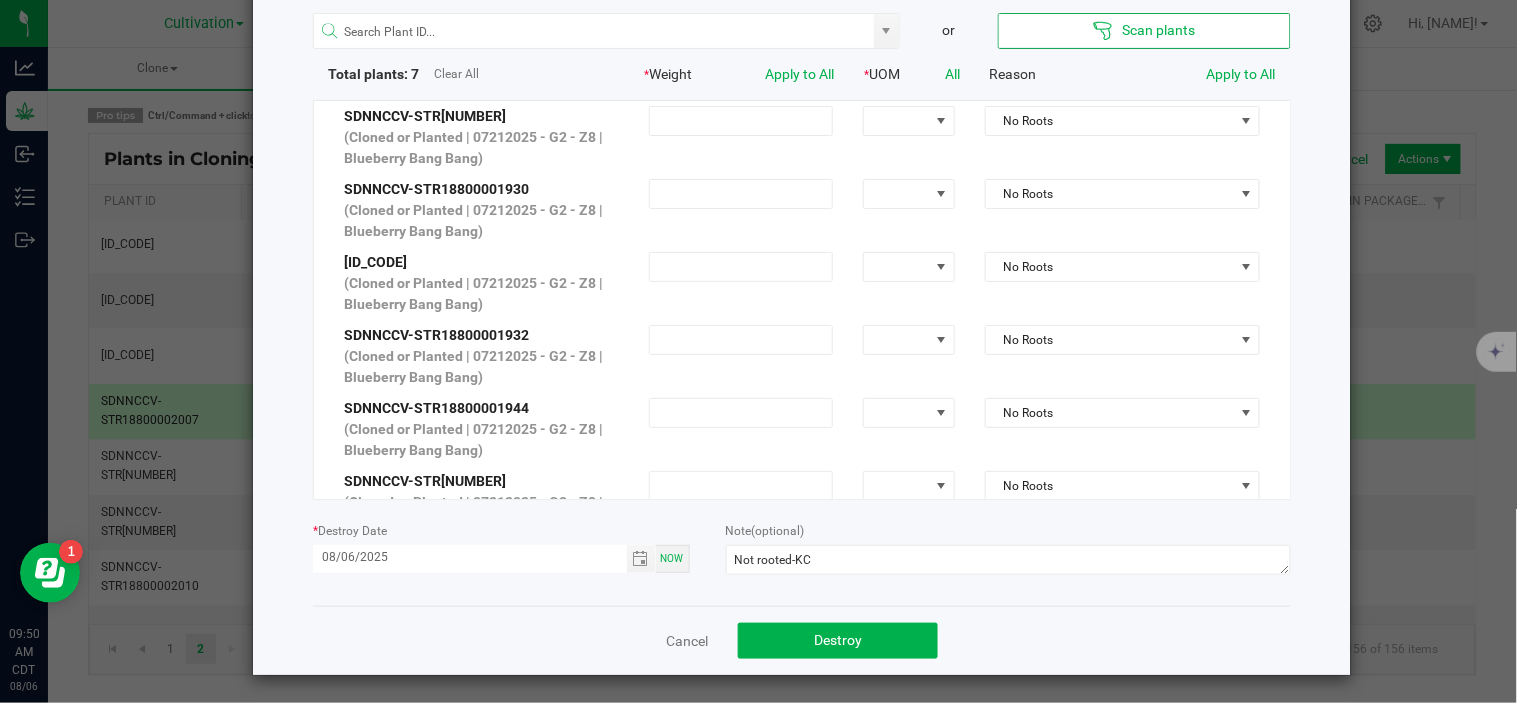 scroll, scrollTop: 116, scrollLeft: 0, axis: vertical 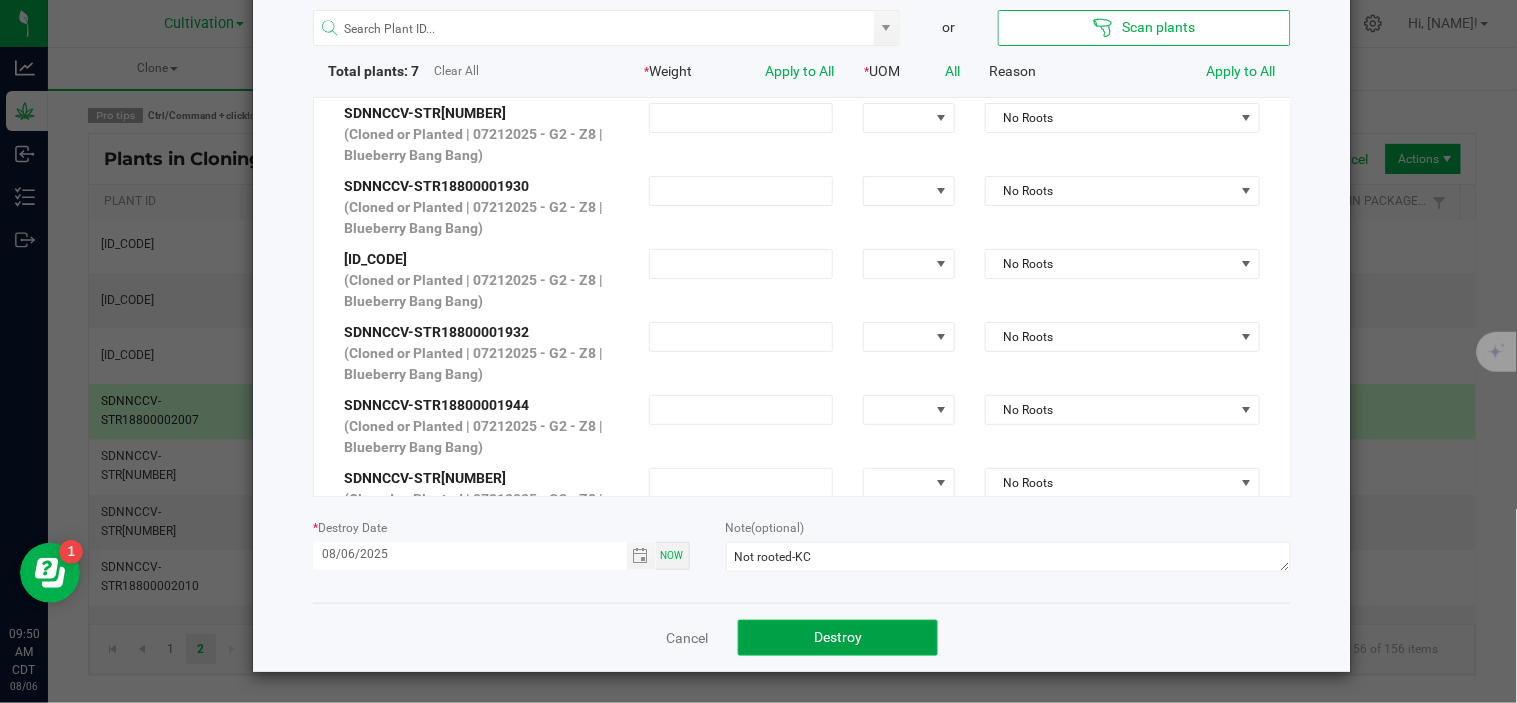 click on "Destroy" 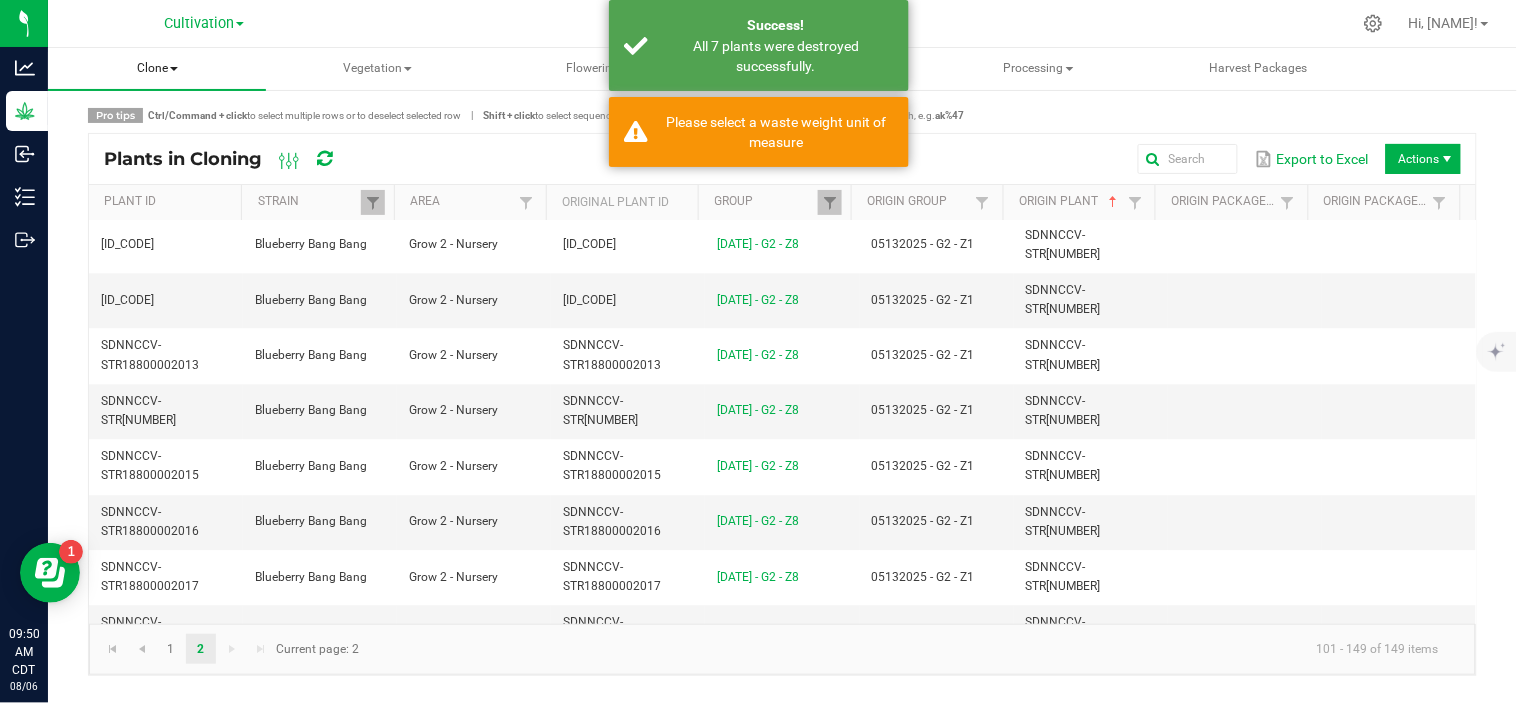 click on "Clone" at bounding box center (157, 69) 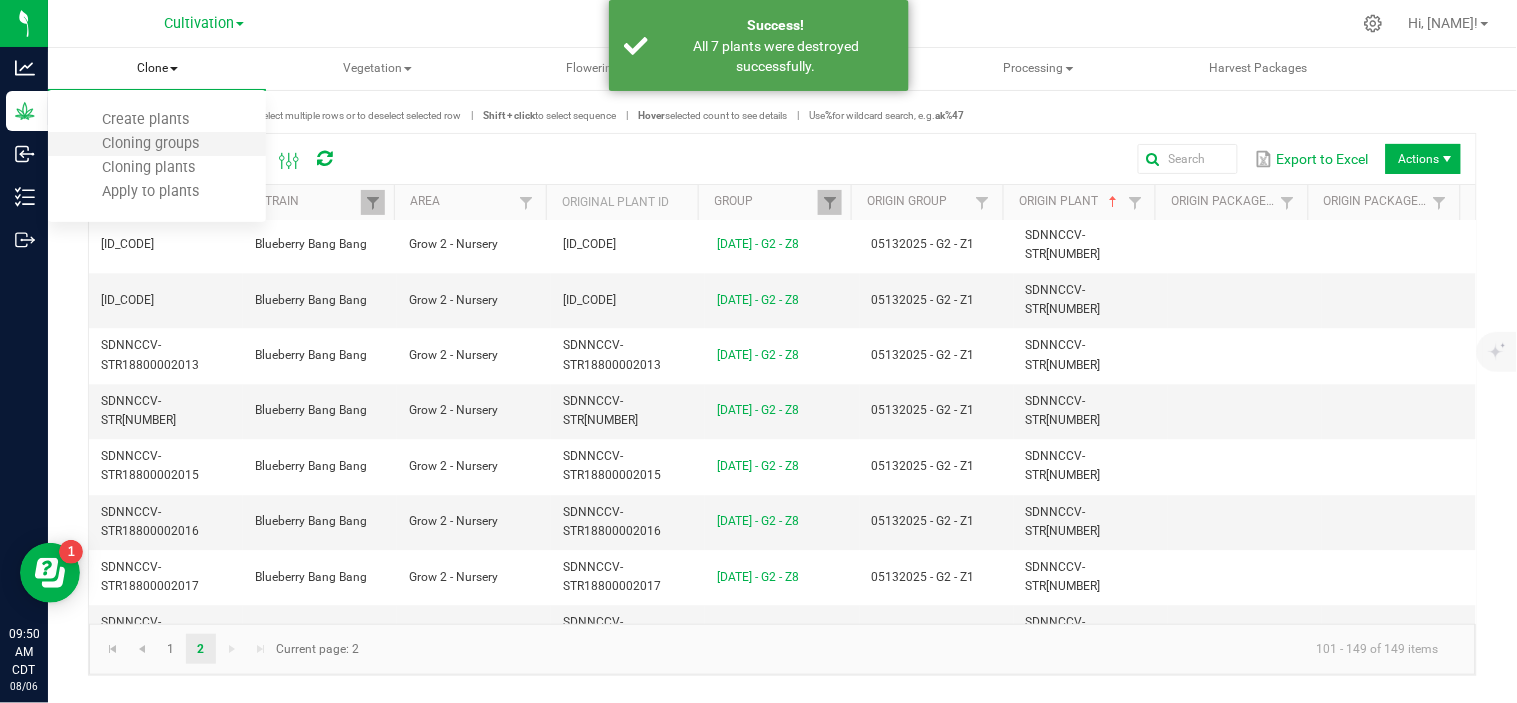 click on "Cloning groups" at bounding box center [157, 144] 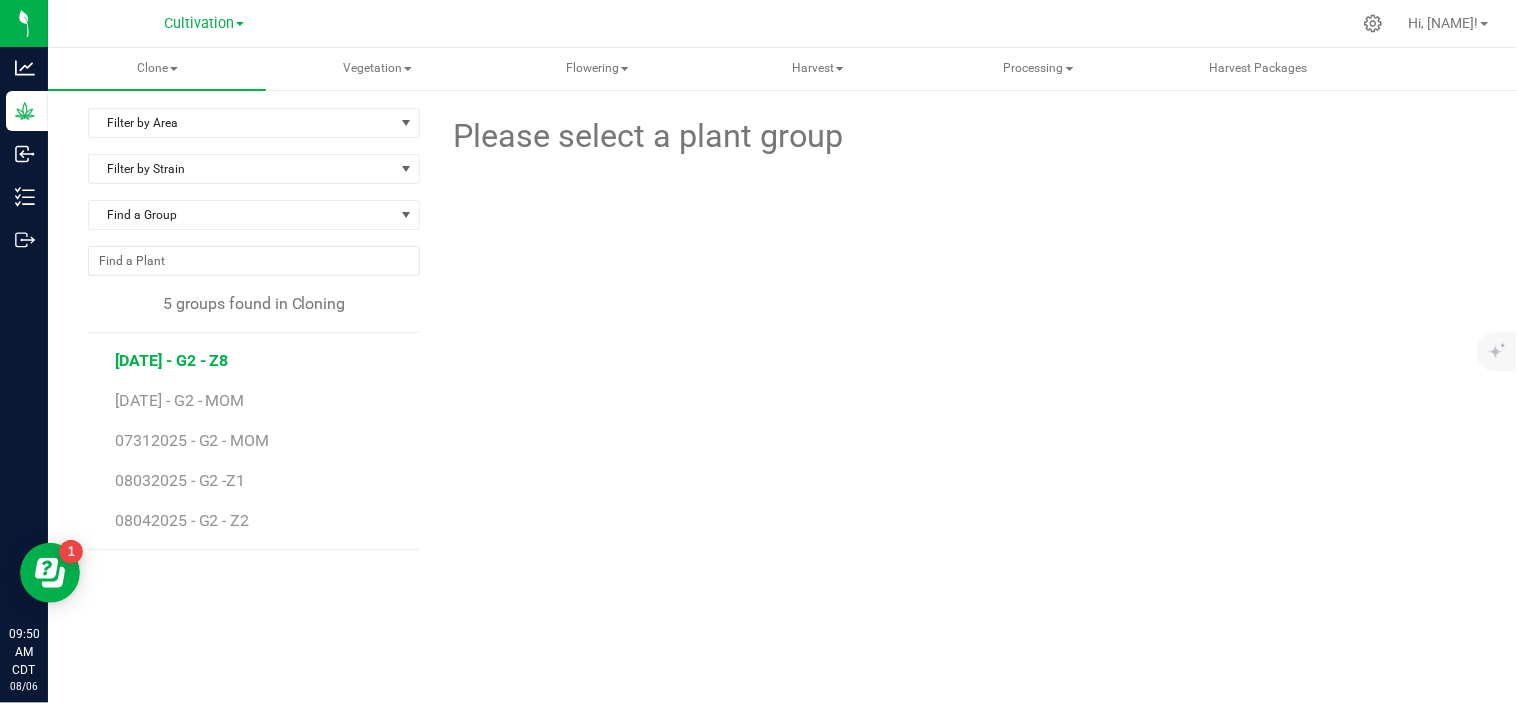 click on "[DATE] - G2 - Z8" at bounding box center (172, 360) 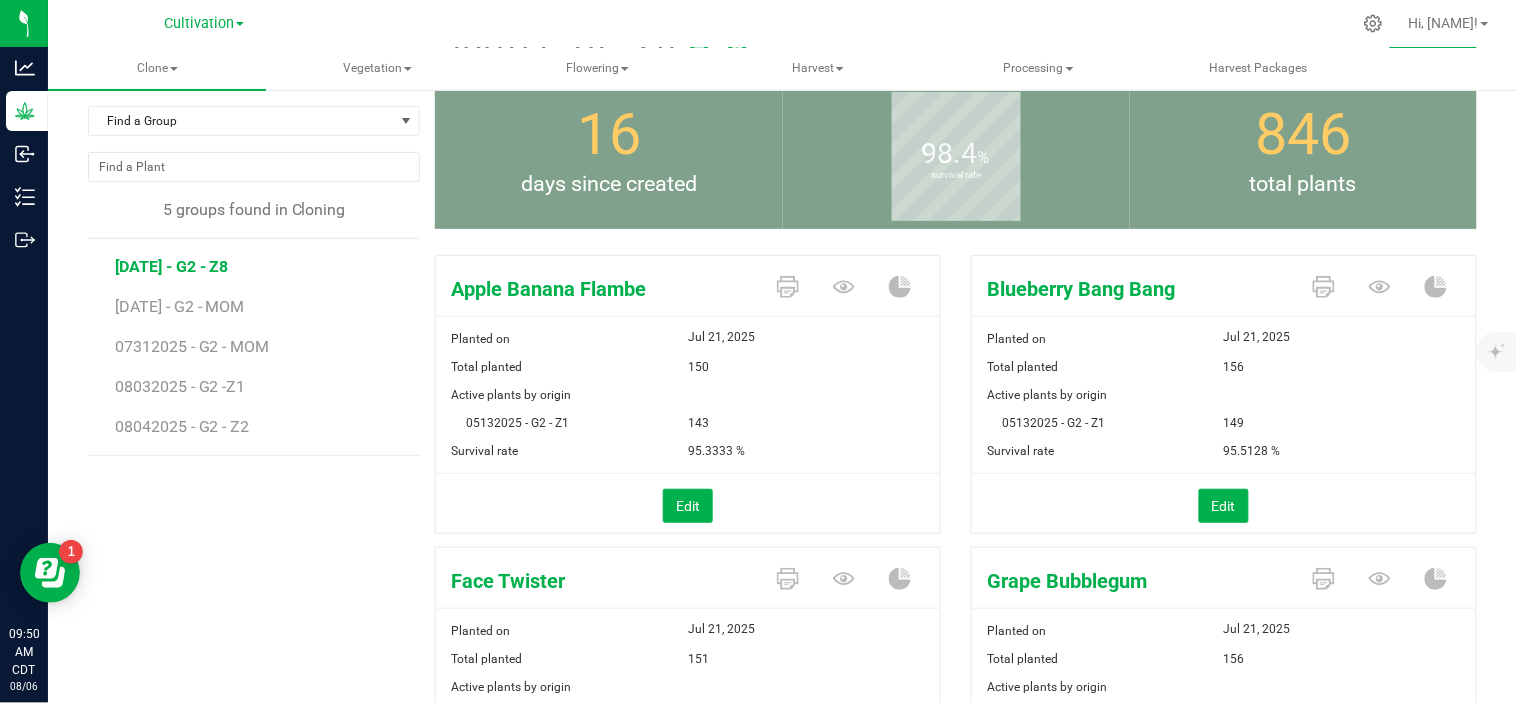scroll, scrollTop: 222, scrollLeft: 0, axis: vertical 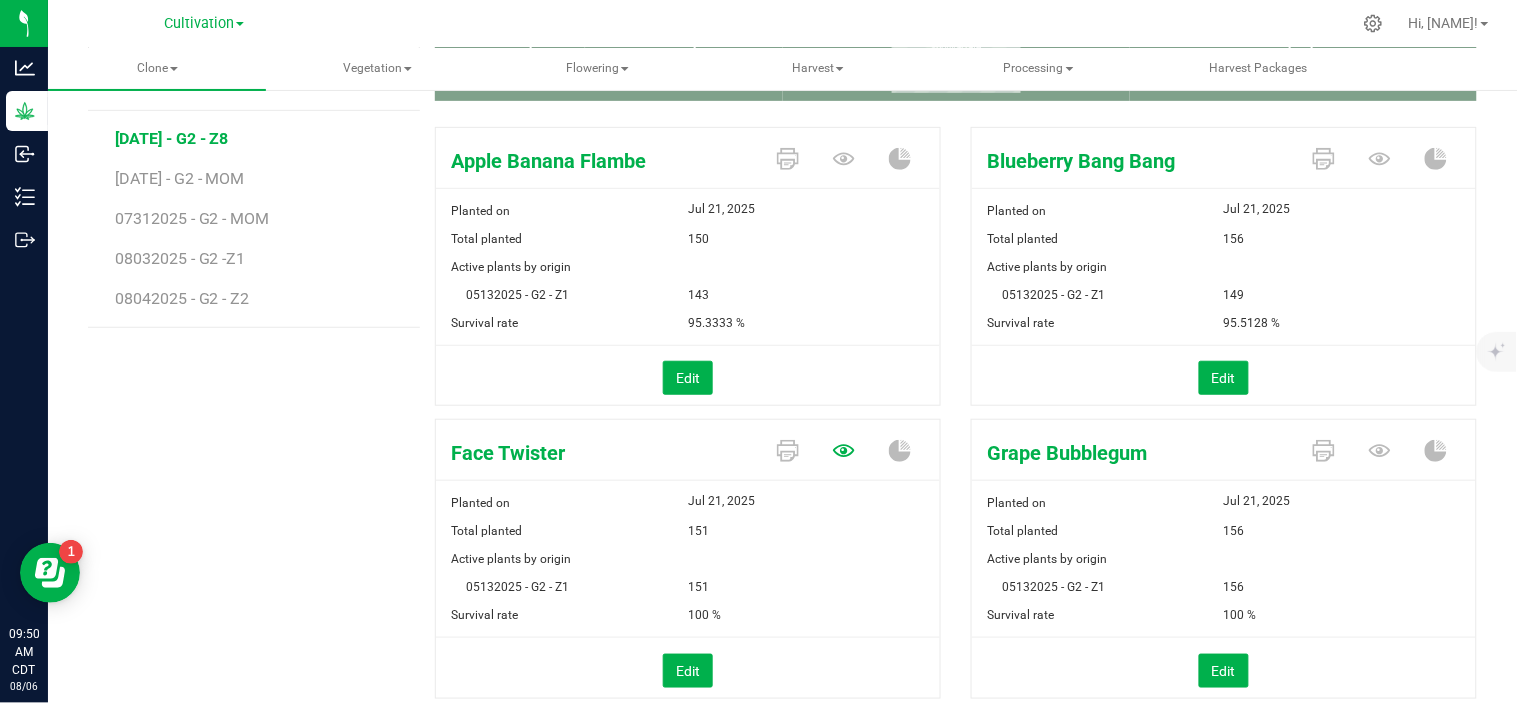 click 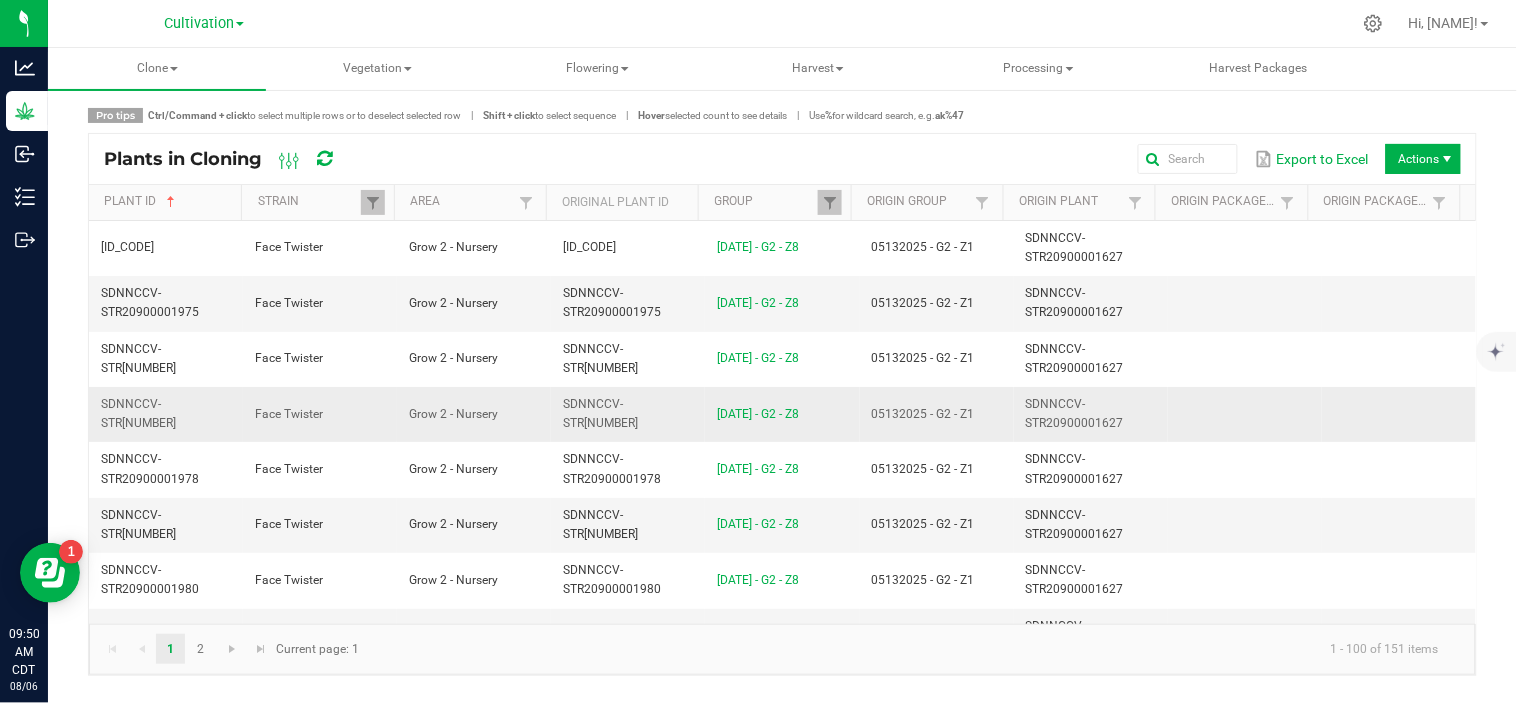 scroll, scrollTop: 0, scrollLeft: 0, axis: both 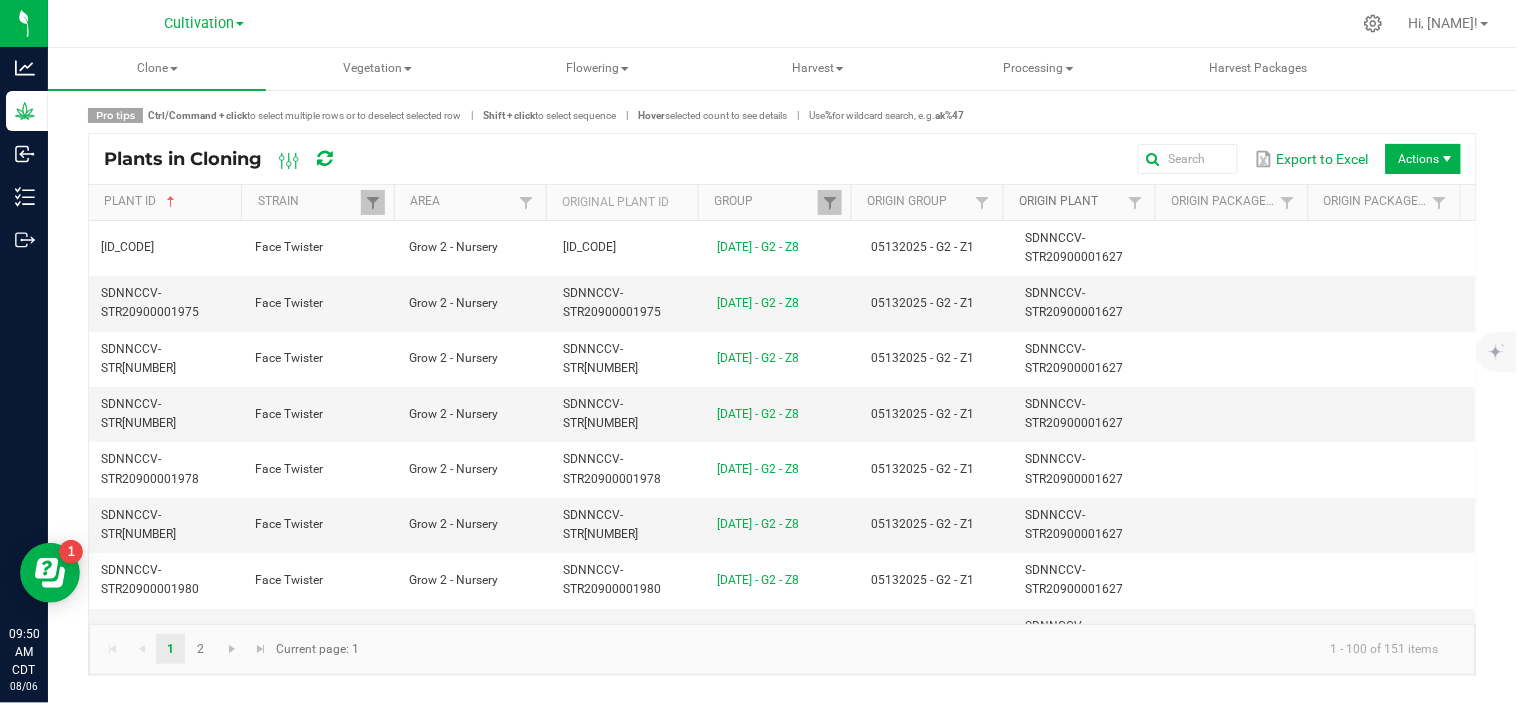 click on "Origin Plant" at bounding box center [1071, 202] 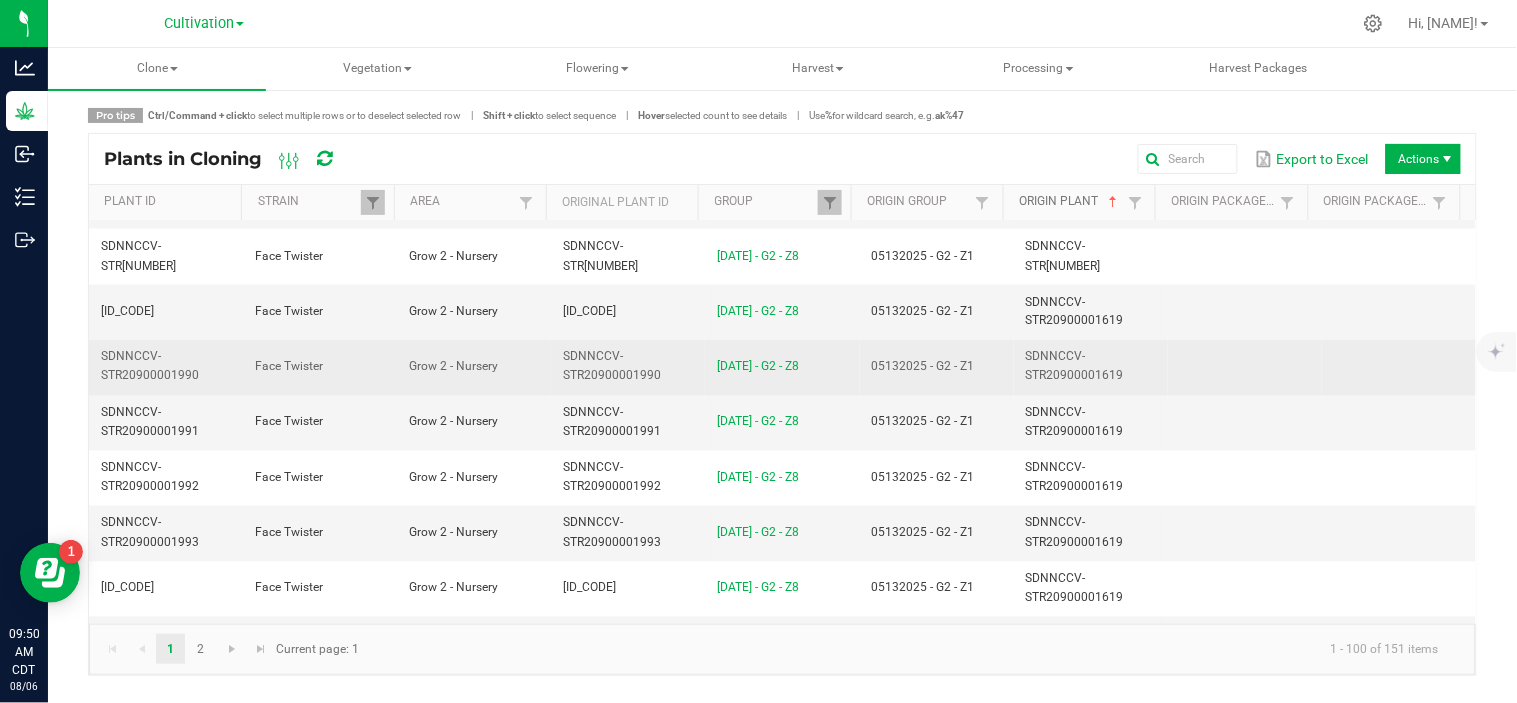 scroll, scrollTop: 888, scrollLeft: 0, axis: vertical 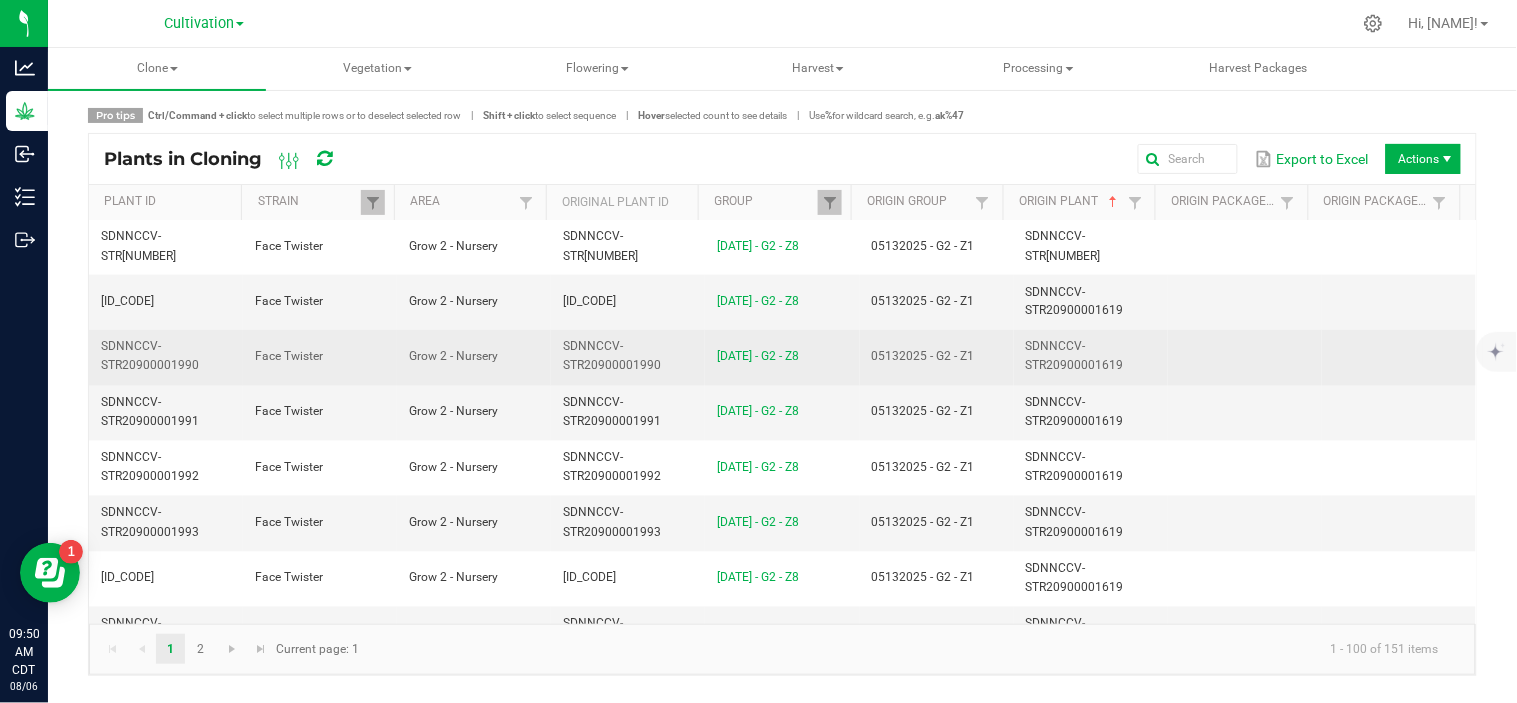 click on "SDNNCCV-STR20900001619" at bounding box center (1091, 357) 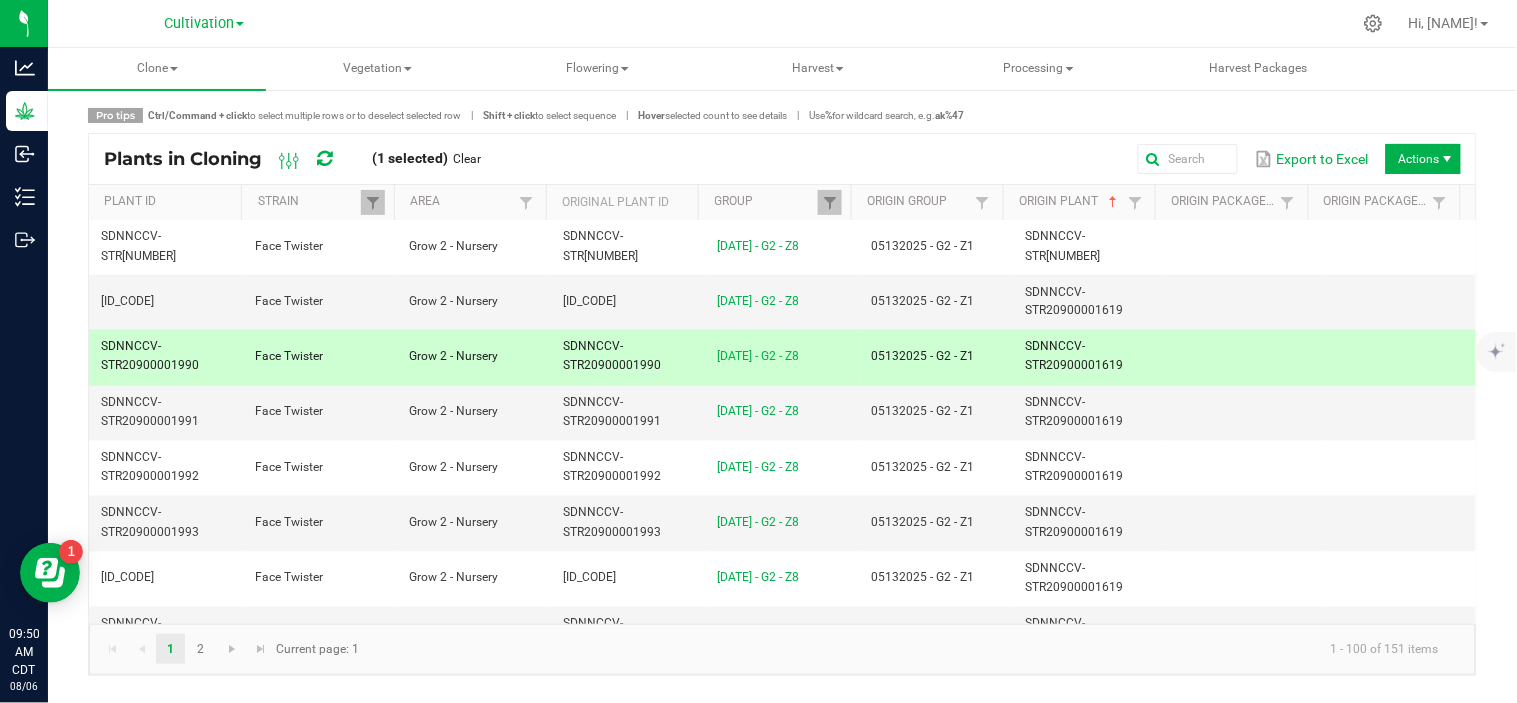click on "SDNNCCV-STR20900001619" at bounding box center (1091, 357) 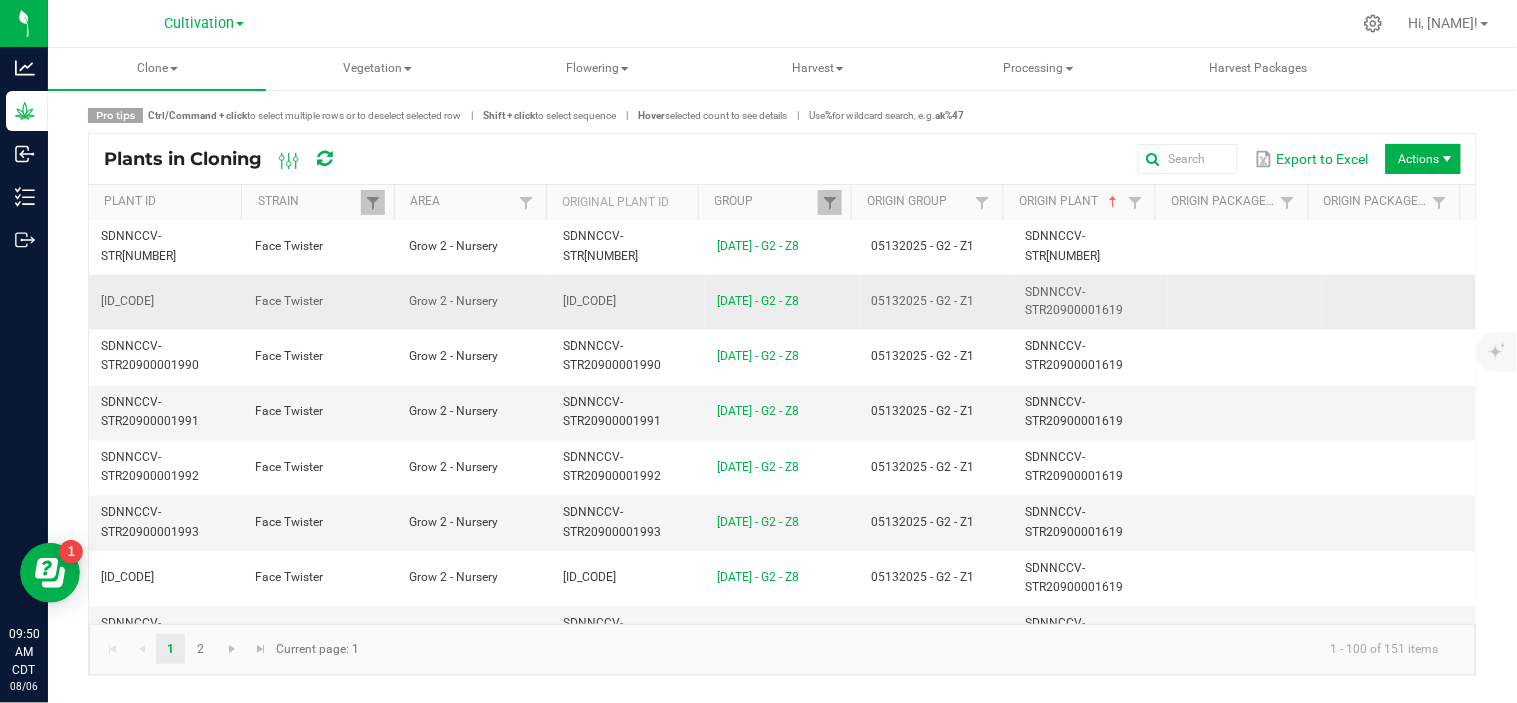click on "SDNNCCV-STR20900001619" at bounding box center [1091, 302] 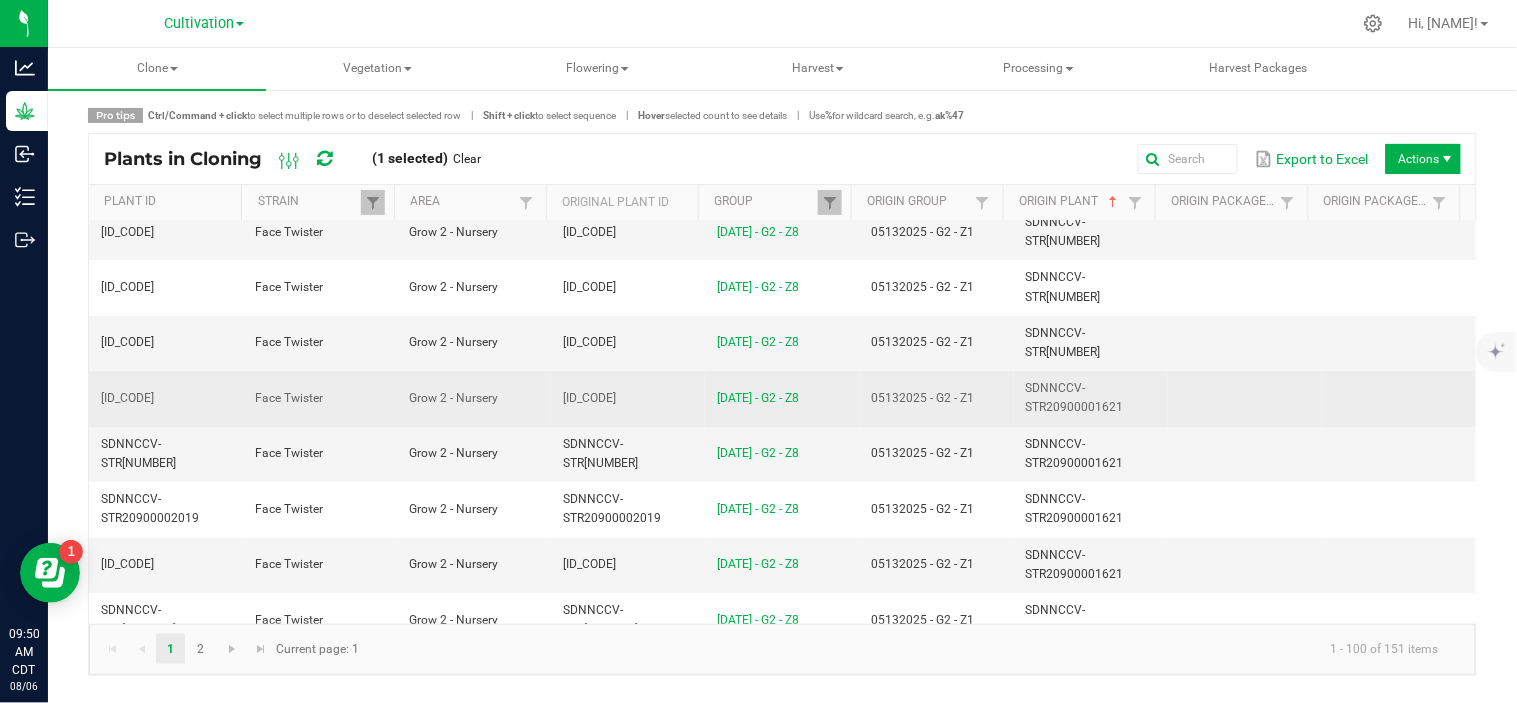 scroll, scrollTop: 2000, scrollLeft: 0, axis: vertical 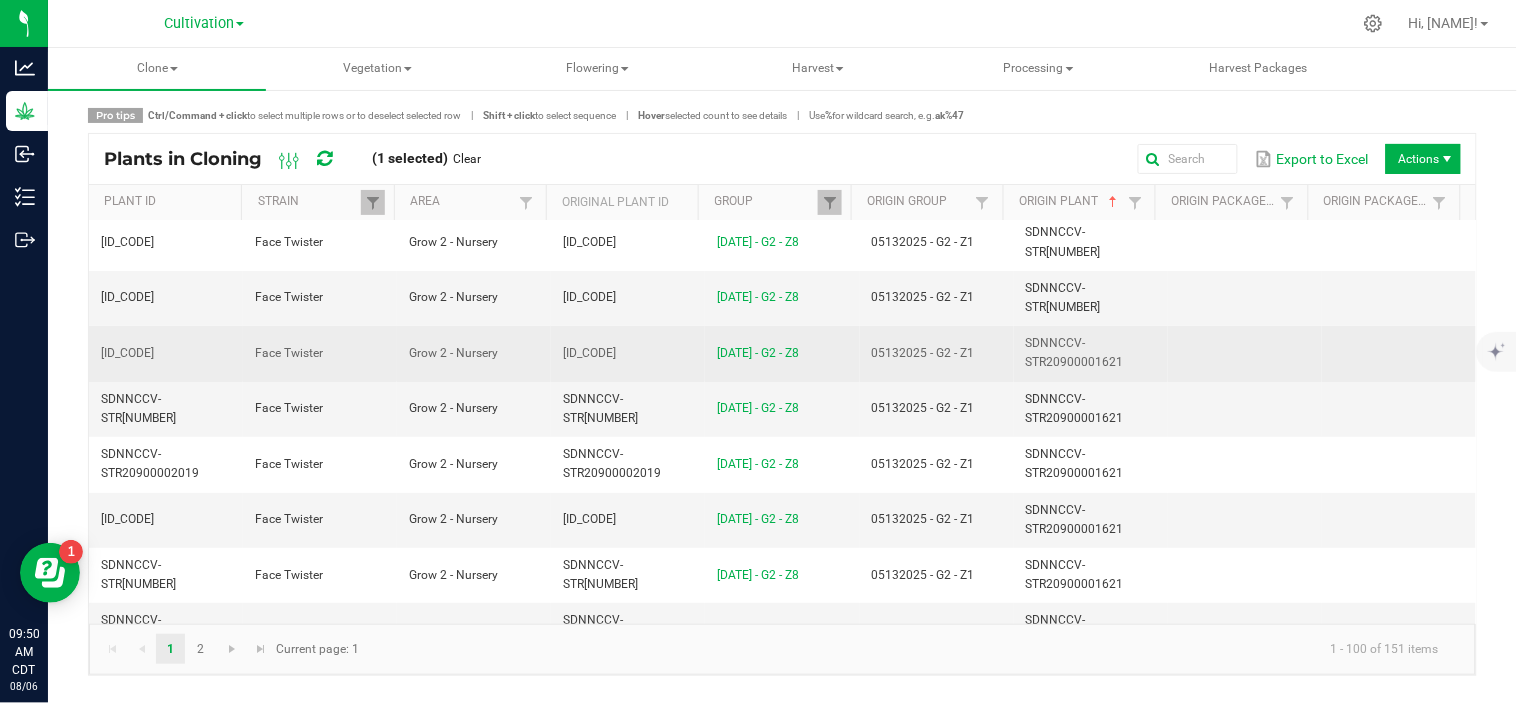 click on "SDNNCCV-STR20900001621" at bounding box center [1091, 353] 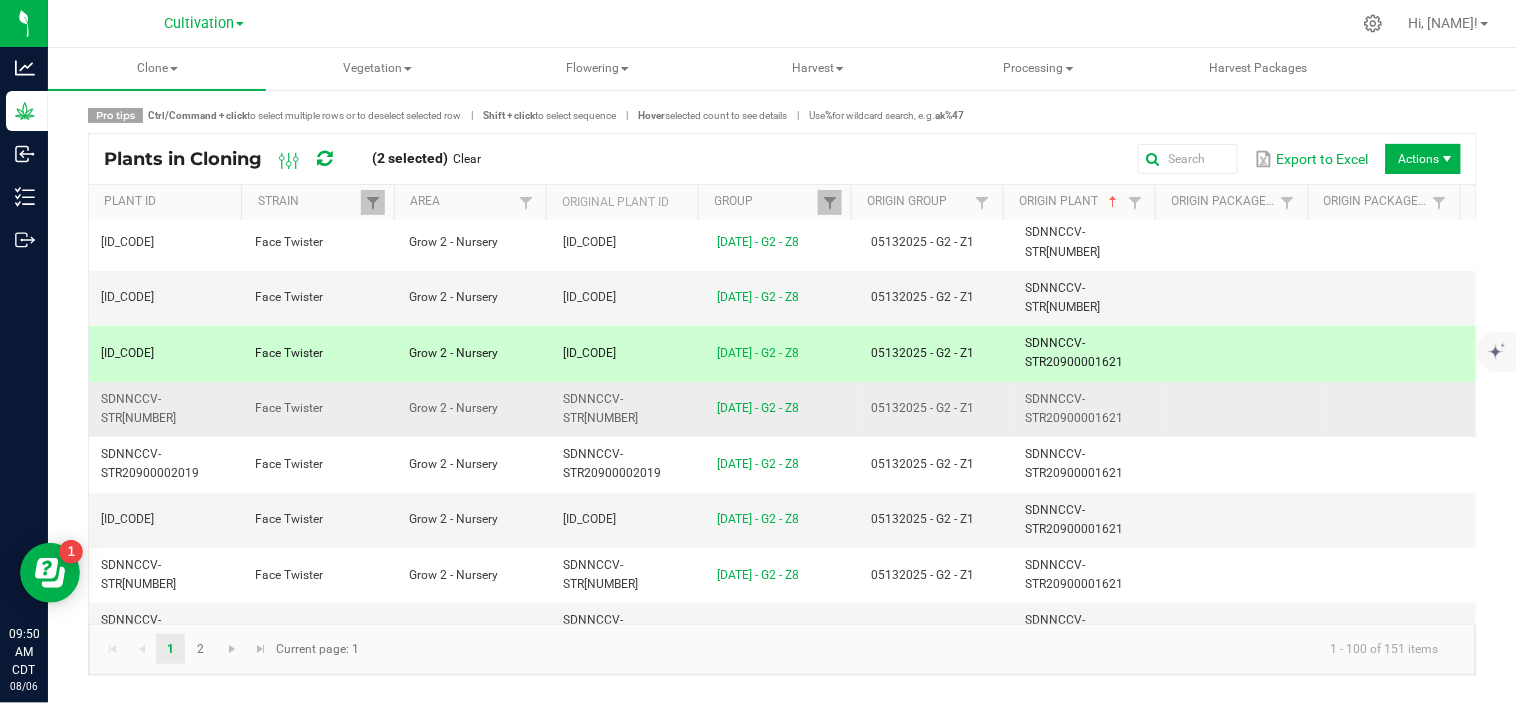 click on "SDNNCCV-STR20900001621" at bounding box center [1091, 409] 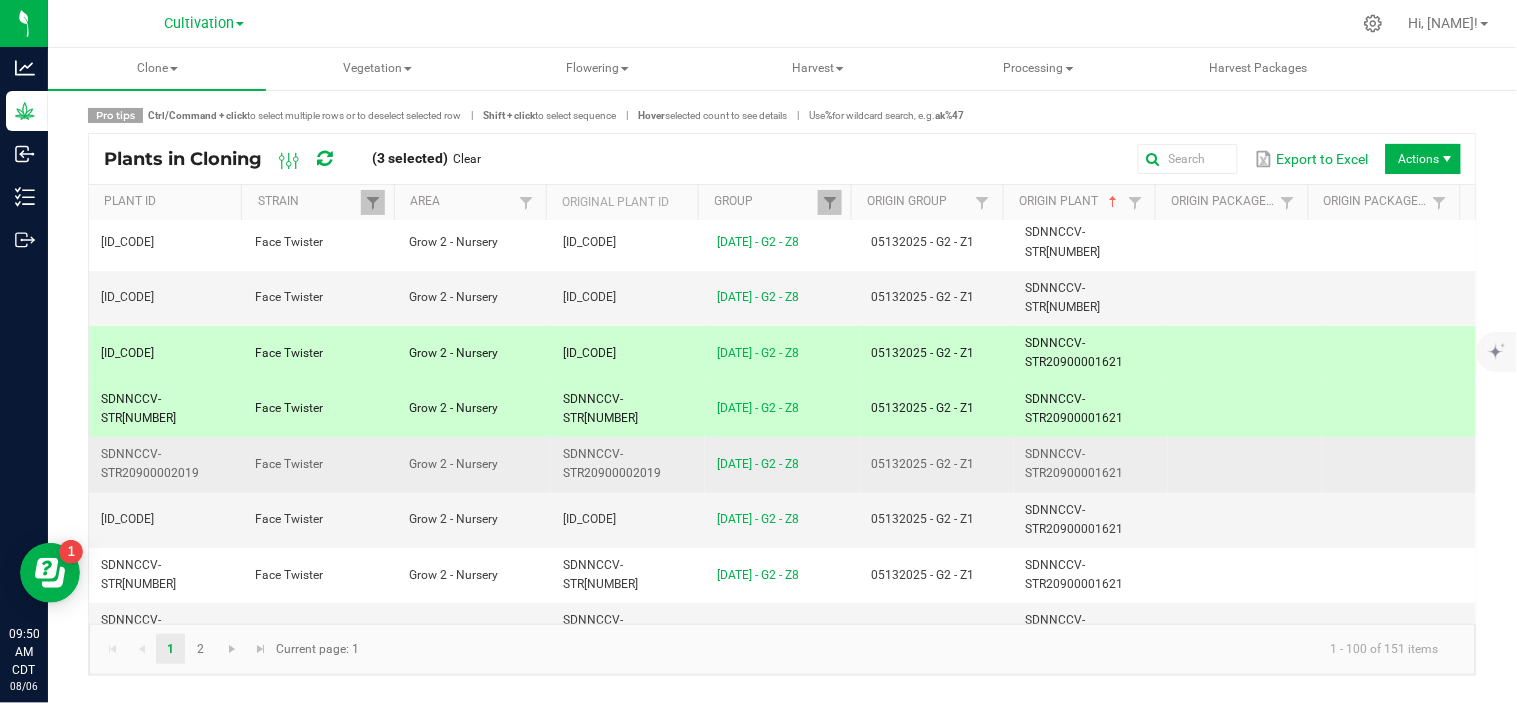 click on "SDNNCCV-STR20900001621" at bounding box center [1075, 463] 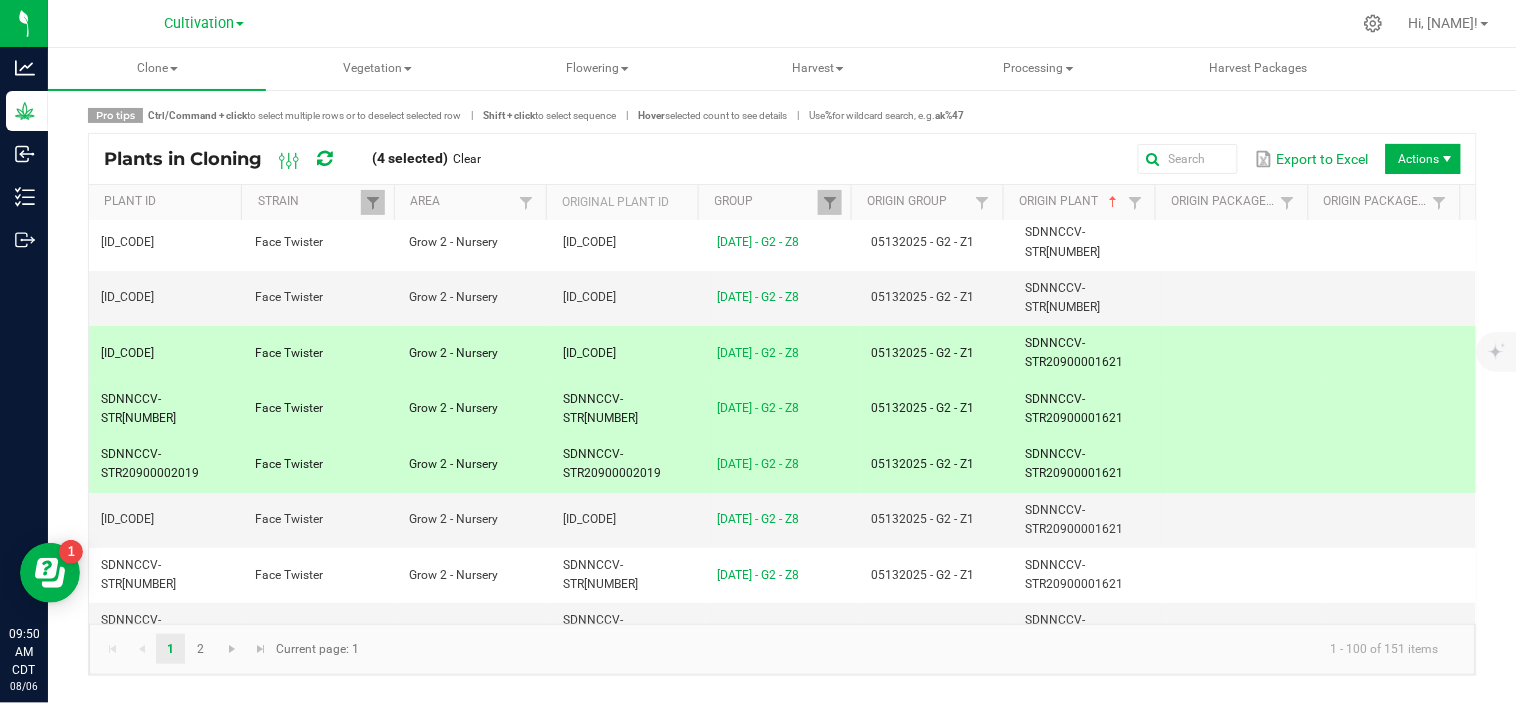 scroll, scrollTop: 2444, scrollLeft: 0, axis: vertical 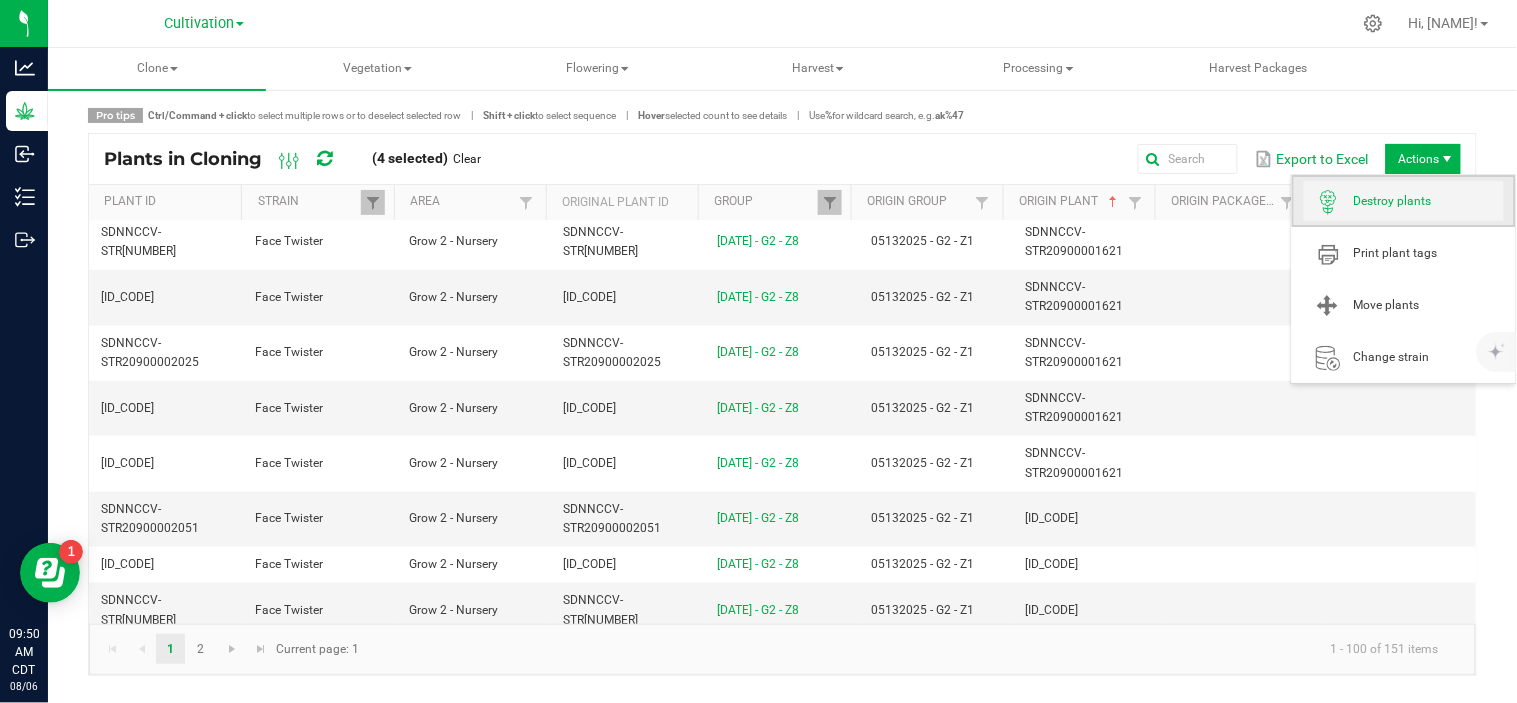 click on "Destroy plants" at bounding box center [1429, 201] 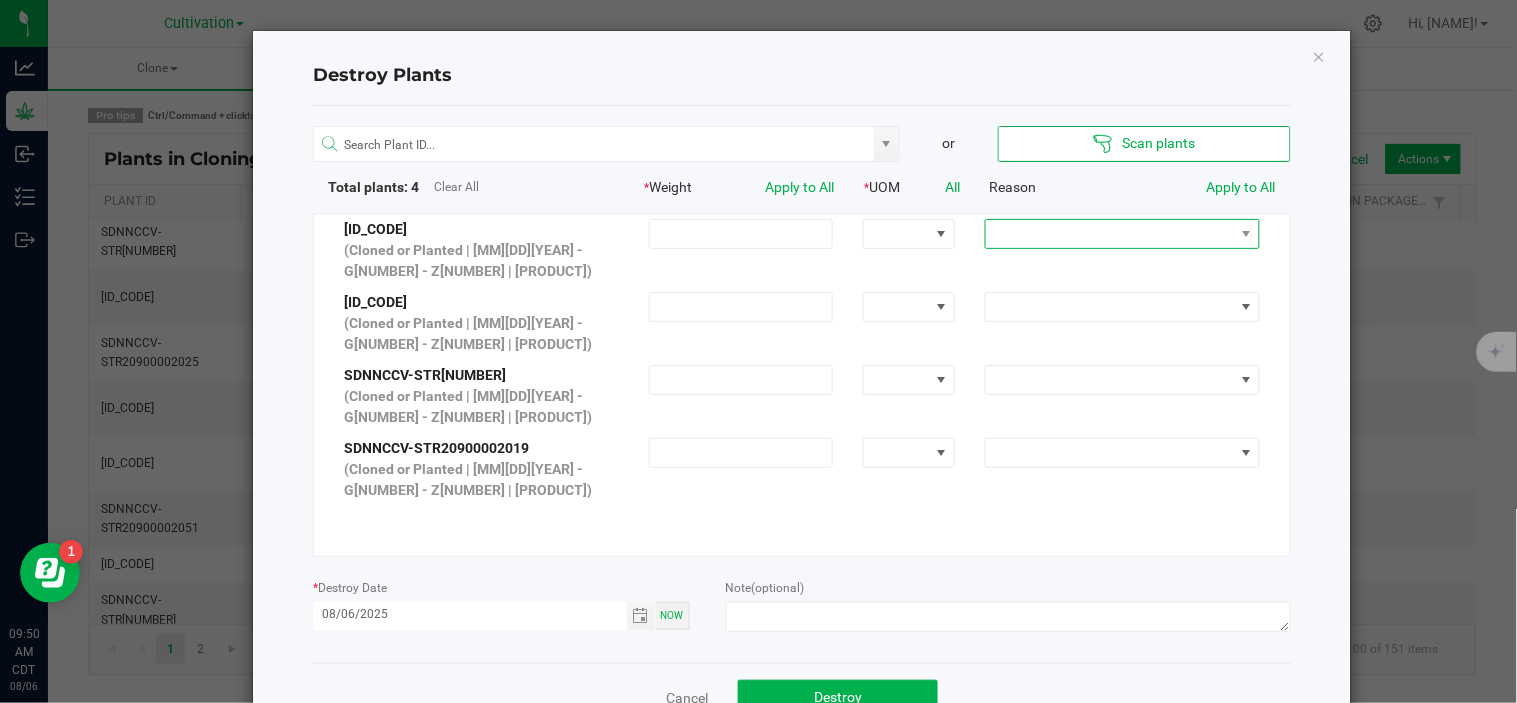 click at bounding box center (1110, 234) 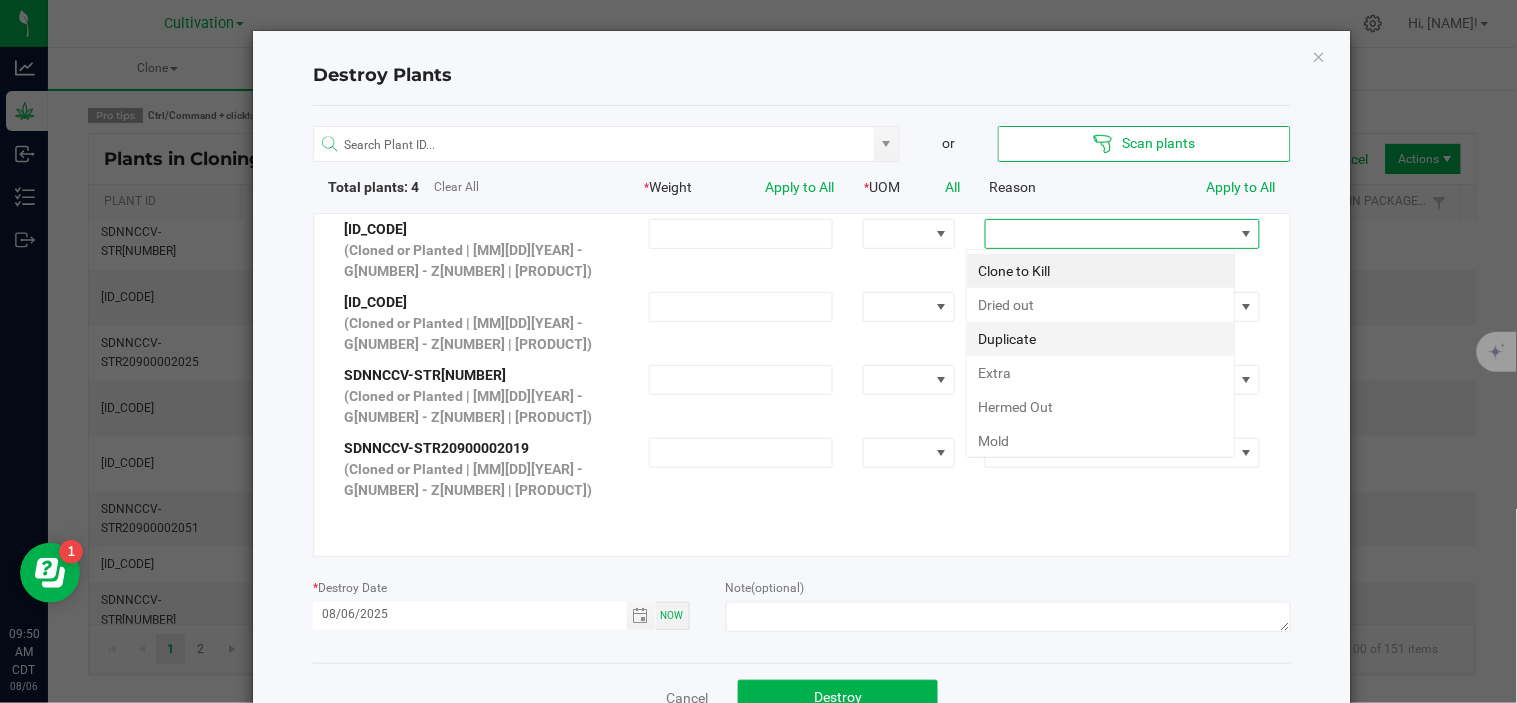scroll, scrollTop: 99970, scrollLeft: 99730, axis: both 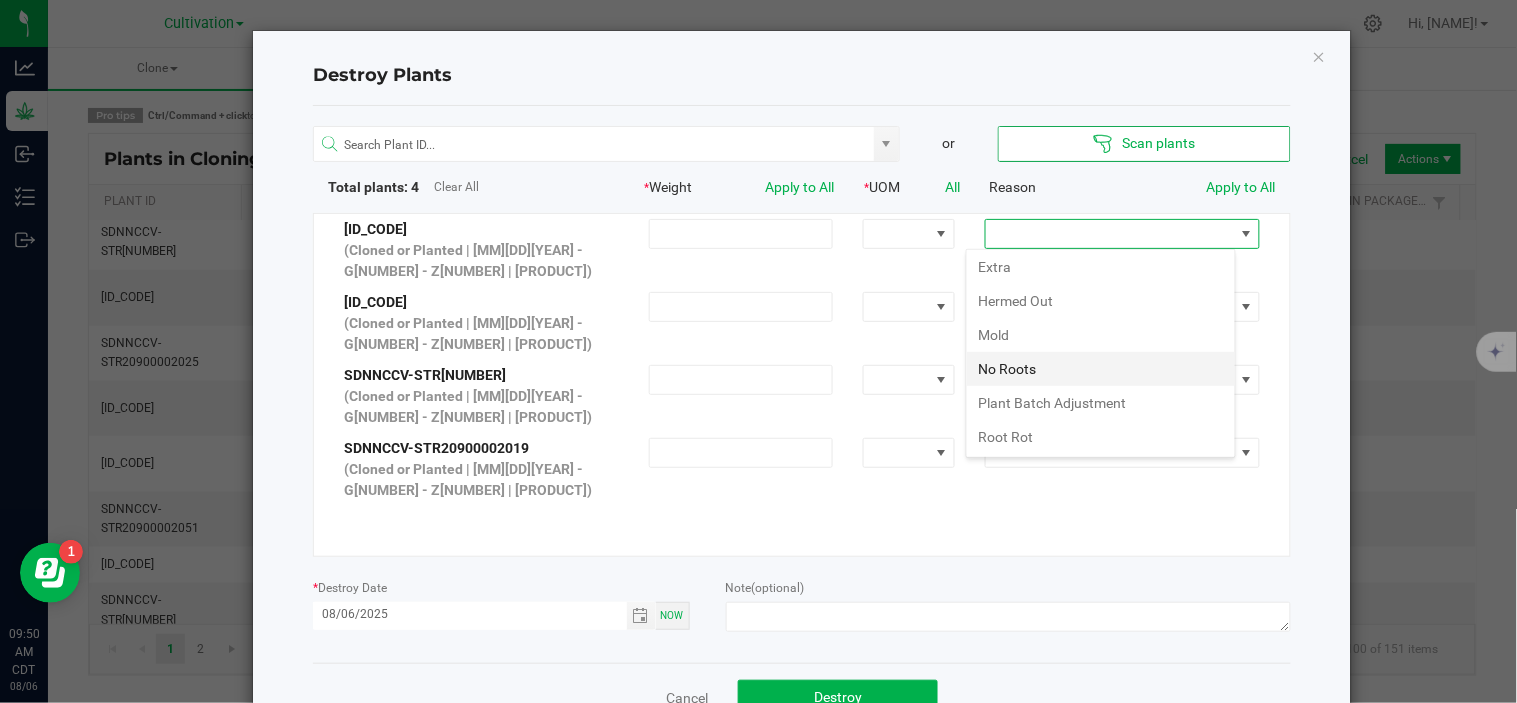click on "No Roots" at bounding box center [1101, 369] 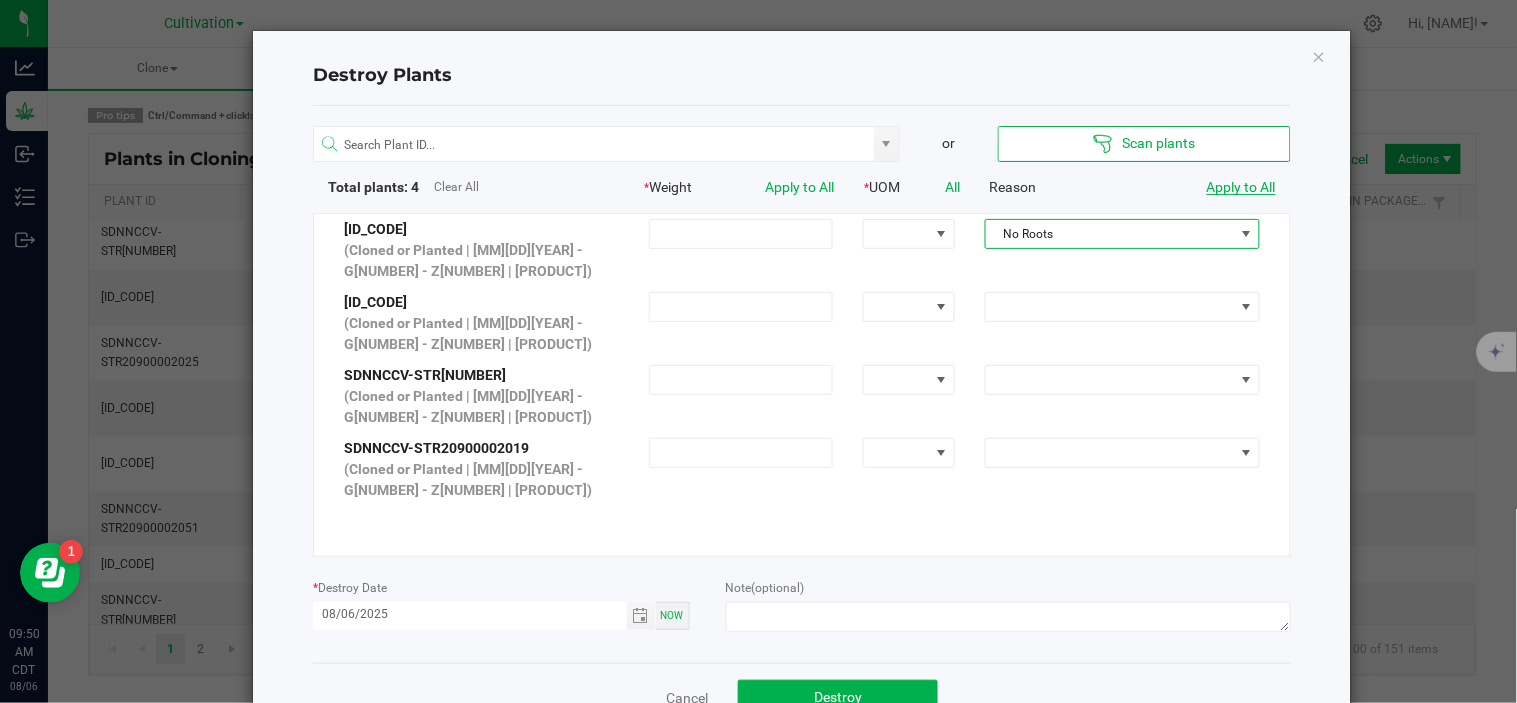 click on "Apply to All" 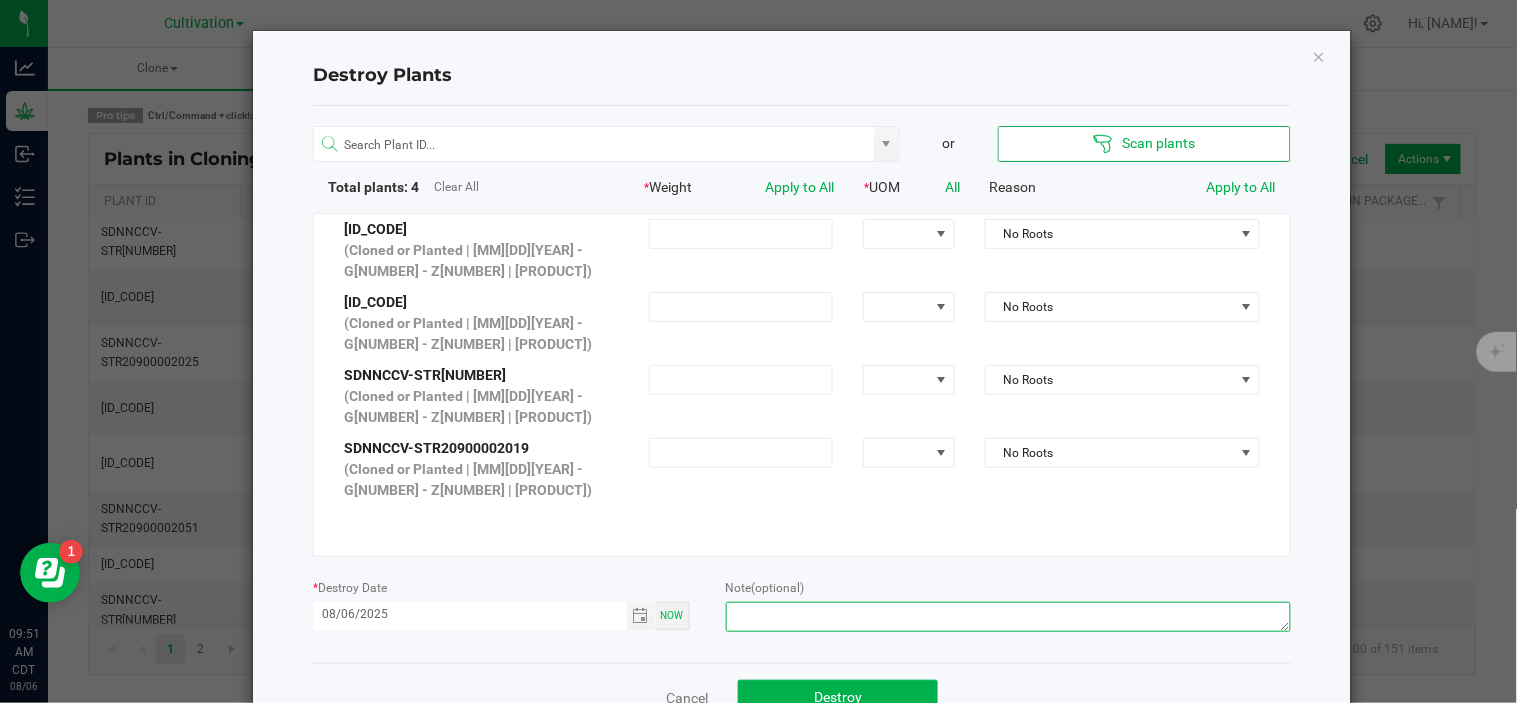 click at bounding box center [1008, 617] 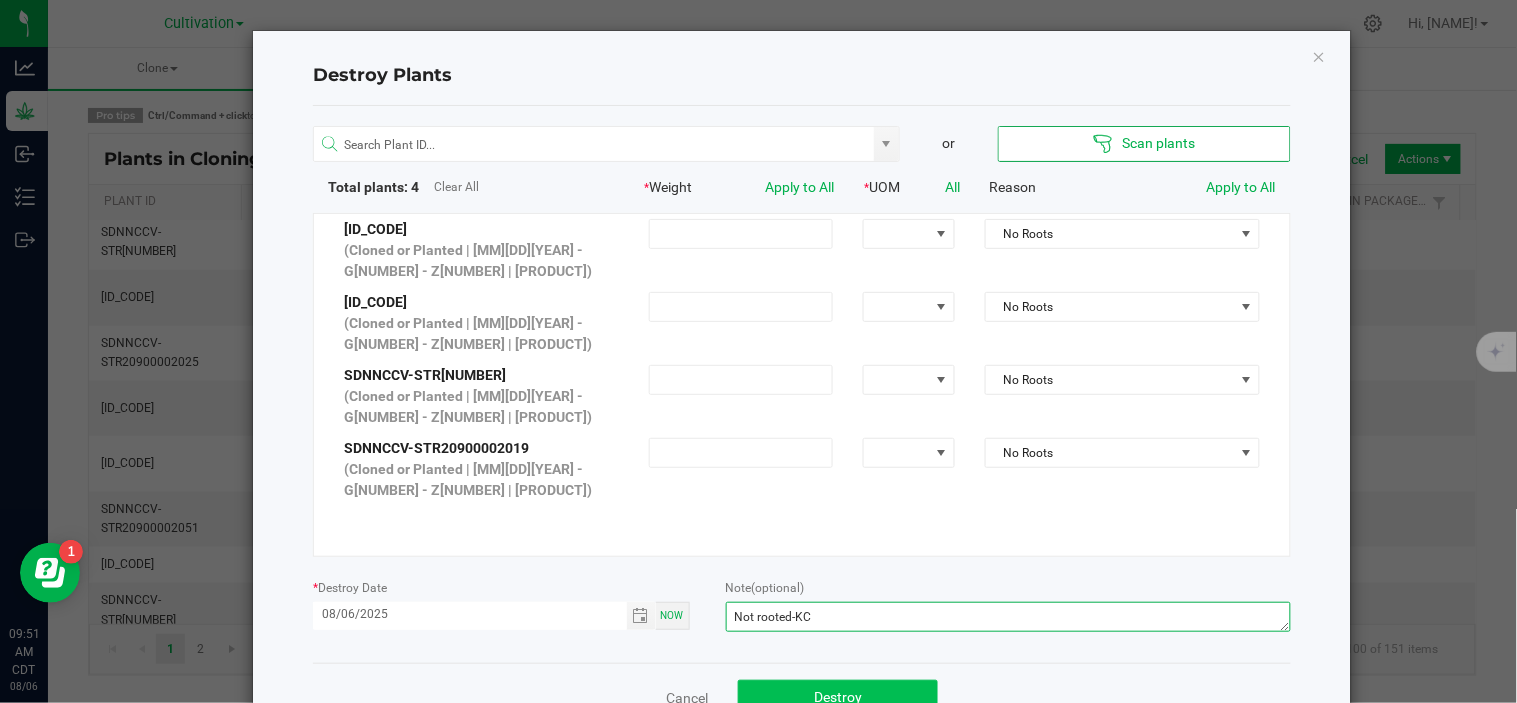 type on "Not rooted-KC" 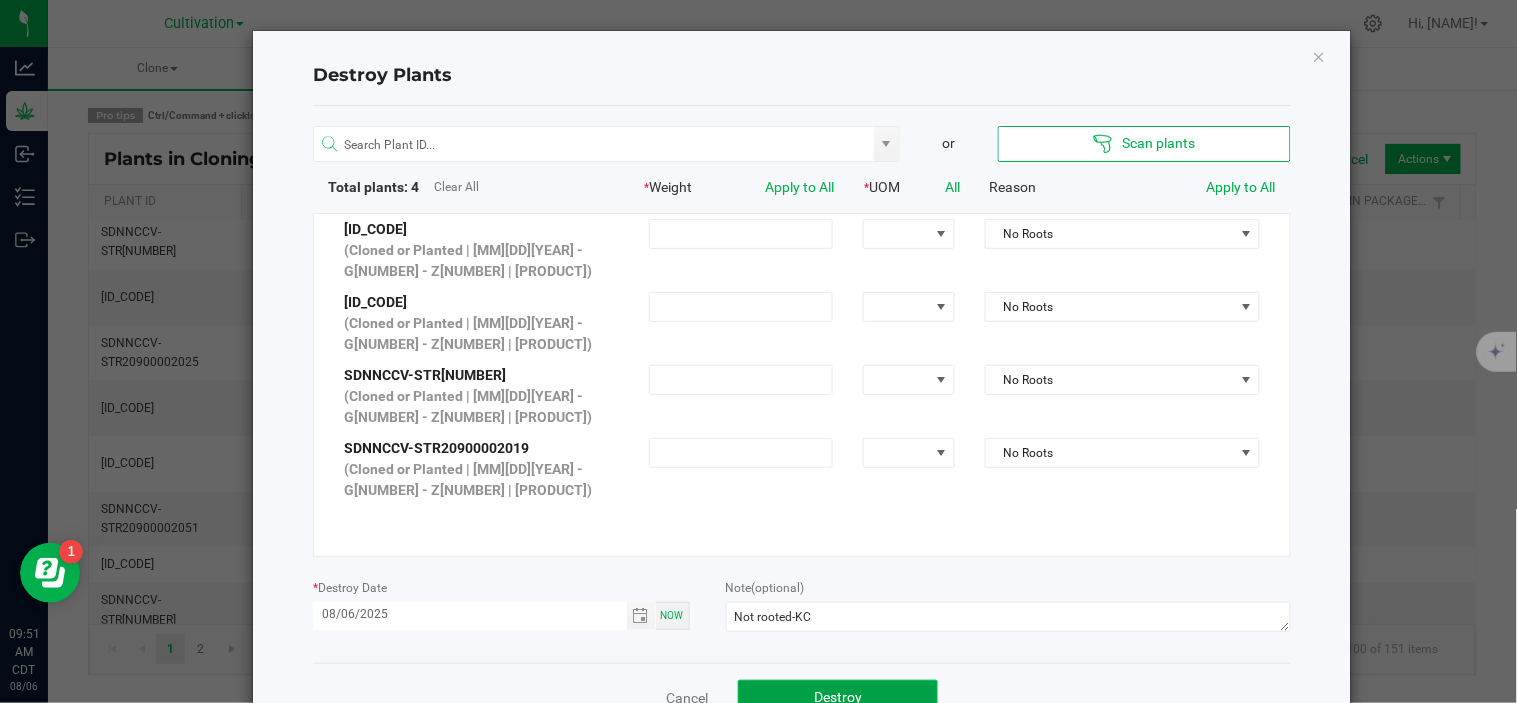 click on "Destroy" 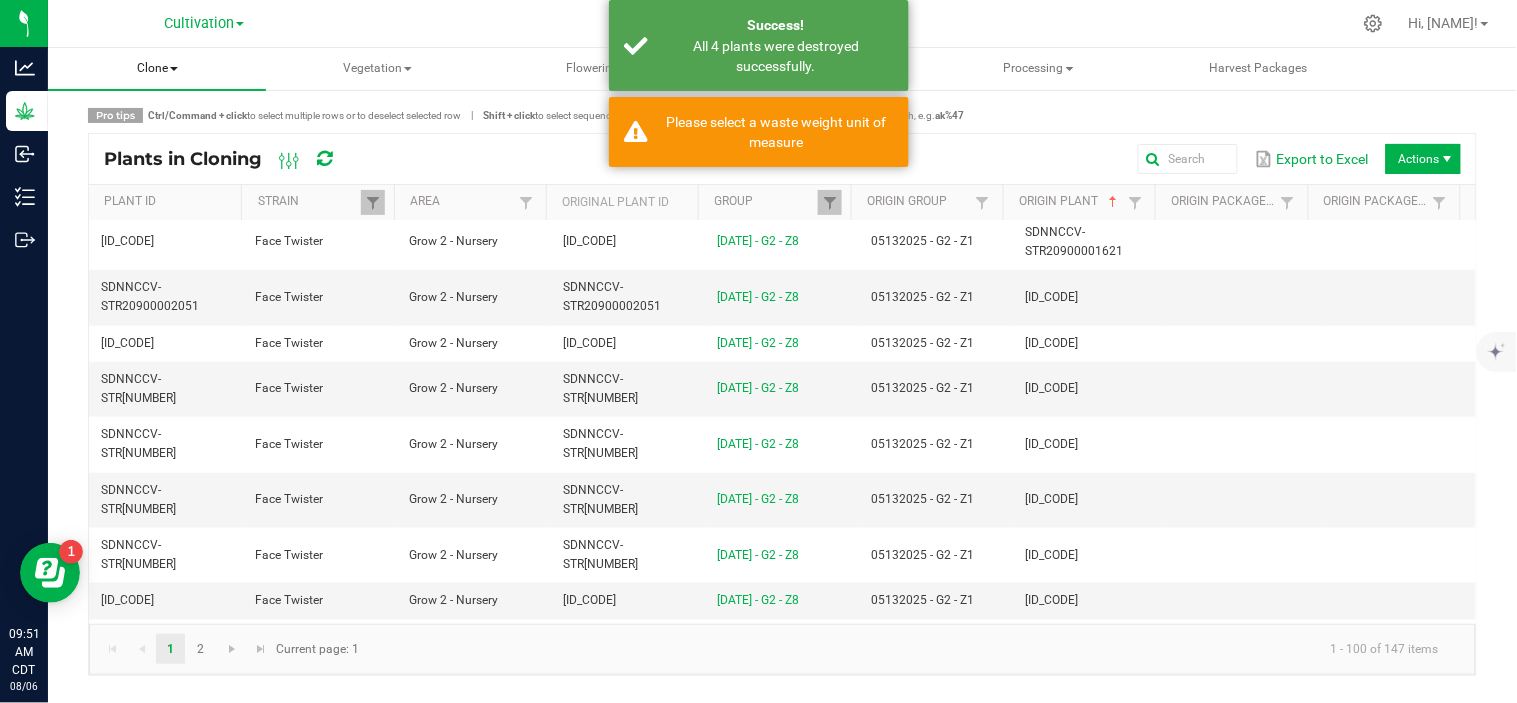 click on "Clone" at bounding box center (157, 69) 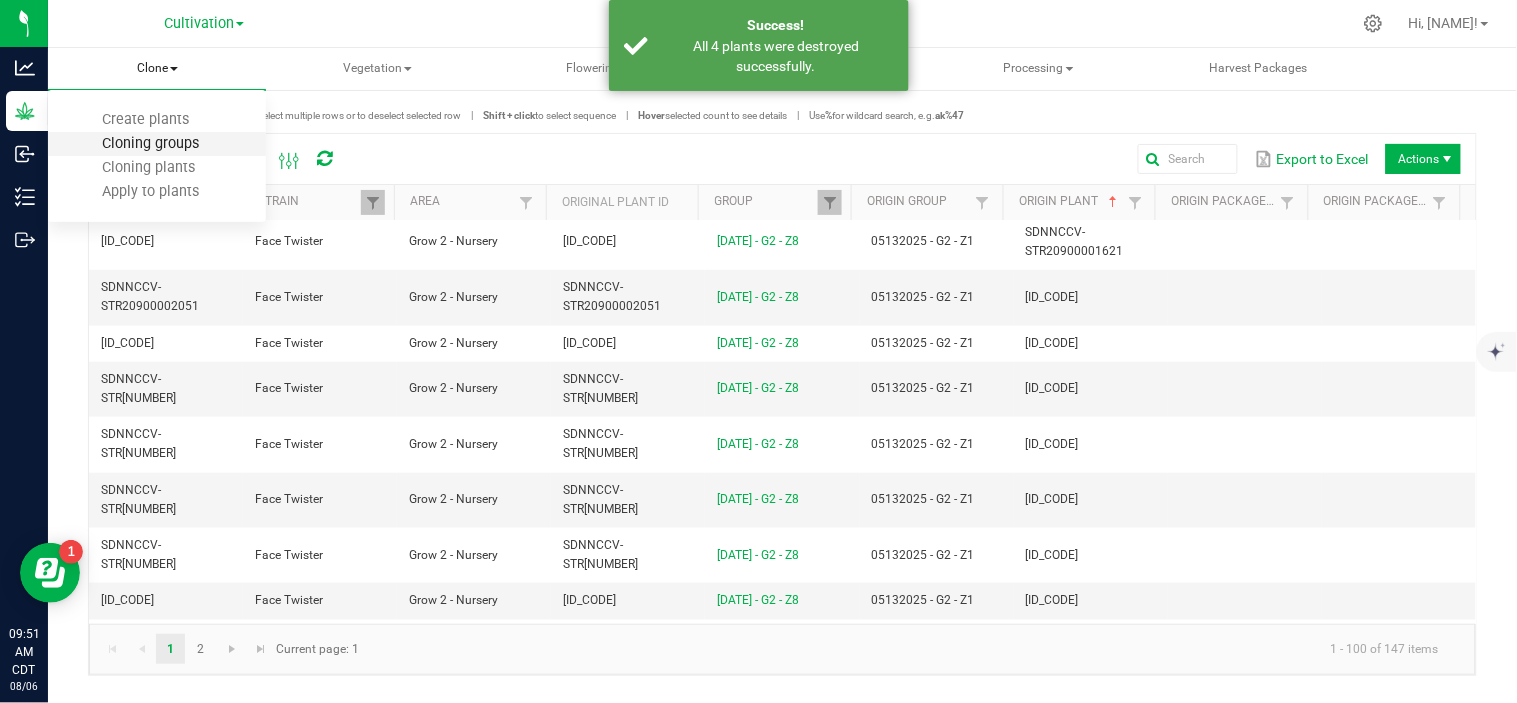 click on "Cloning groups" at bounding box center (150, 143) 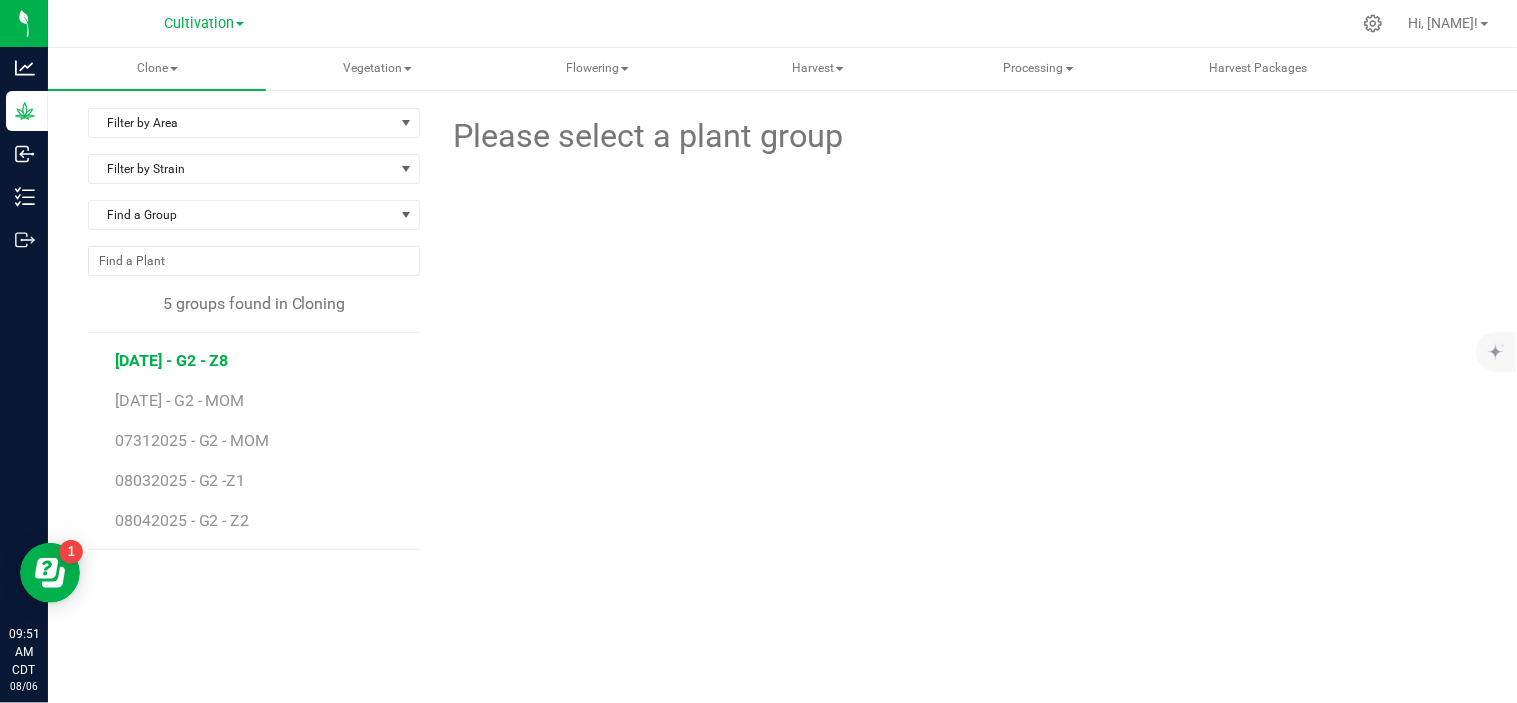 click on "[DATE] - G2 - Z8" at bounding box center [172, 360] 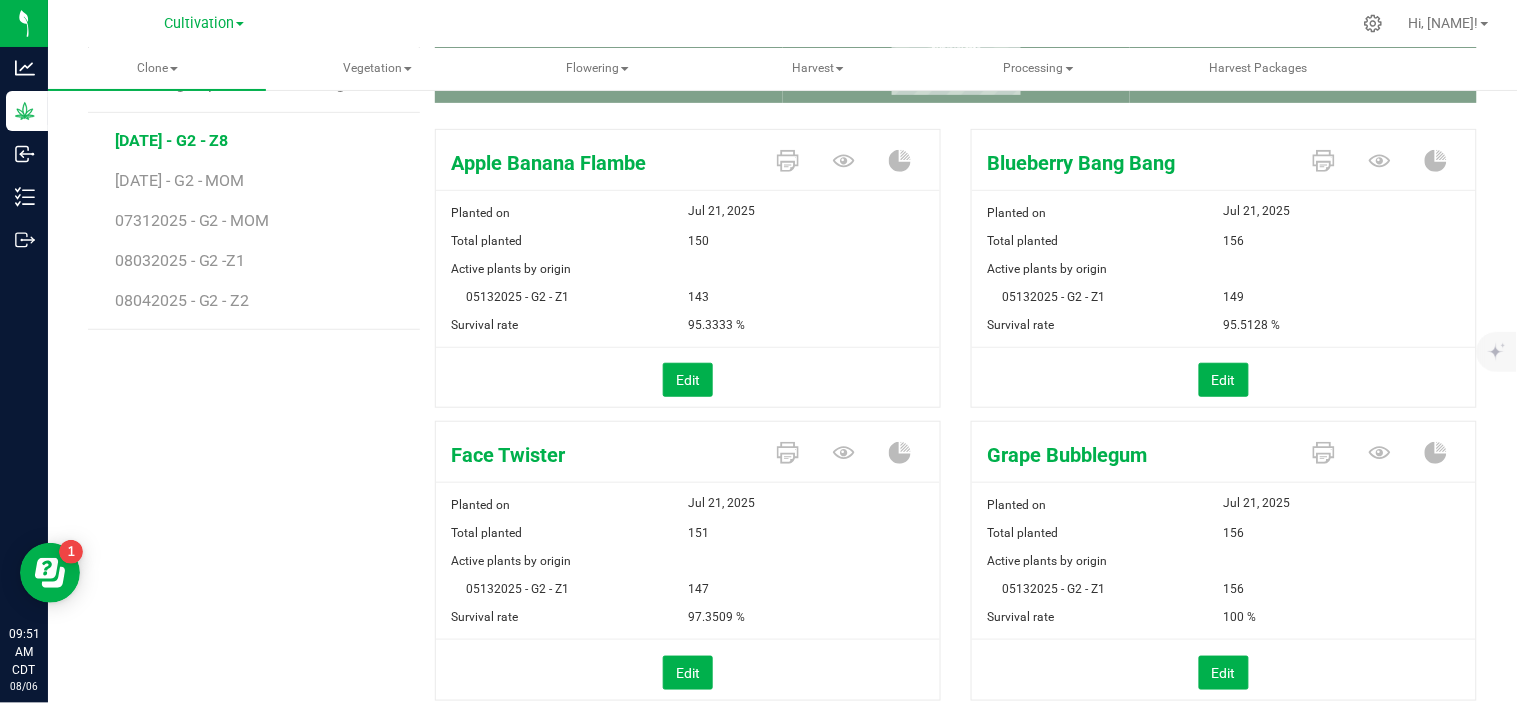 scroll, scrollTop: 222, scrollLeft: 0, axis: vertical 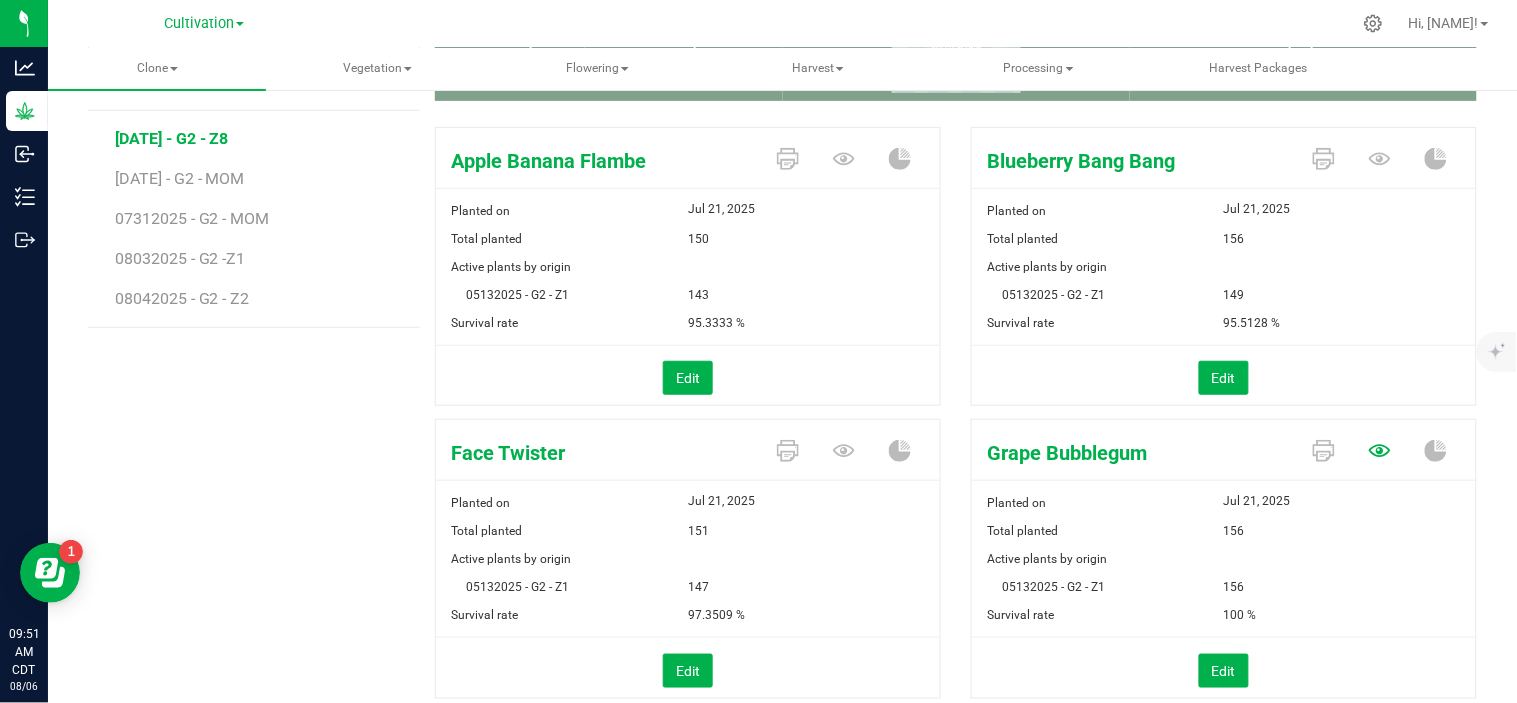 click 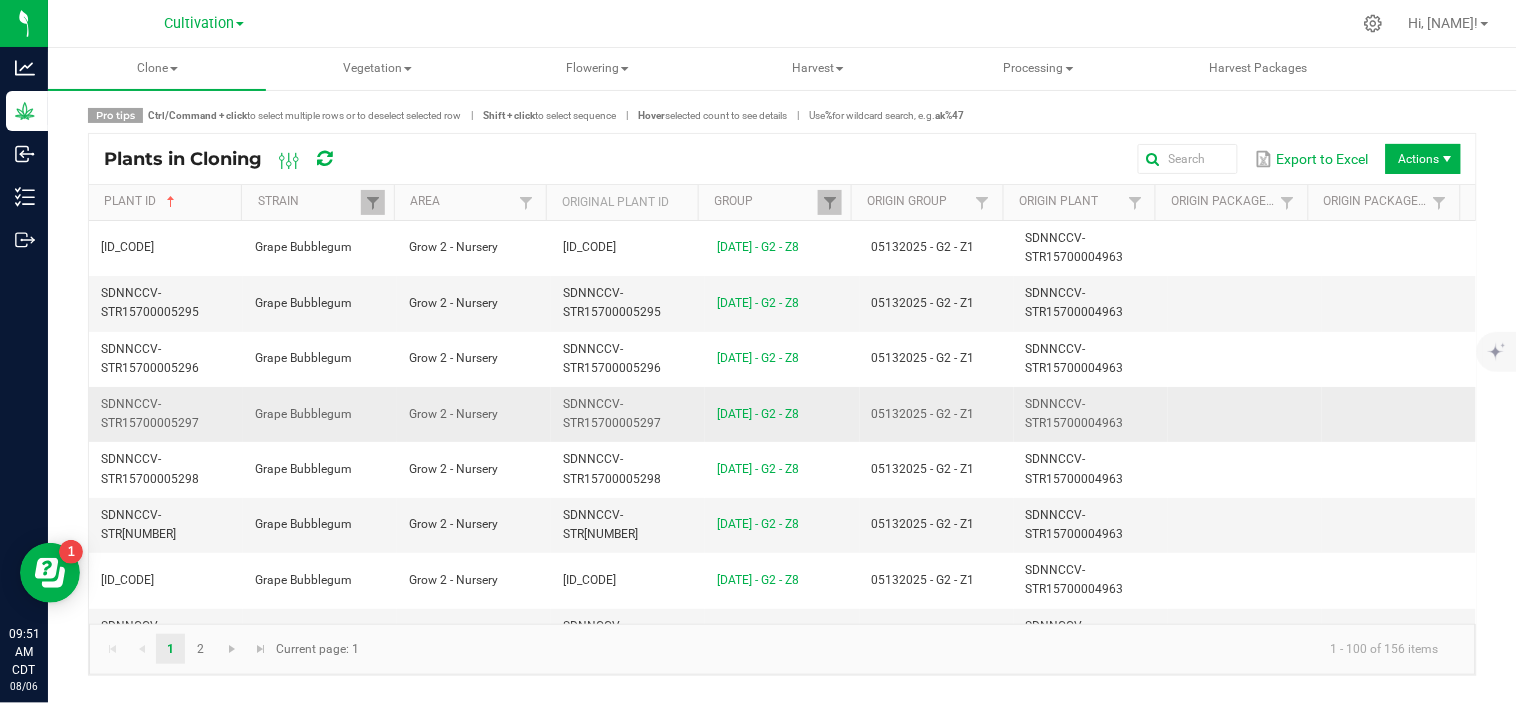 scroll, scrollTop: 0, scrollLeft: 0, axis: both 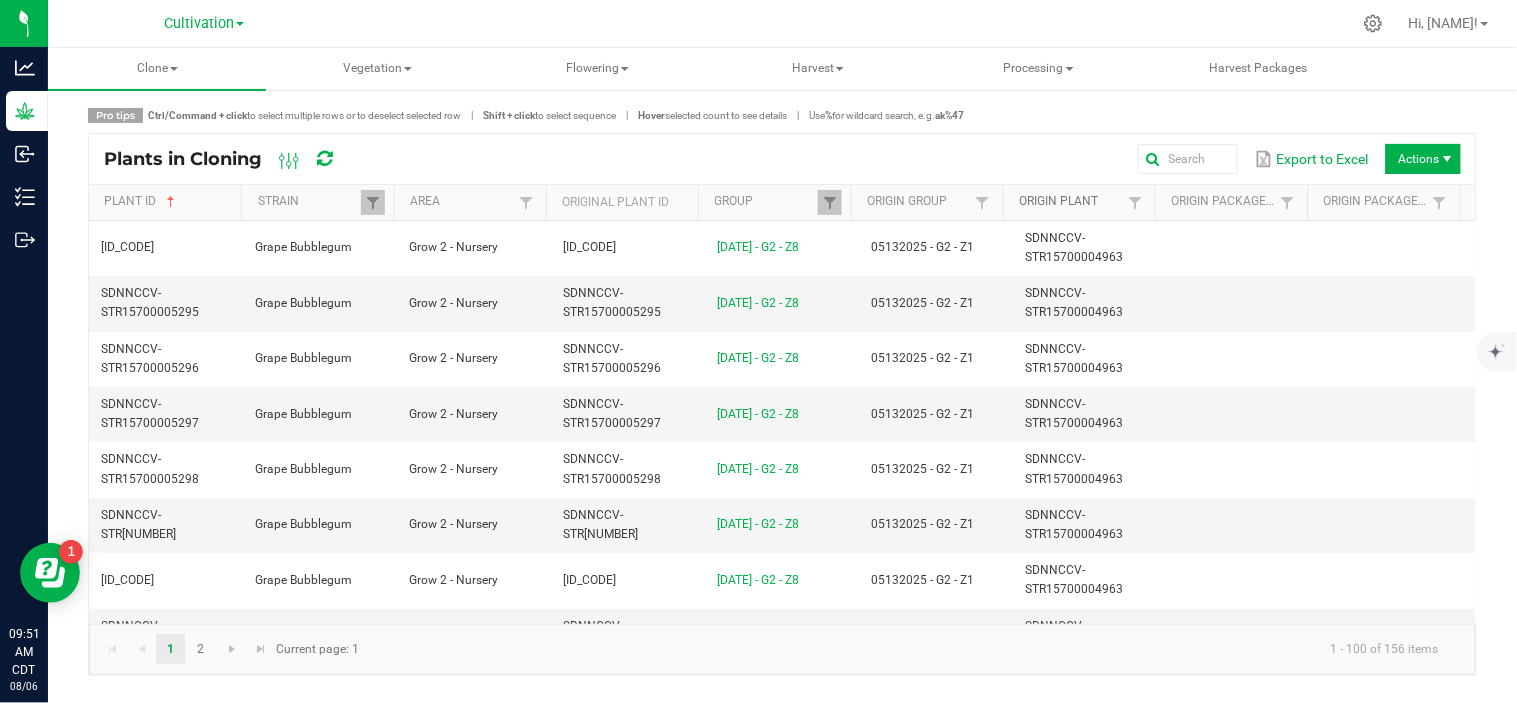click on "Origin Plant" at bounding box center [1071, 202] 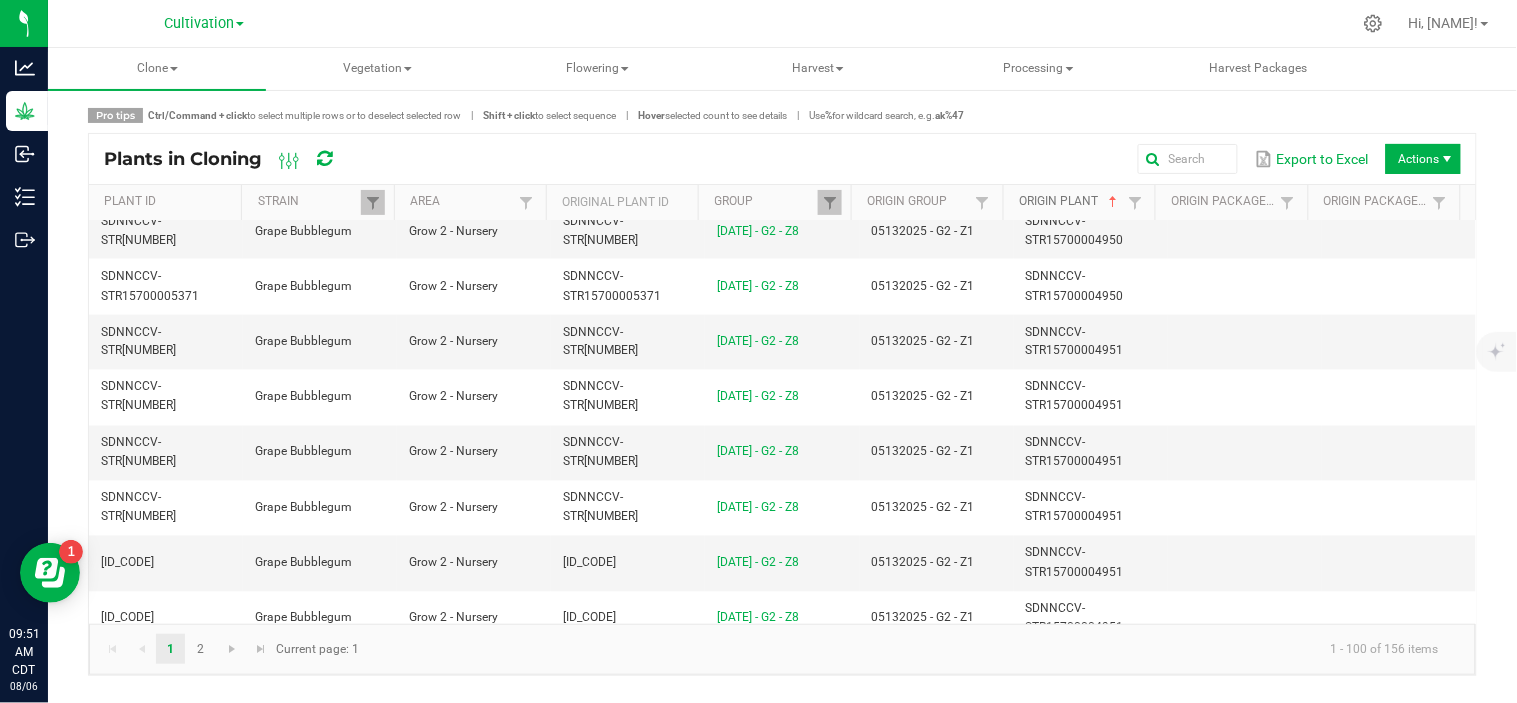 scroll, scrollTop: 888, scrollLeft: 0, axis: vertical 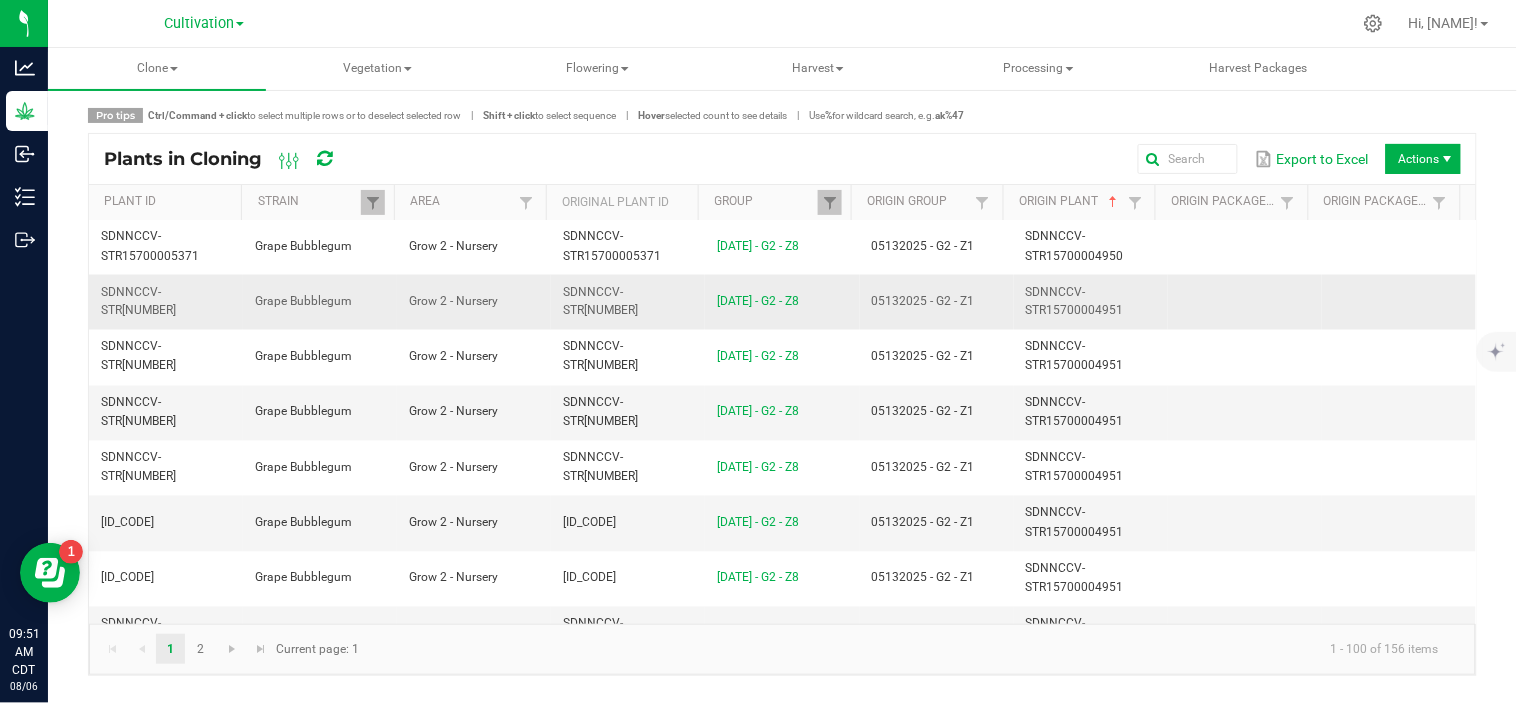 click on "SDNNCCV-STR15700004951" at bounding box center [1075, 301] 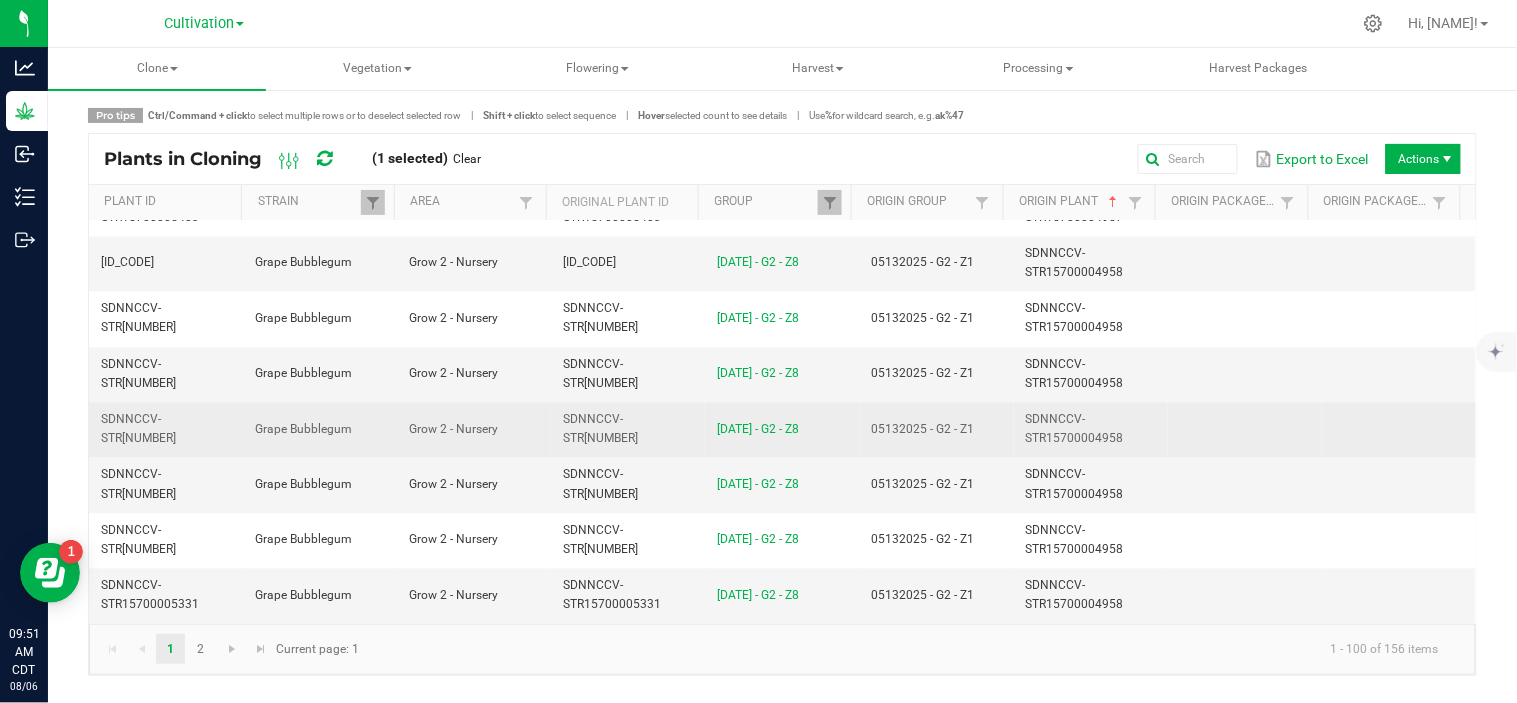 scroll, scrollTop: 5145, scrollLeft: 0, axis: vertical 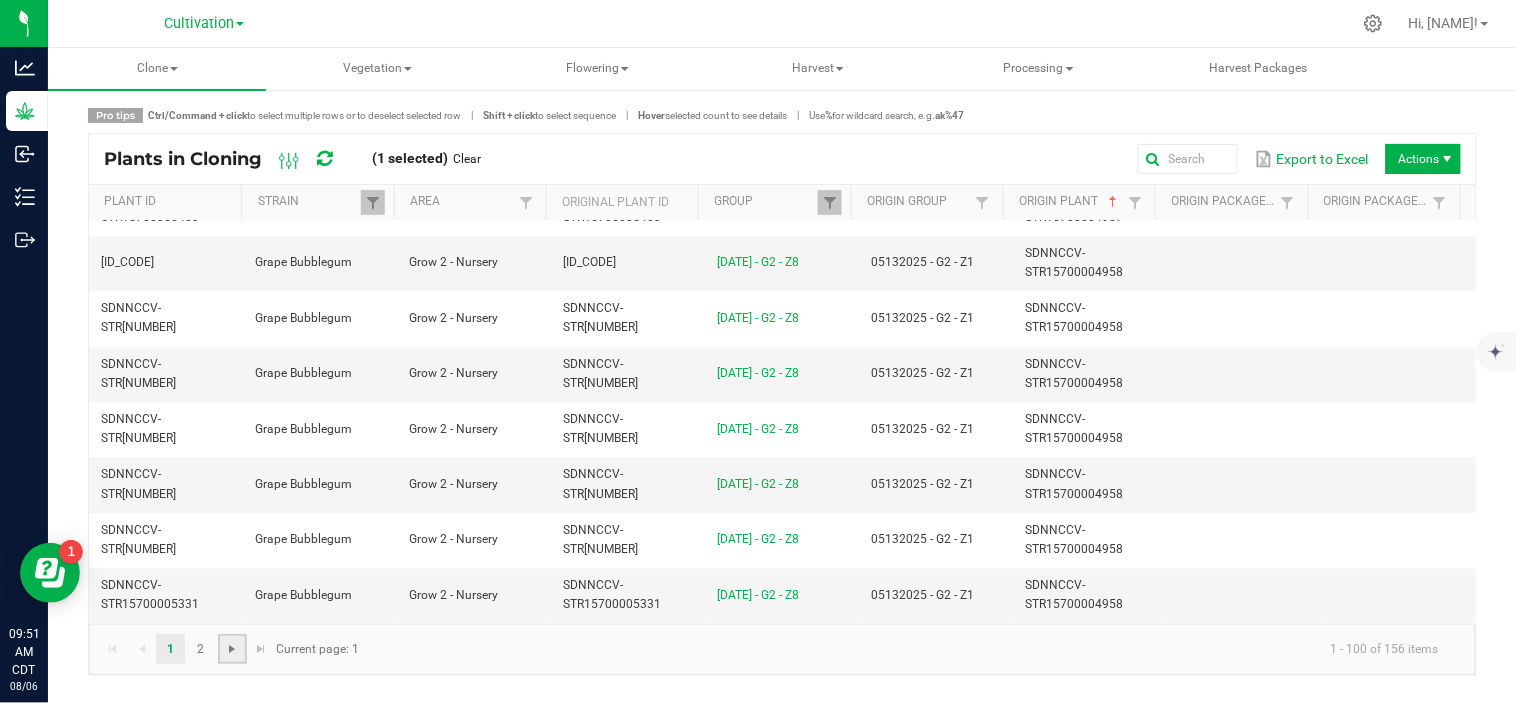click 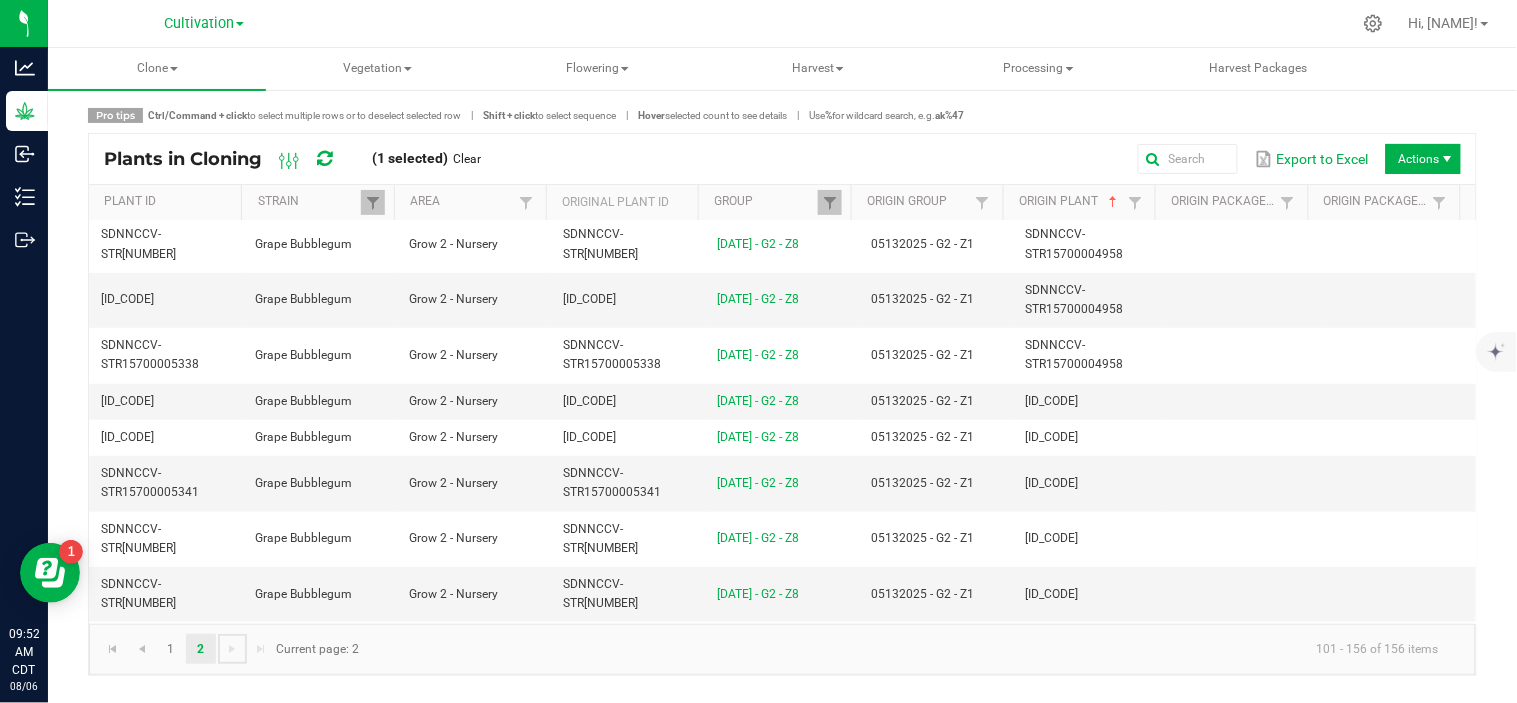 scroll, scrollTop: 222, scrollLeft: 0, axis: vertical 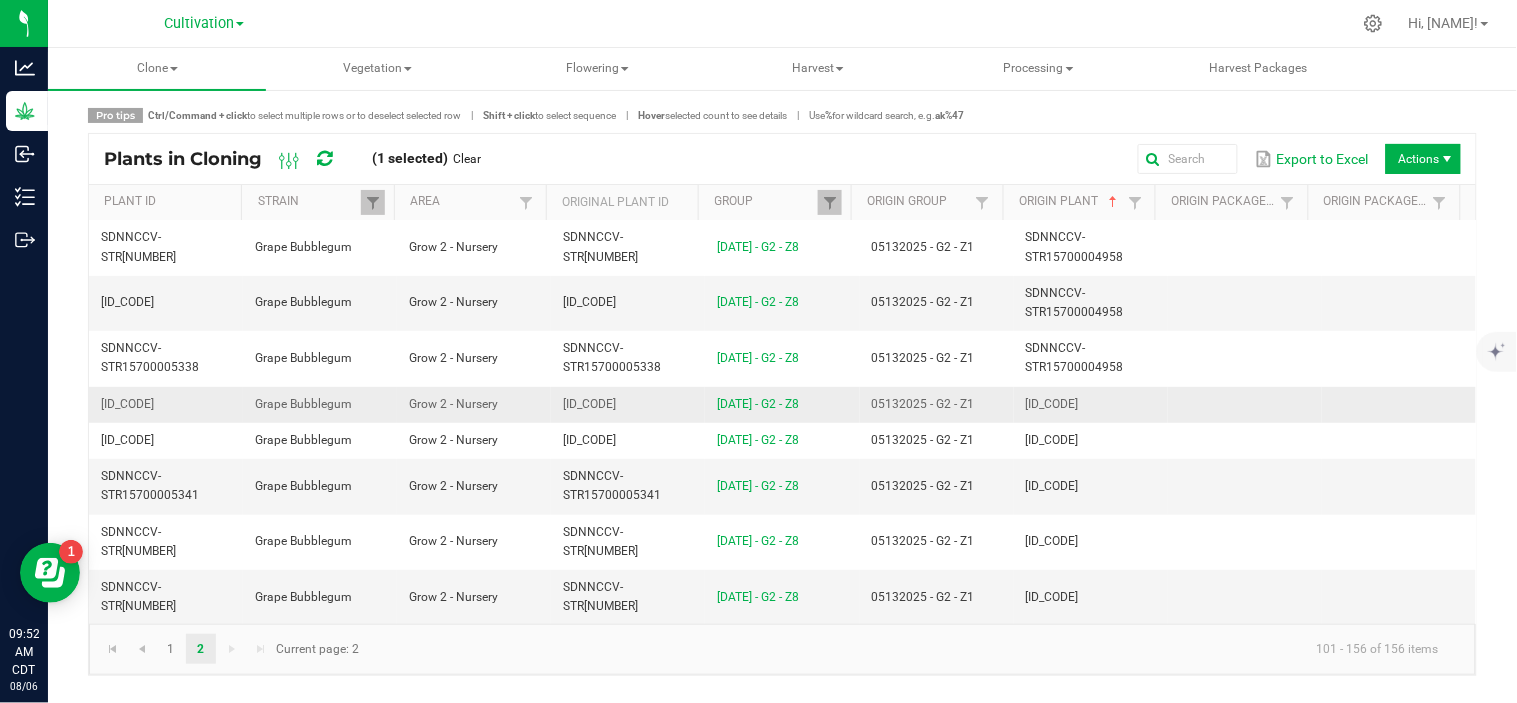 click at bounding box center (1245, 405) 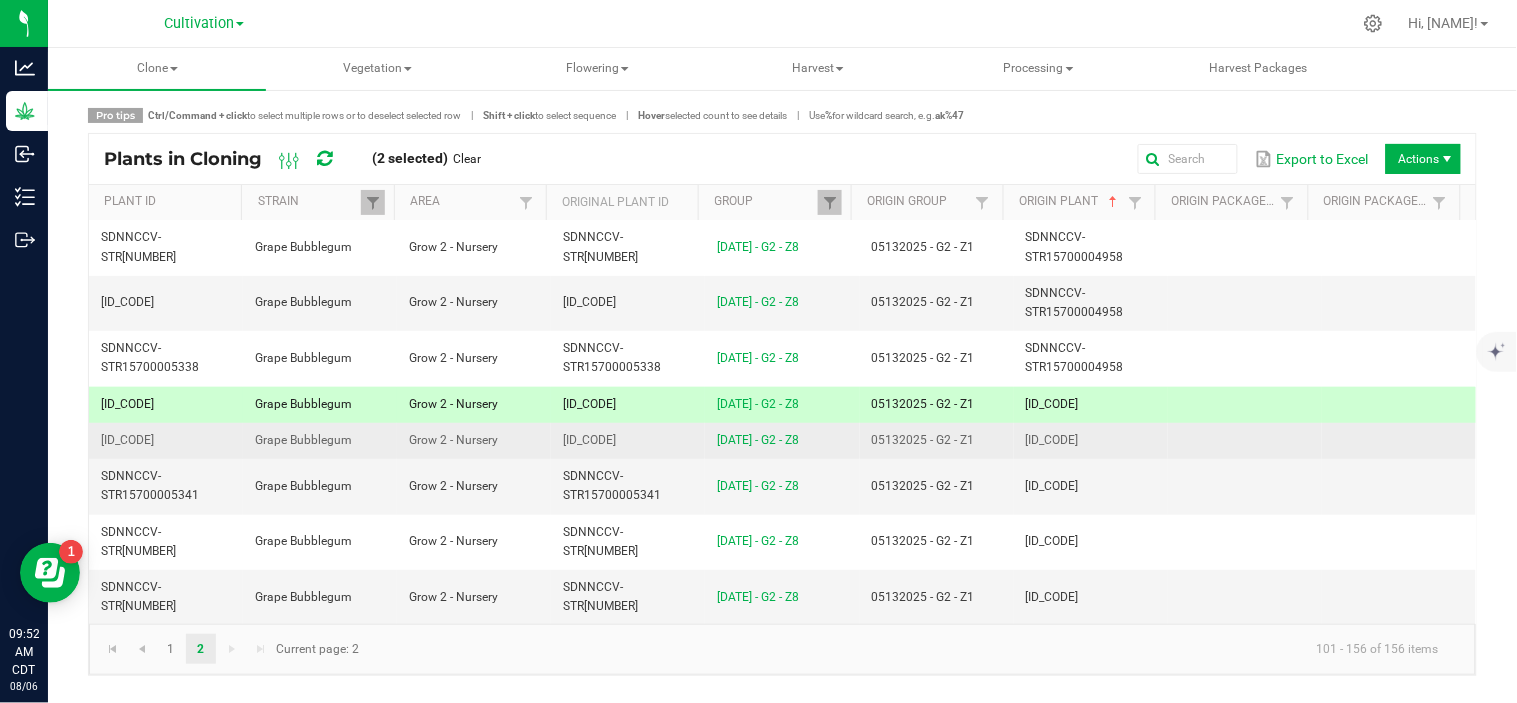 click on "[ID_CODE]" at bounding box center (1091, 441) 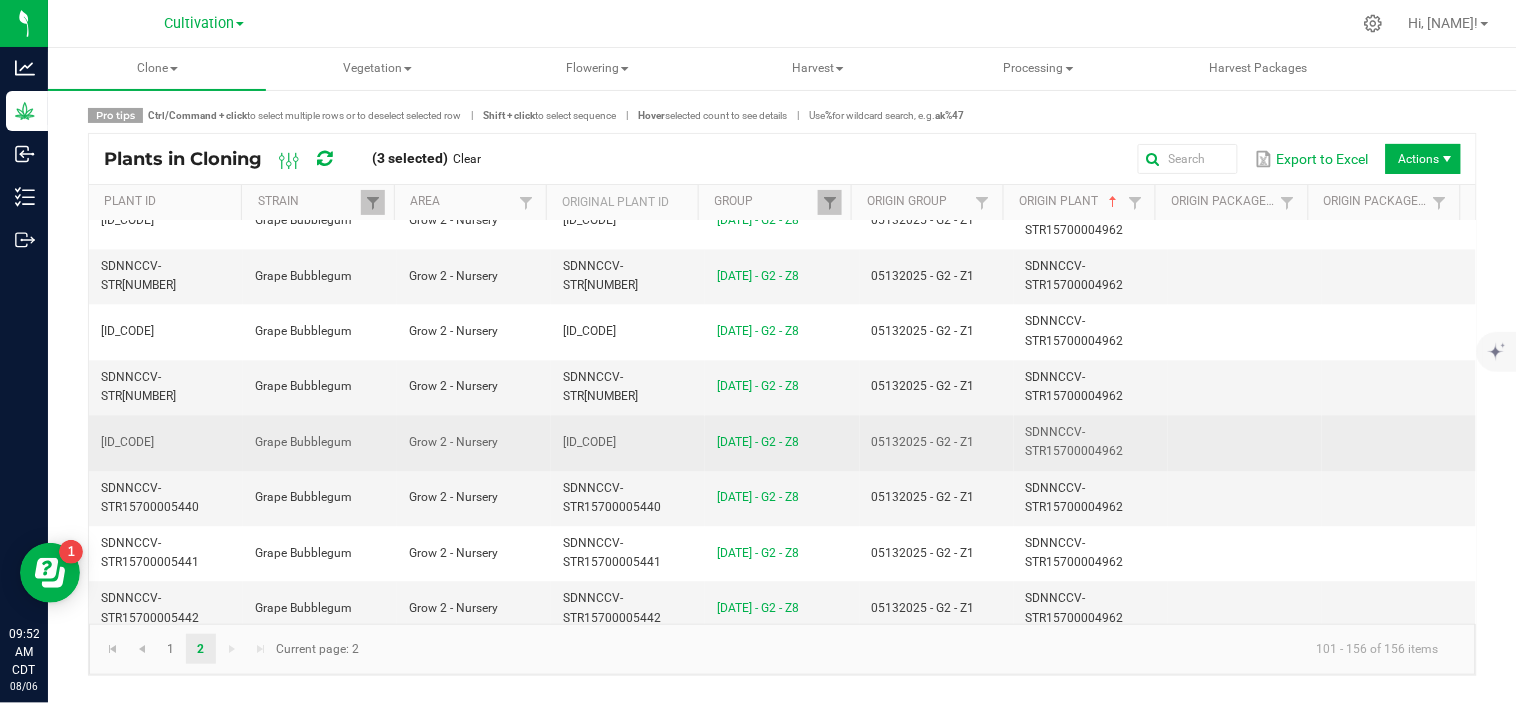 scroll, scrollTop: 1222, scrollLeft: 0, axis: vertical 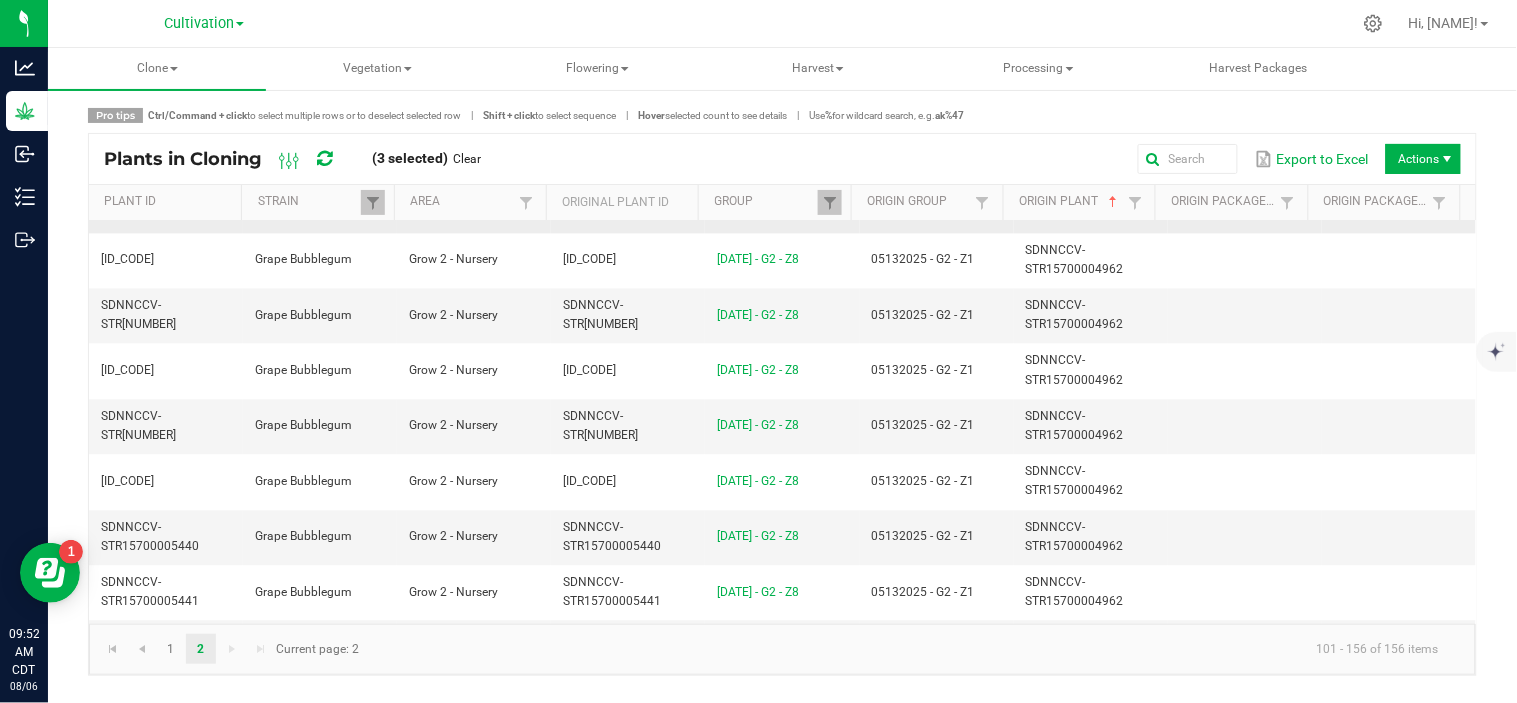 click on "SDNNCCV-STR15700004962" at bounding box center (1091, 204) 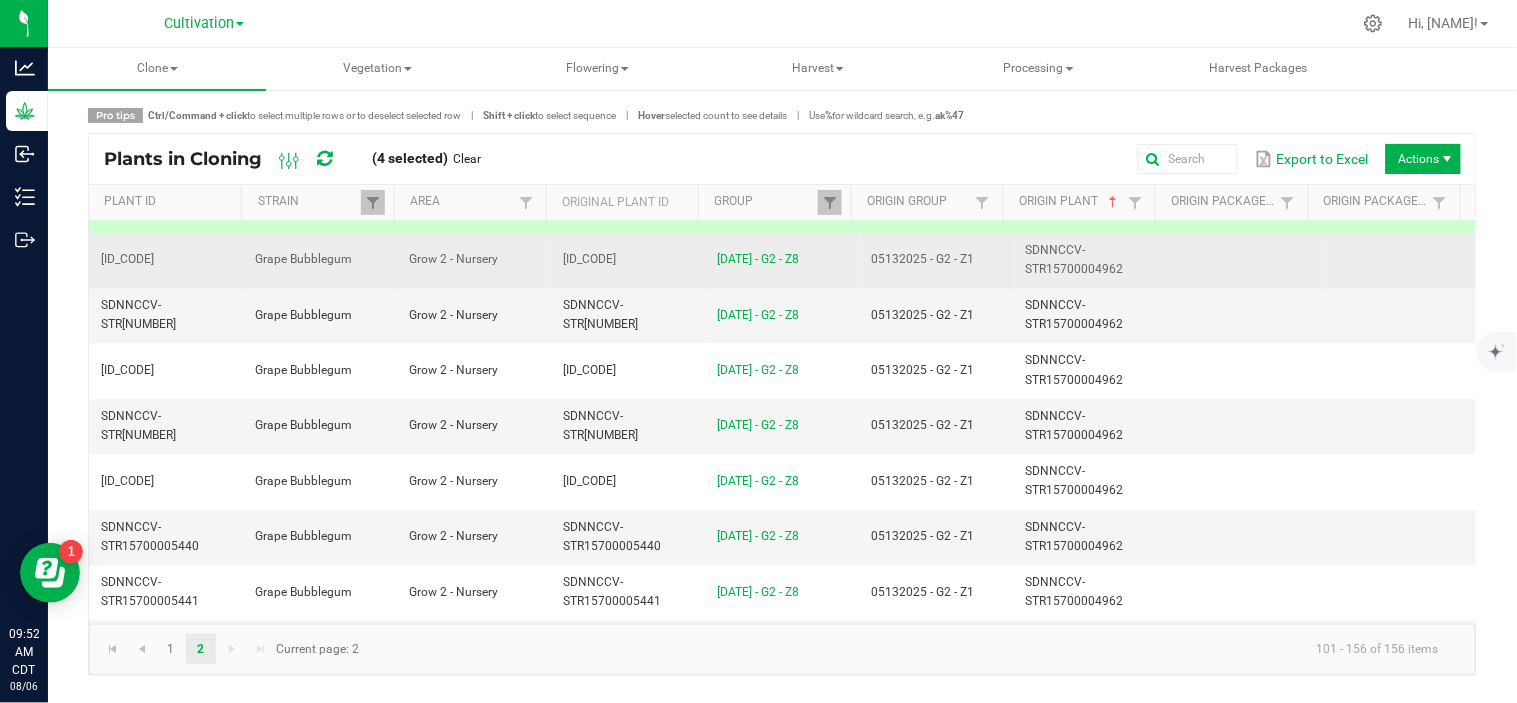 click on "SDNNCCV-STR15700004962" at bounding box center (1091, 260) 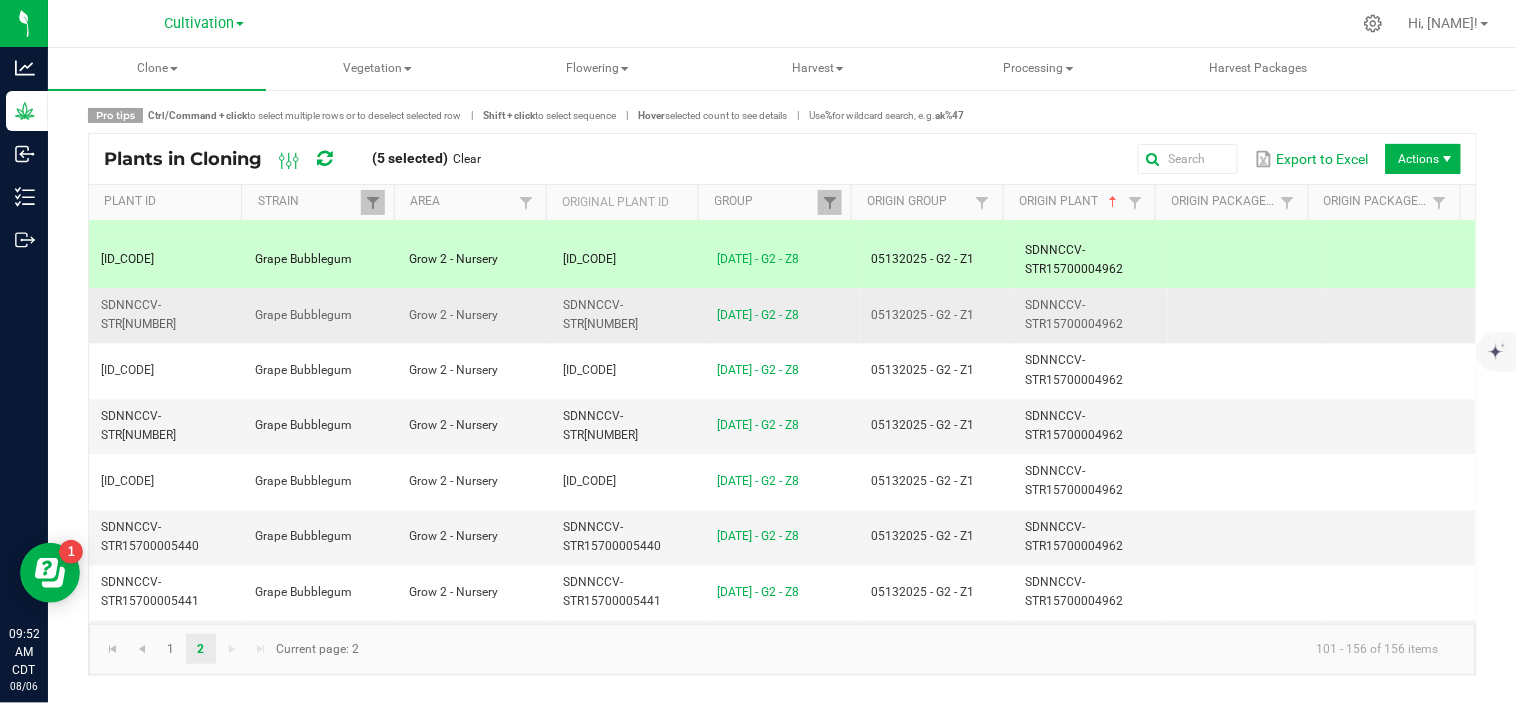 click on "SDNNCCV-STR15700004962" at bounding box center (1091, 315) 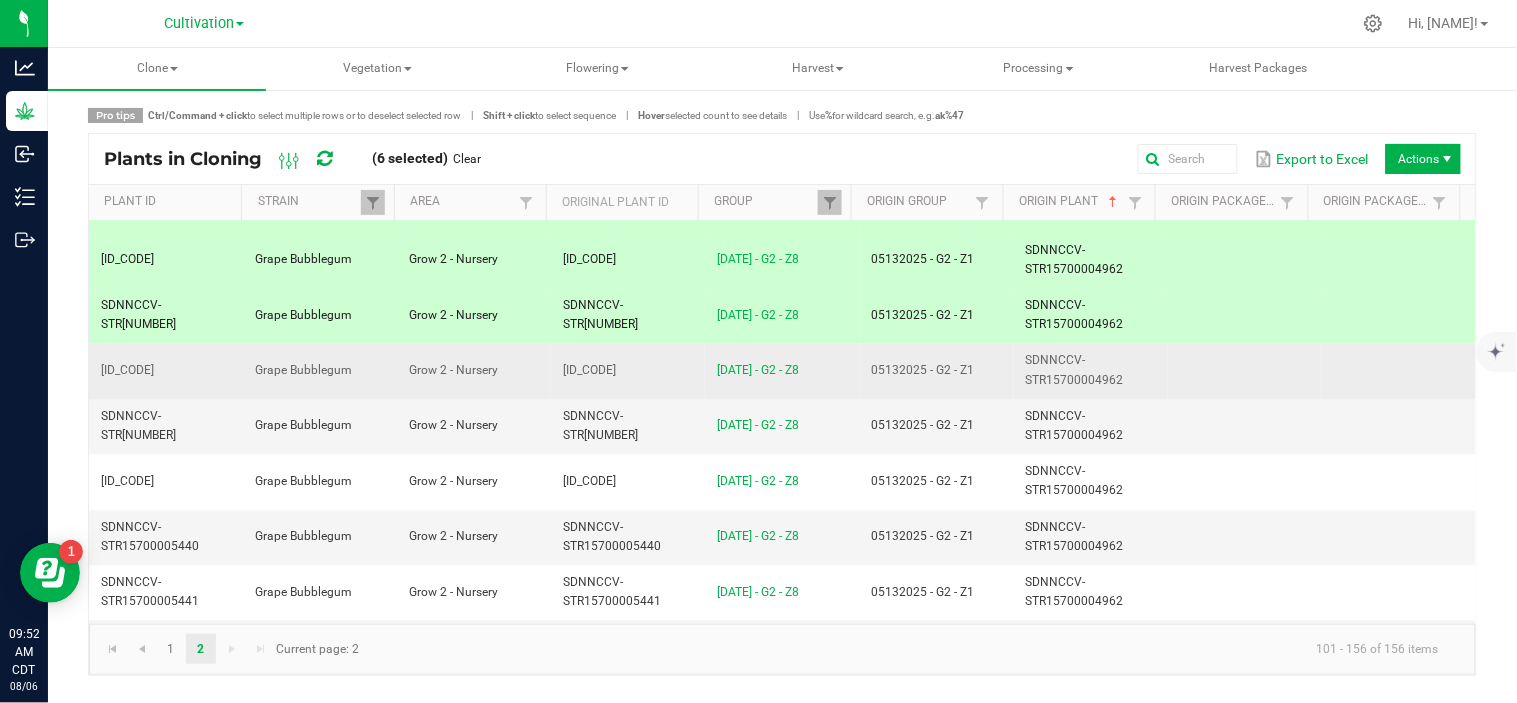 click on "SDNNCCV-STR15700004962" at bounding box center (1091, 370) 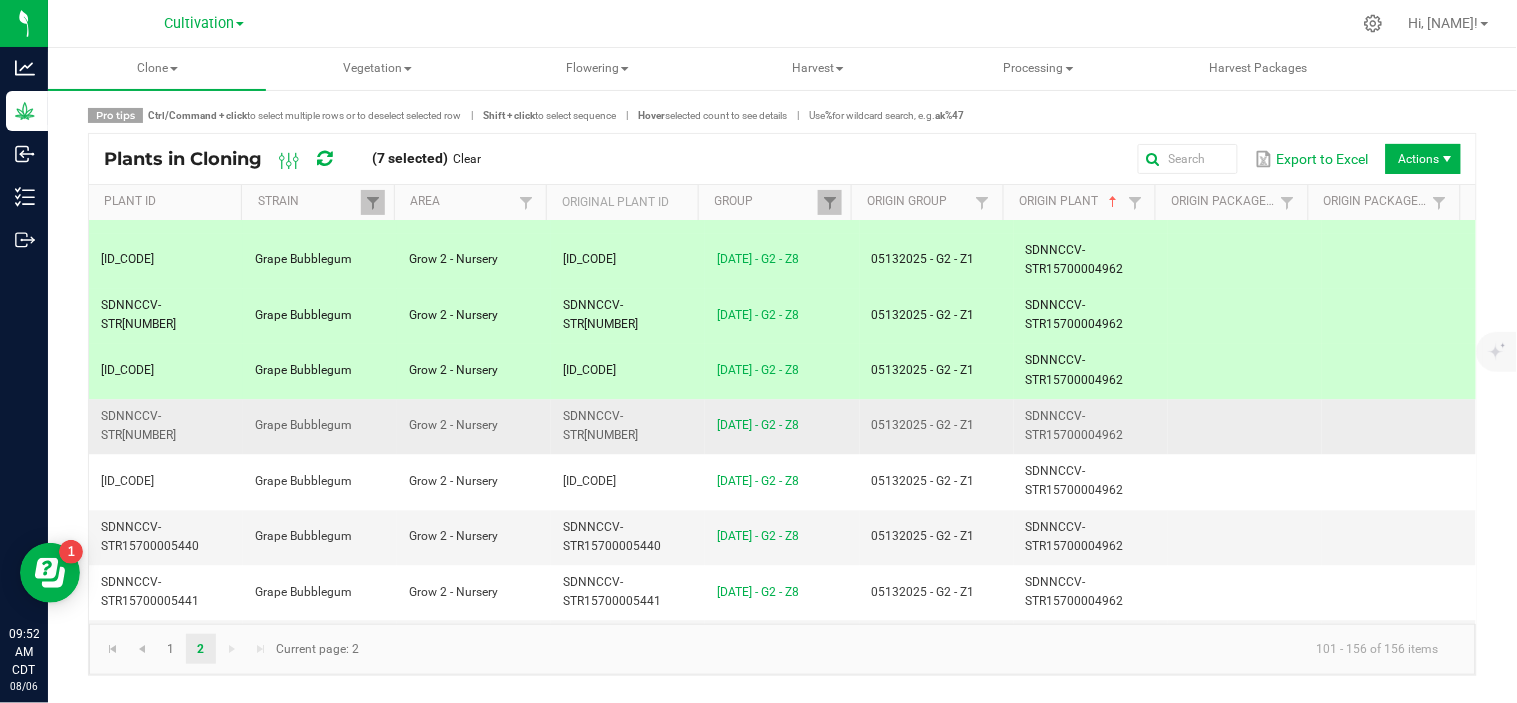 click on "SDNNCCV-STR15700004962" at bounding box center [1091, 426] 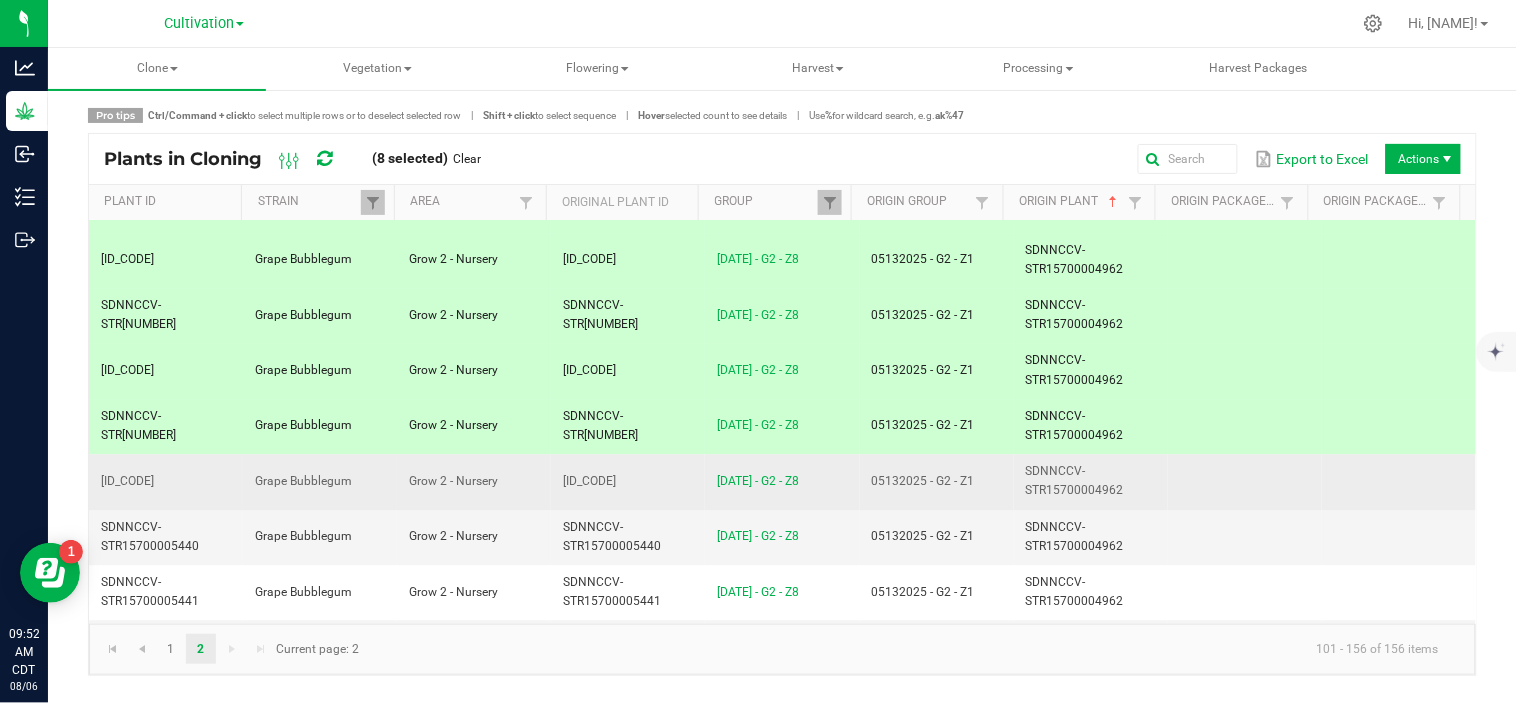 click on "SDNNCCV-STR15700004962" at bounding box center [1075, 480] 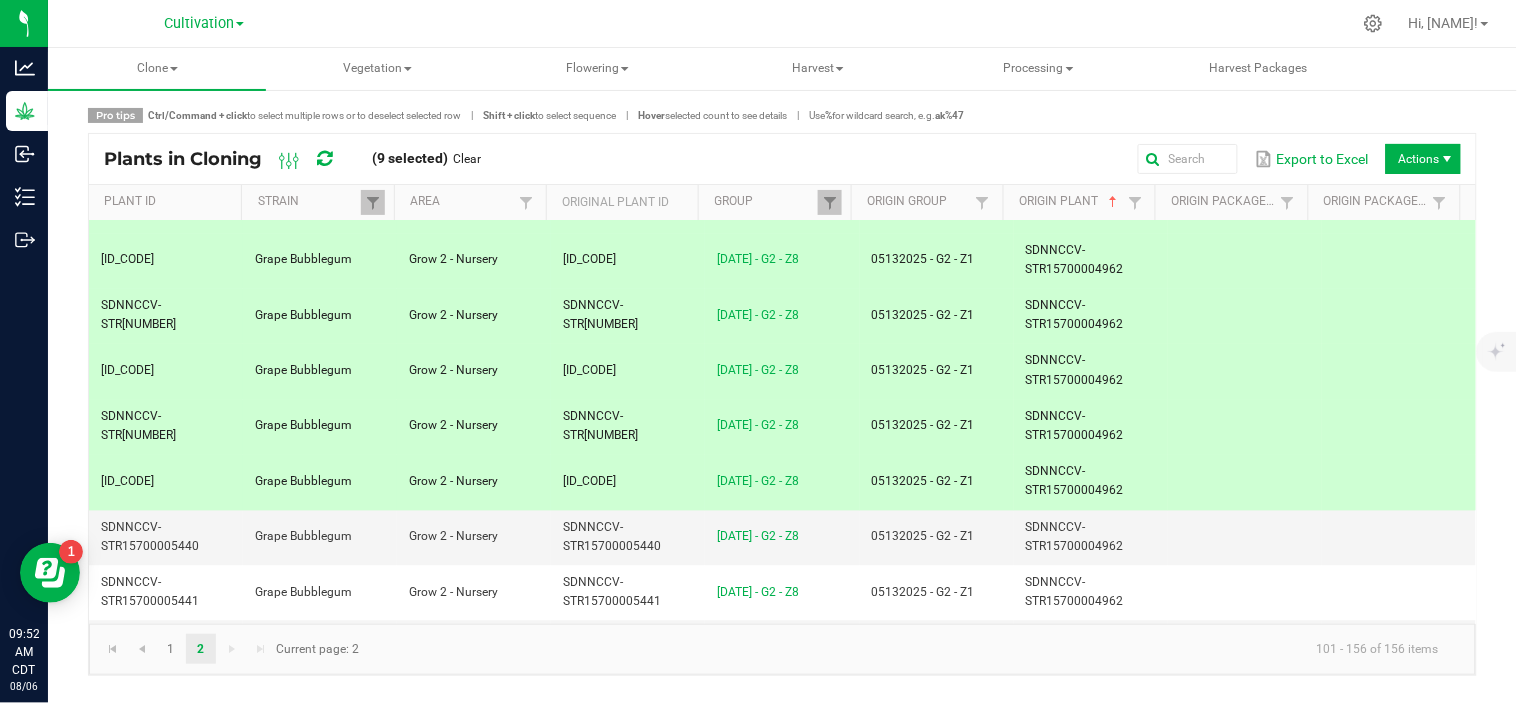 click on "Actions" at bounding box center [1423, 159] 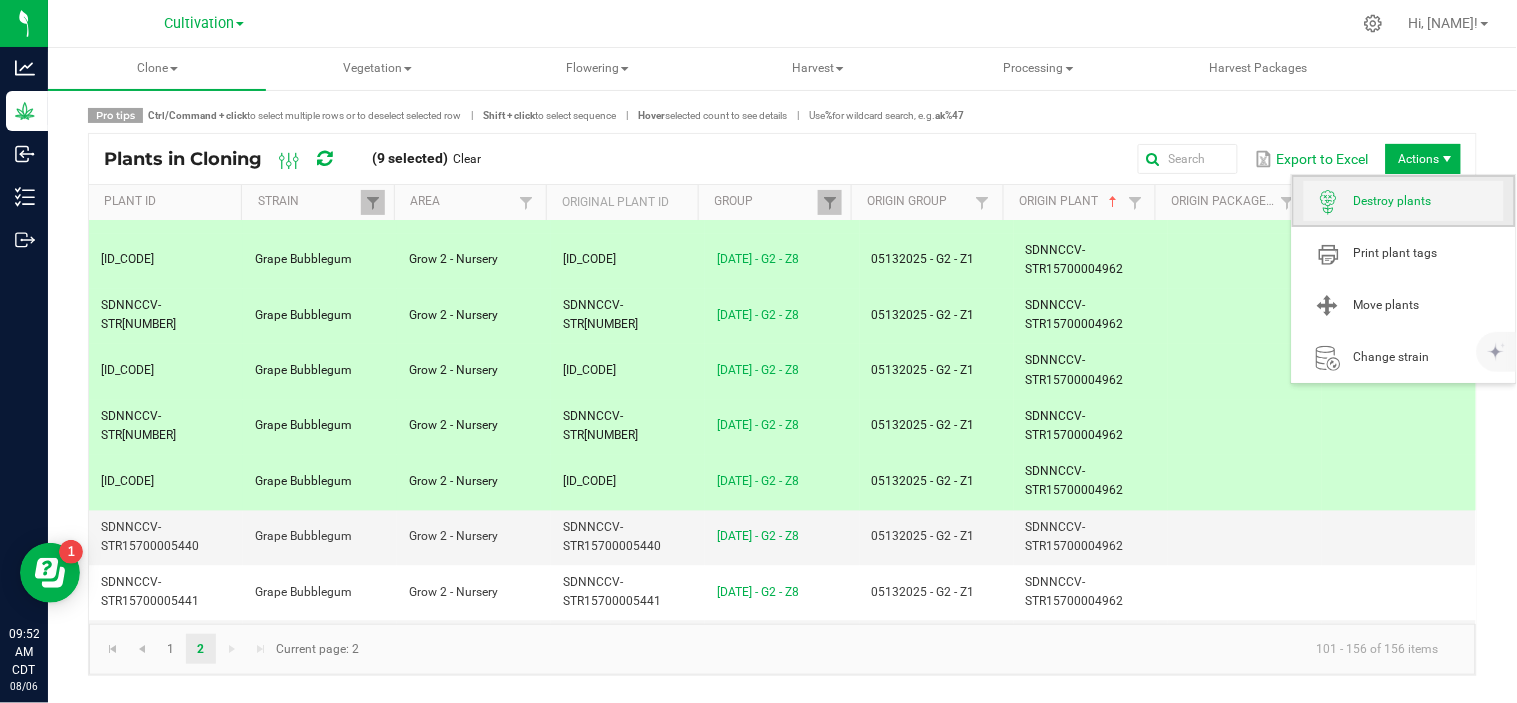 click on "Destroy plants" at bounding box center [1429, 201] 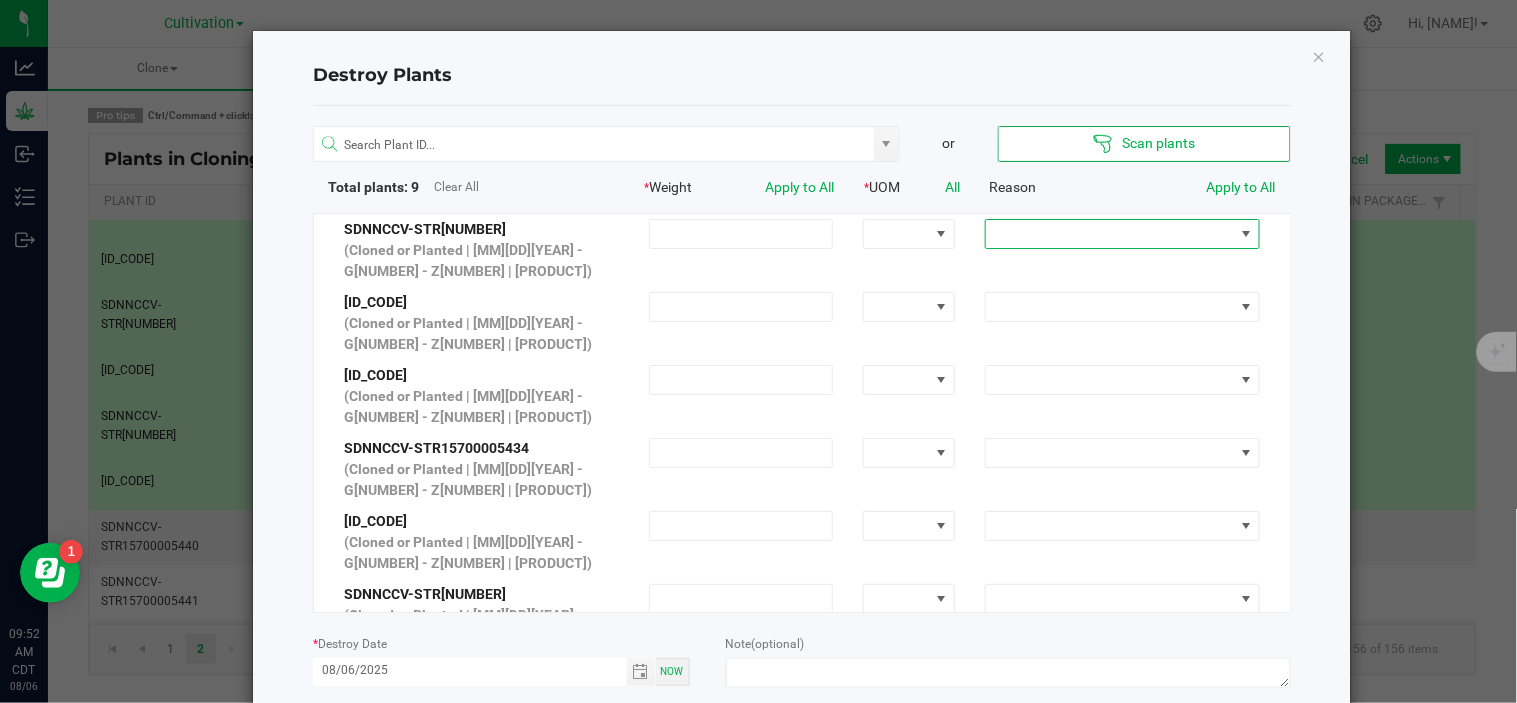 click at bounding box center (1110, 234) 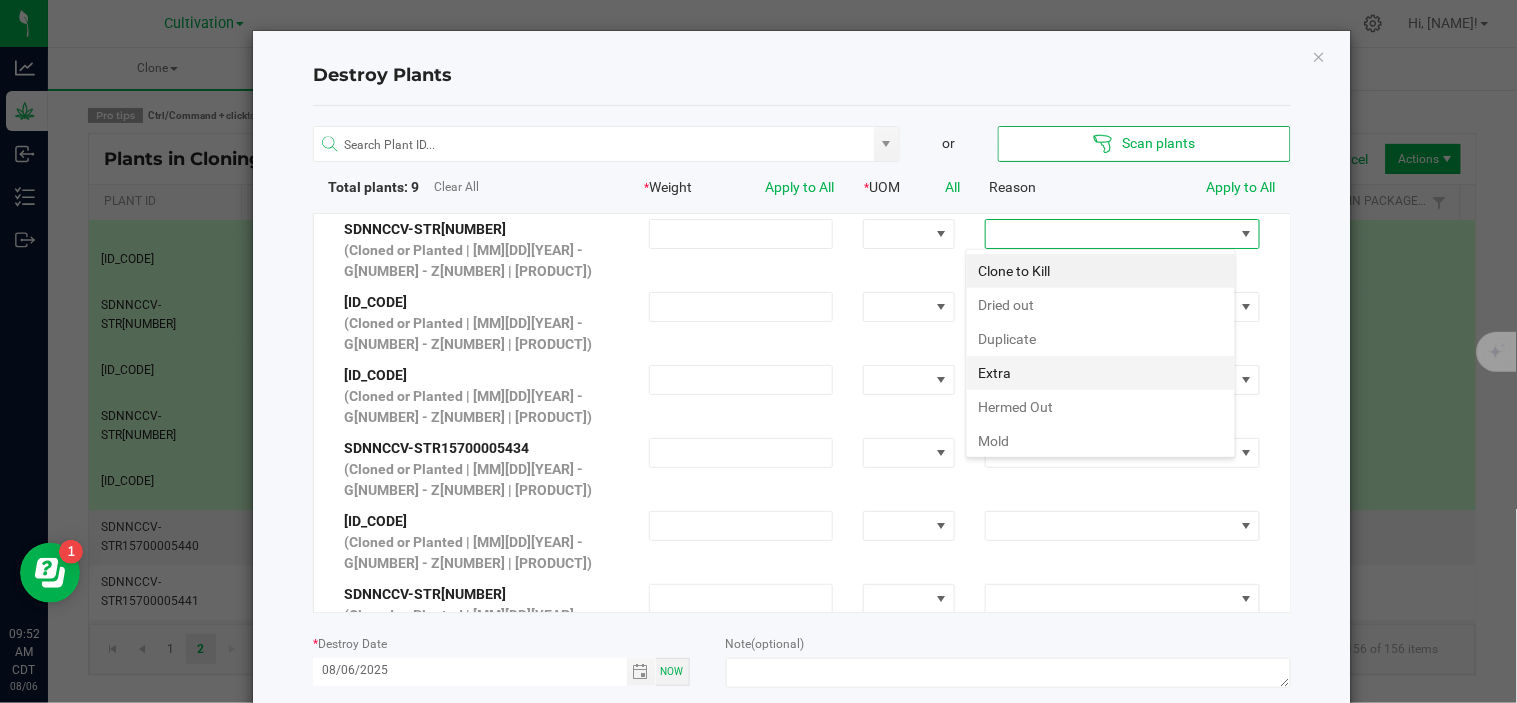 scroll, scrollTop: 99970, scrollLeft: 99730, axis: both 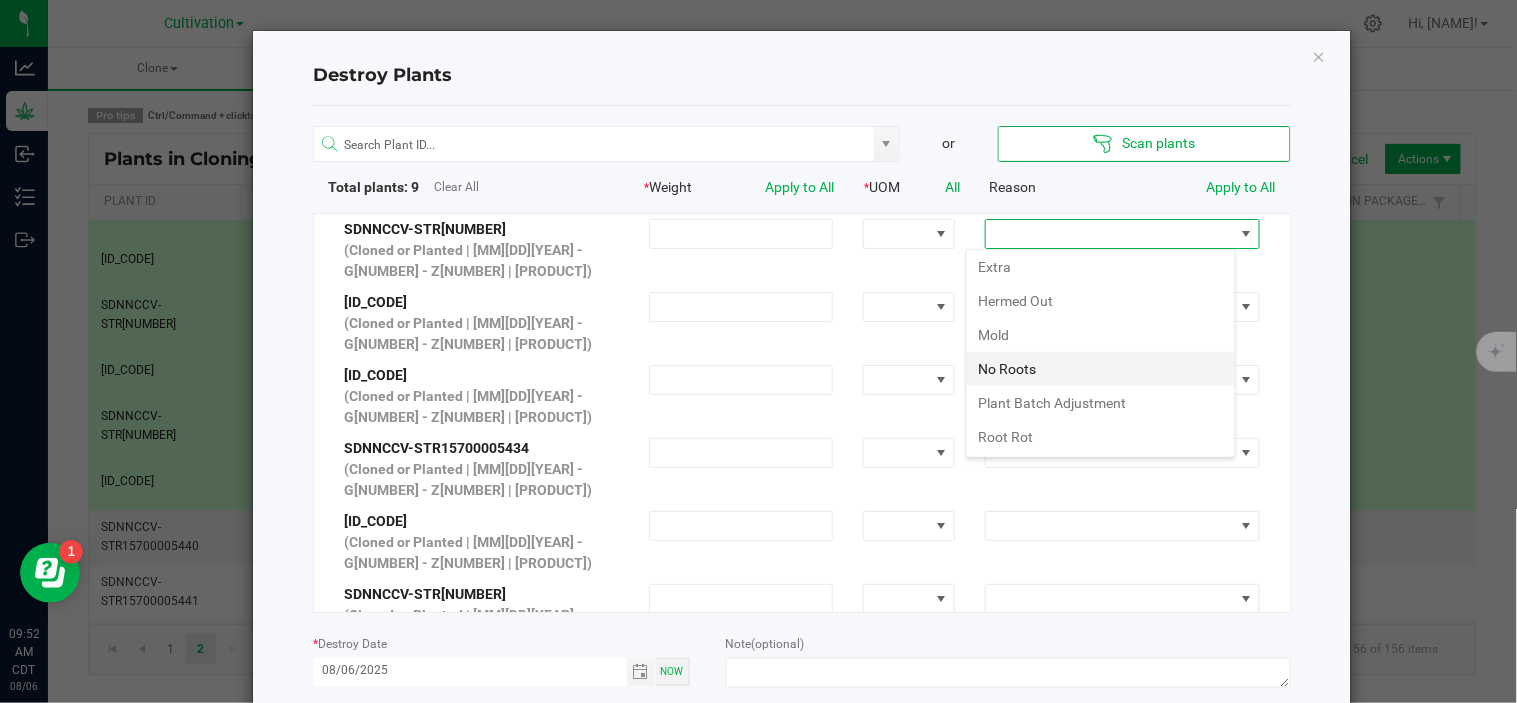 drag, startPoint x: 1044, startPoint y: 368, endPoint x: 1184, endPoint y: 248, distance: 184.39088 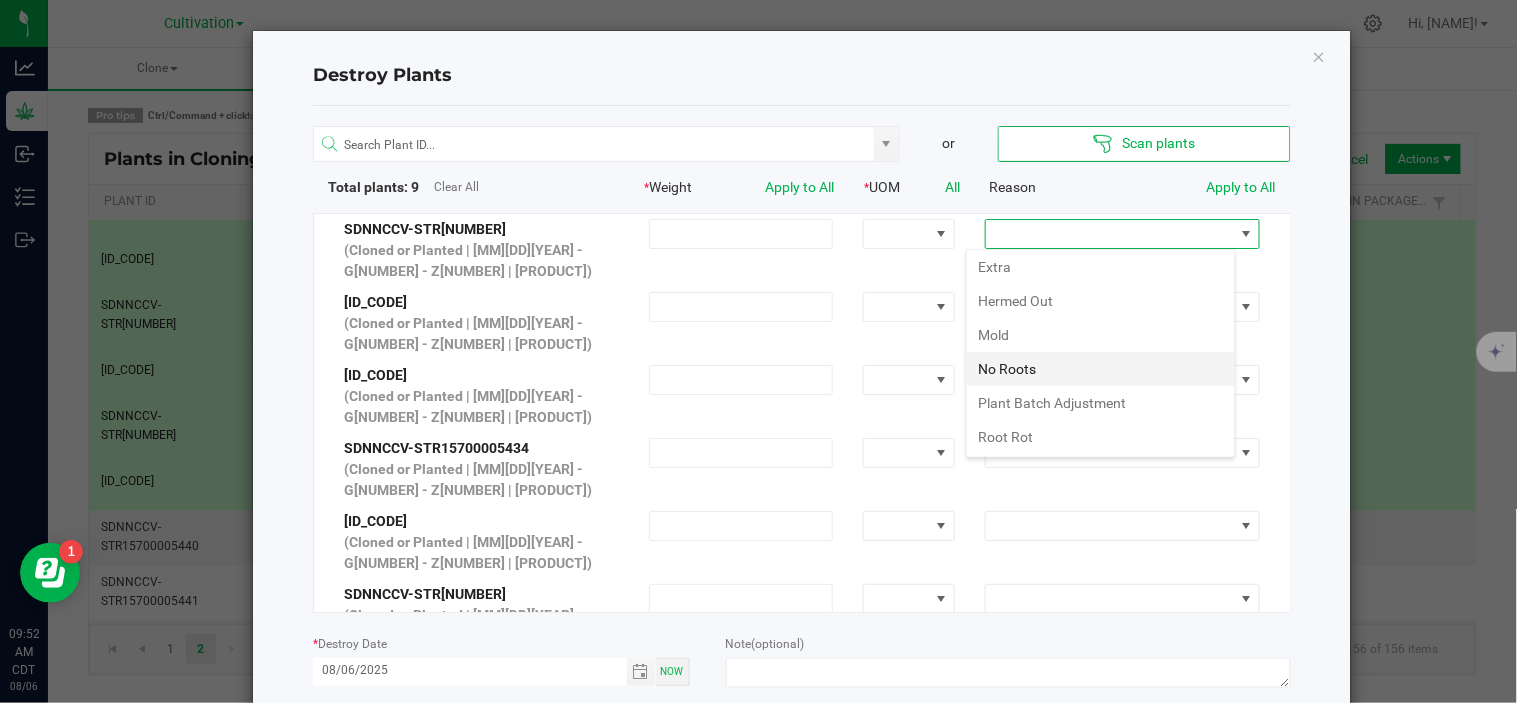 click on "No Roots" at bounding box center [1101, 369] 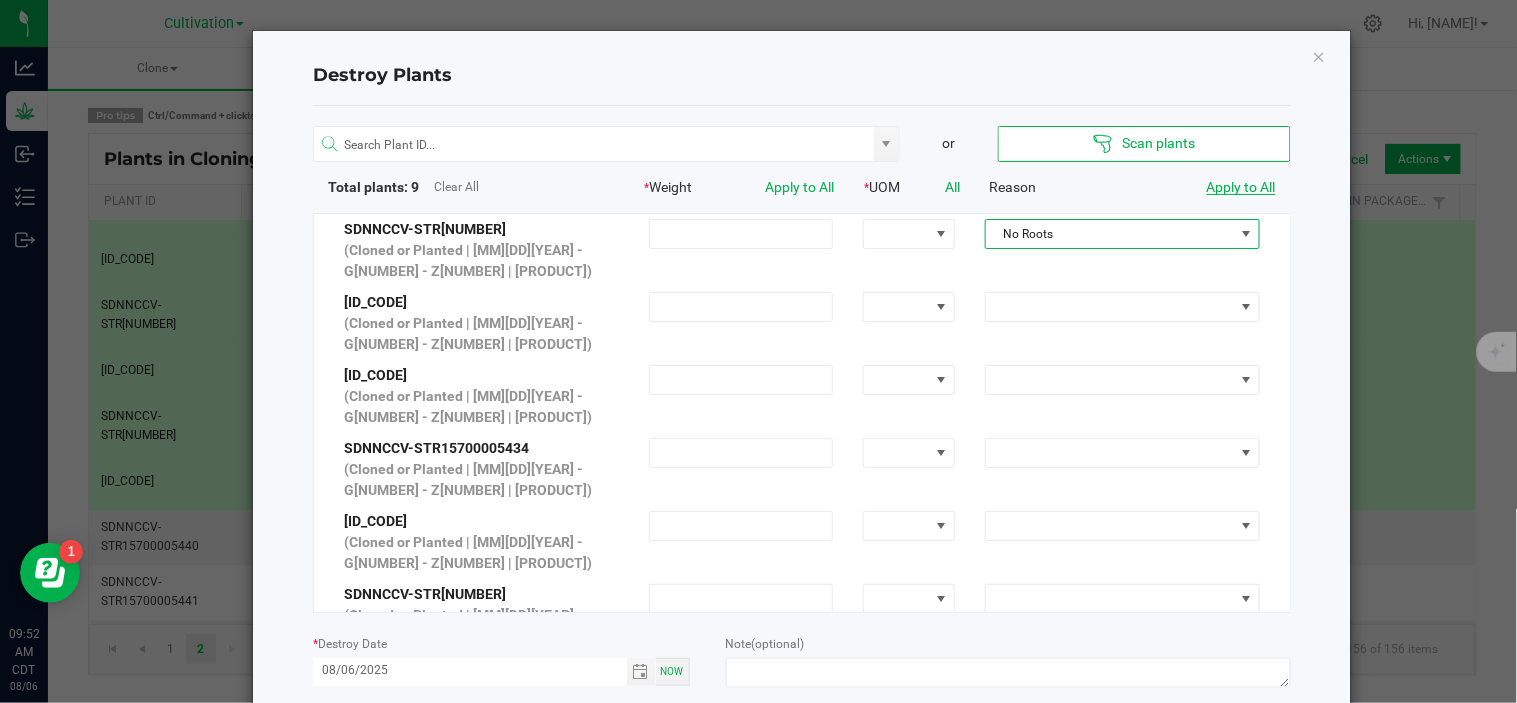 click on "Apply to All" 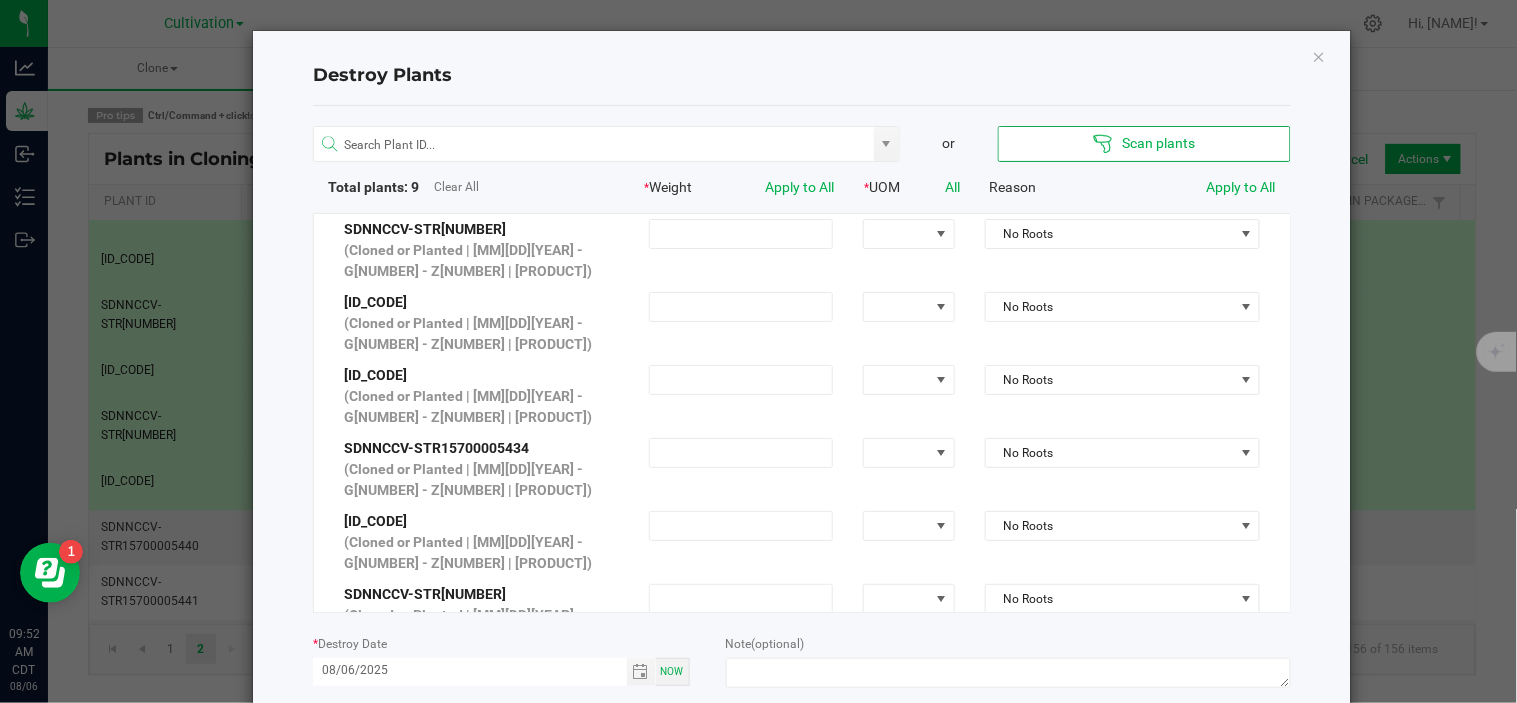 click on "Note   (optional)" 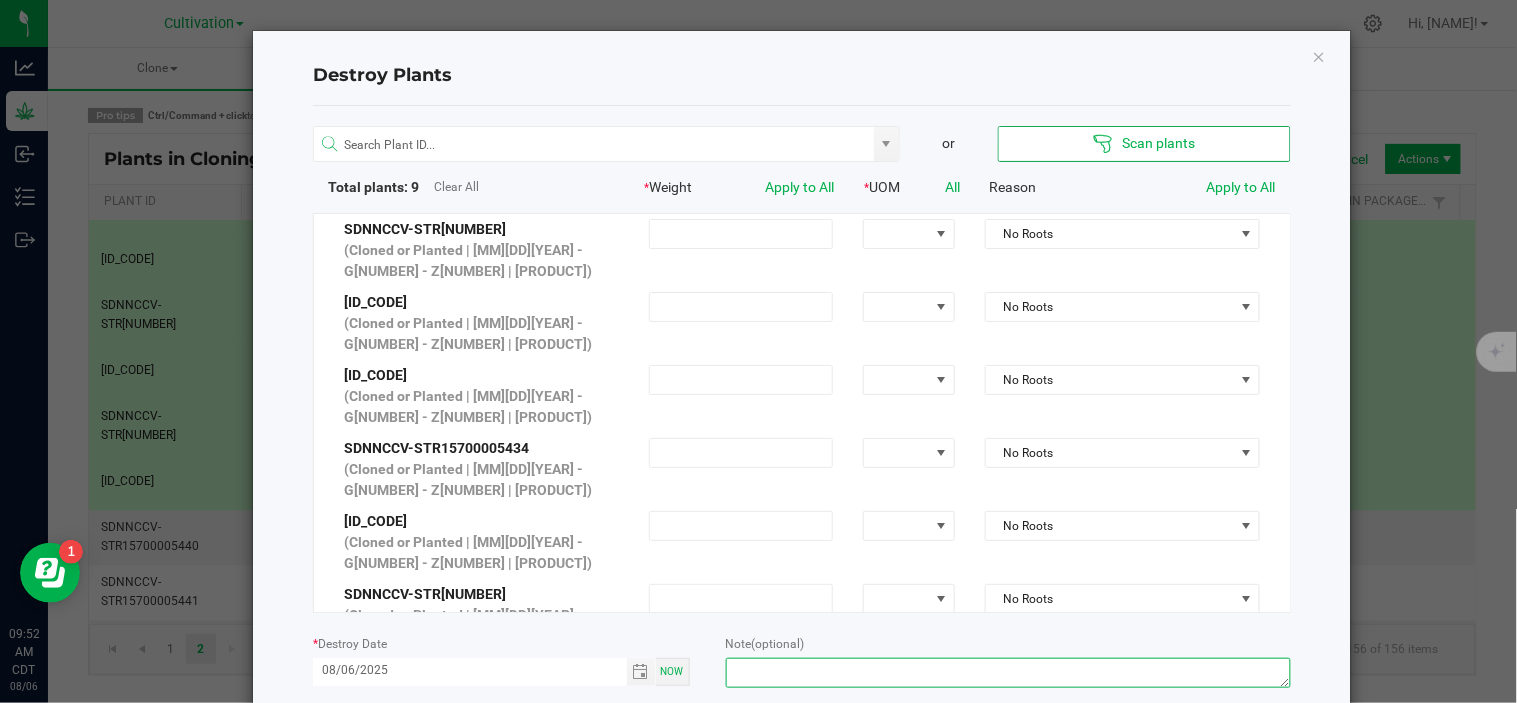 click at bounding box center [1008, 673] 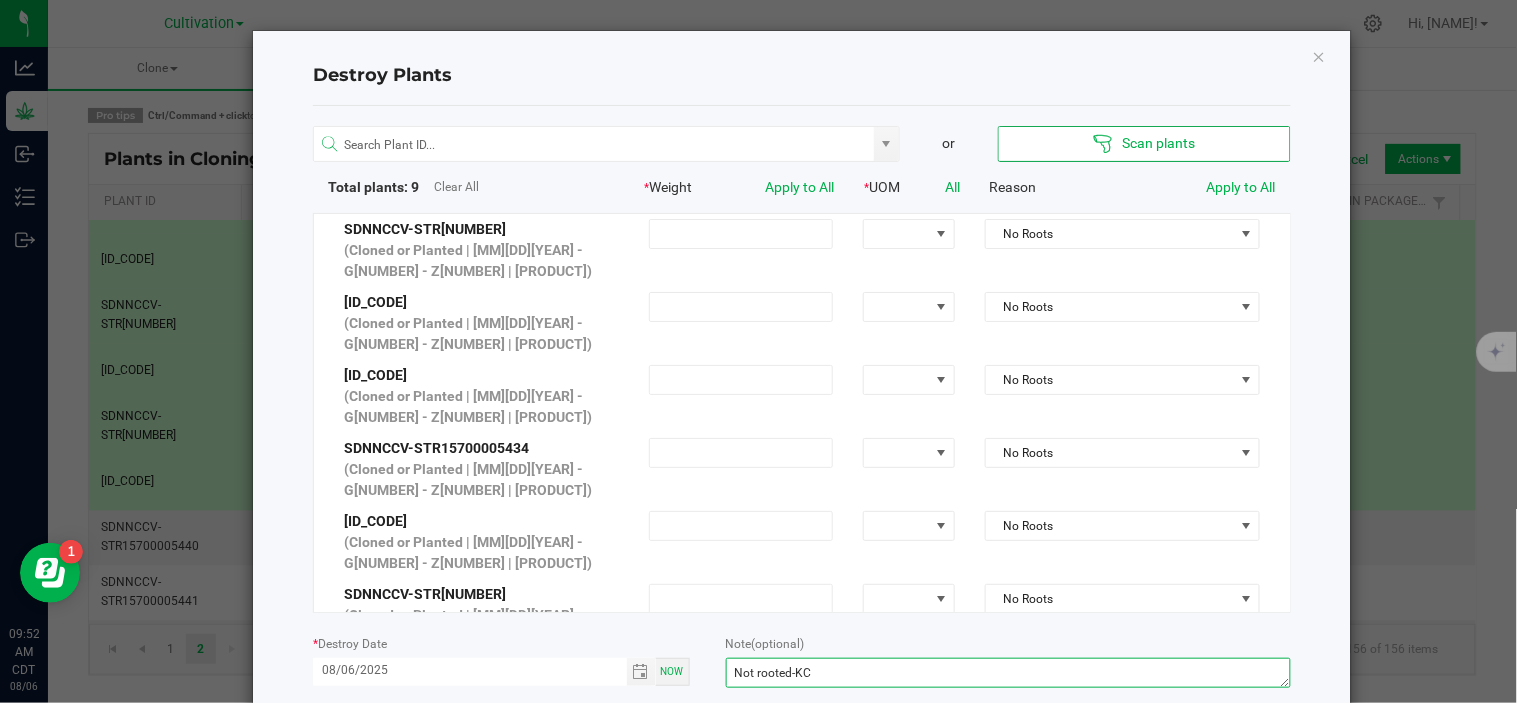 type on "Not rooted-KC" 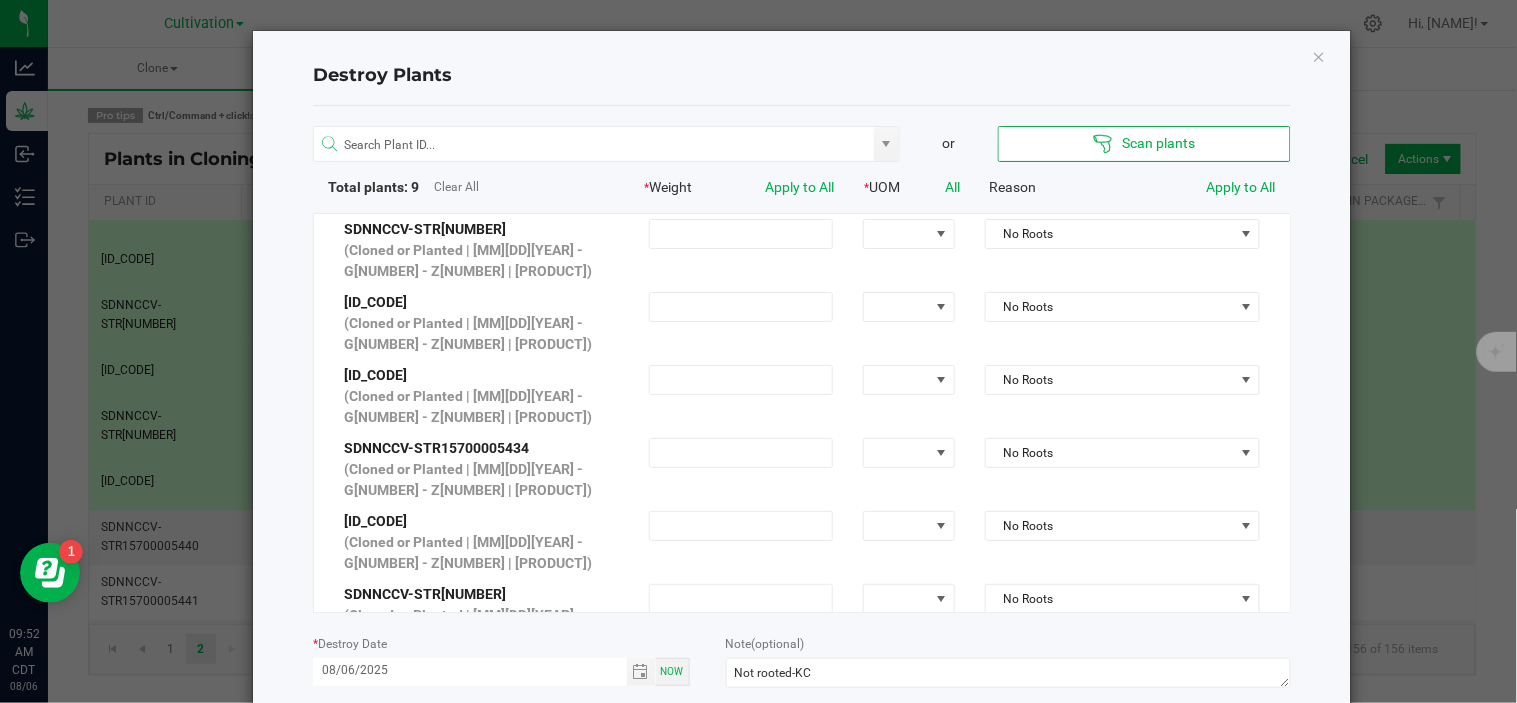click on "Note (optional) Not rooted-KC" 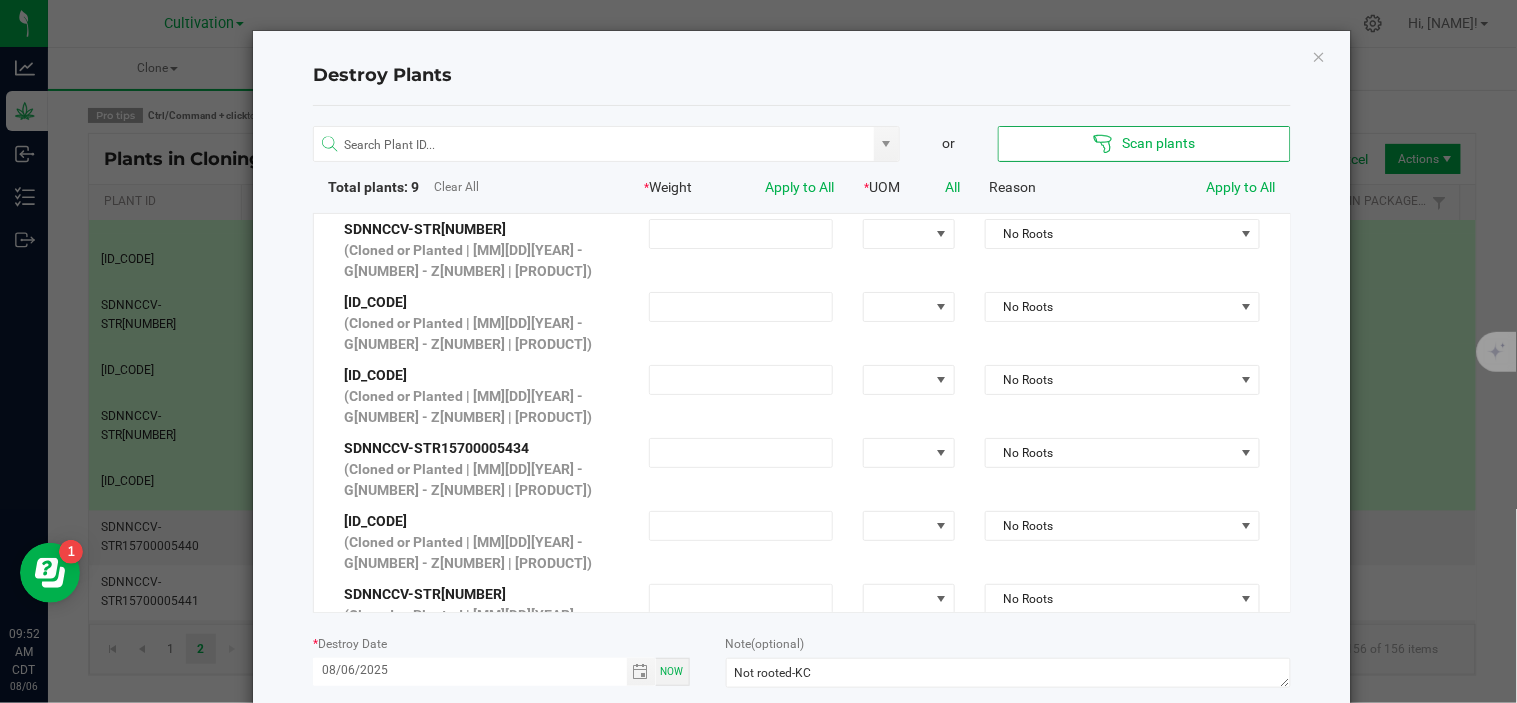 scroll, scrollTop: 111, scrollLeft: 0, axis: vertical 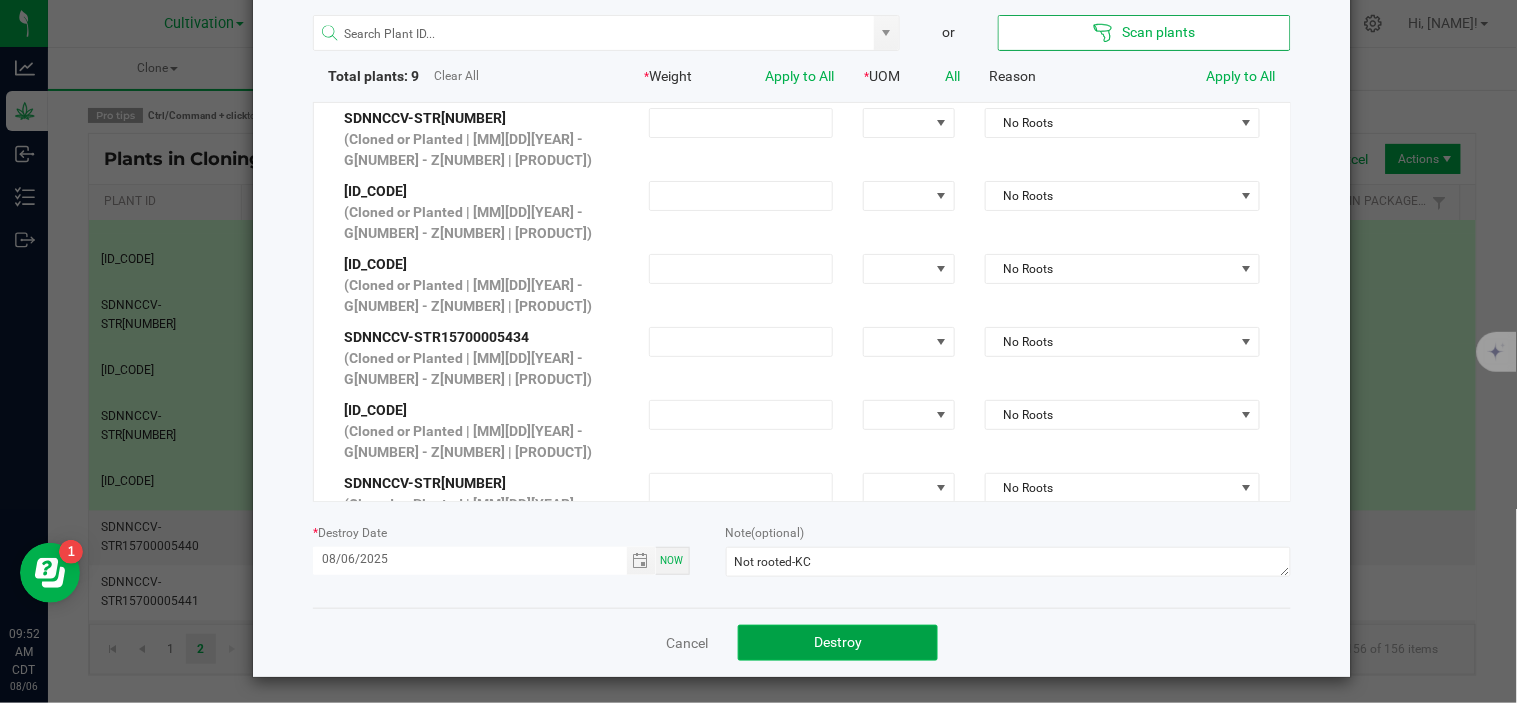 click on "Destroy" 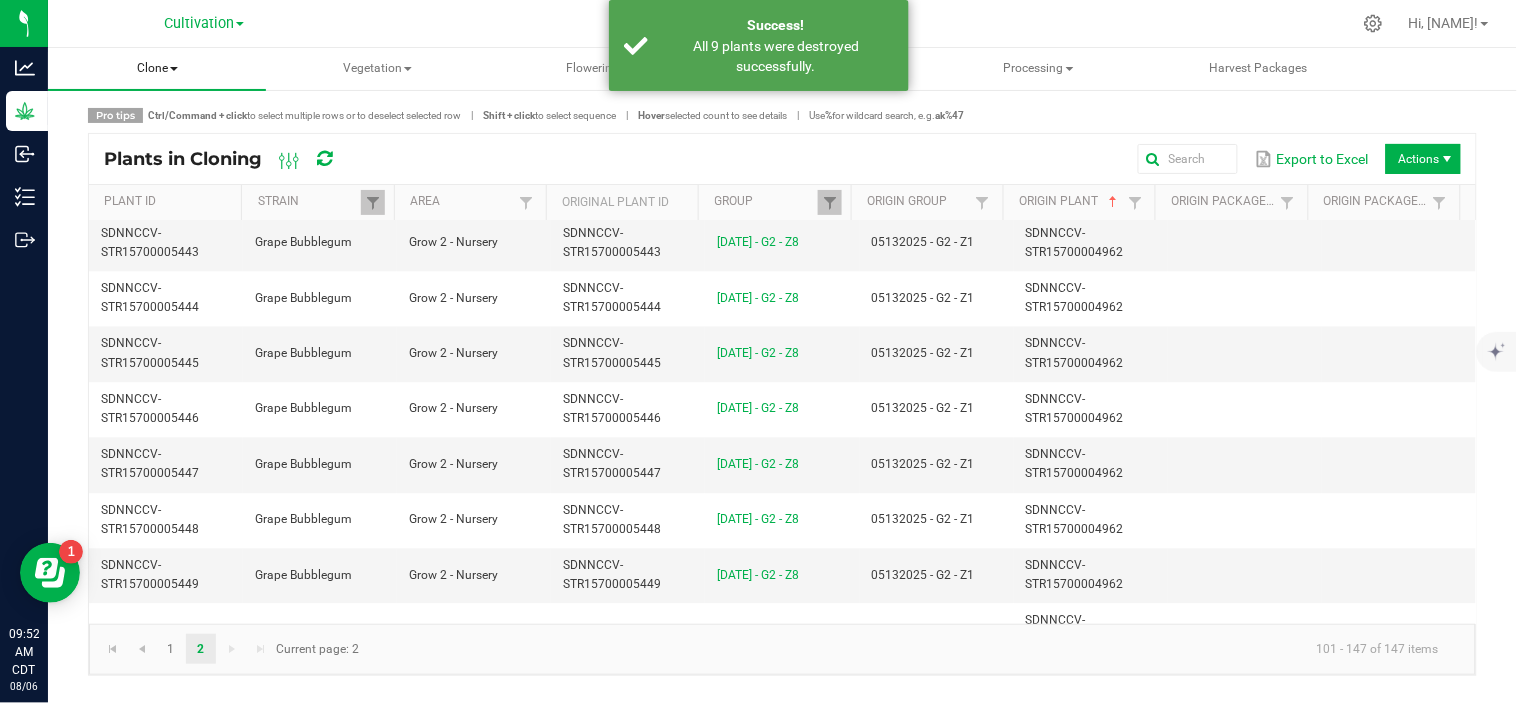 click on "Clone" at bounding box center (157, 69) 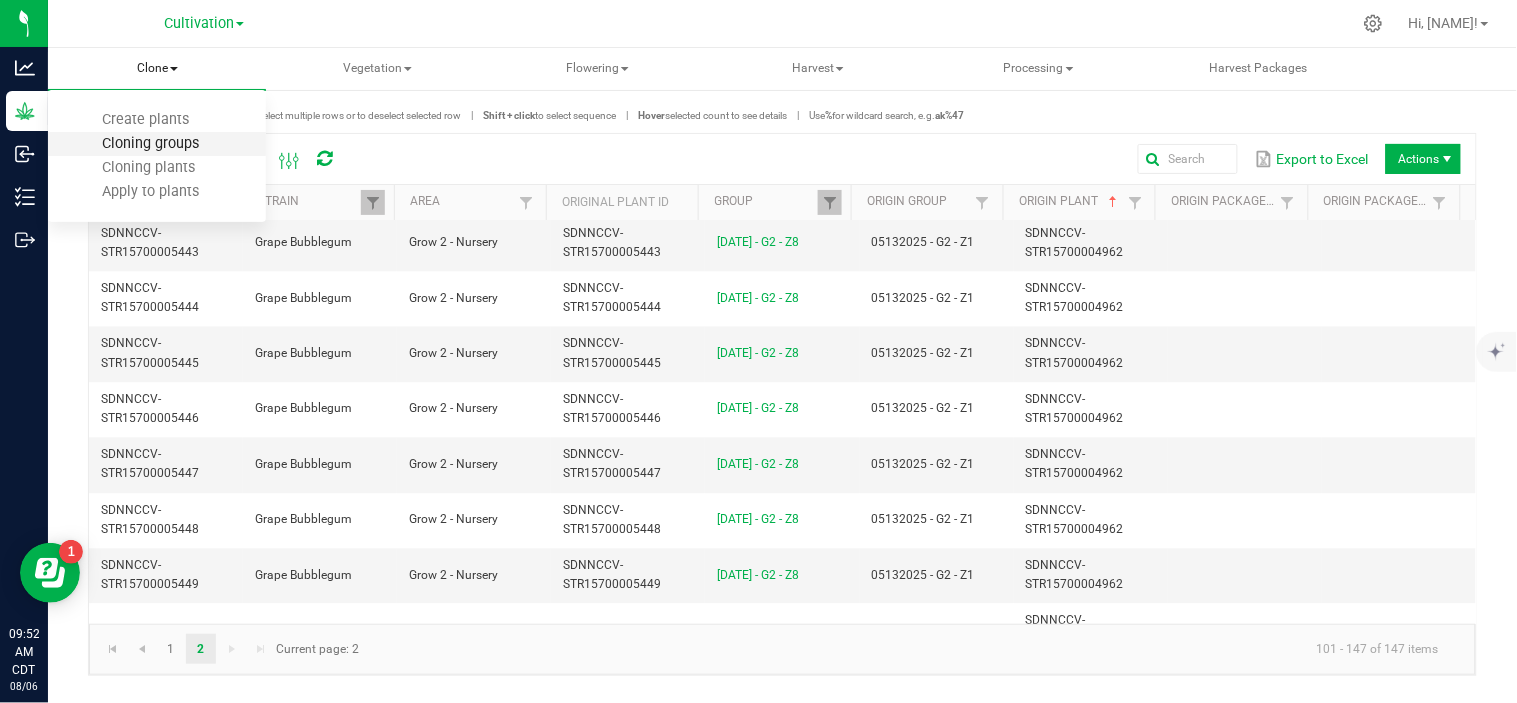click on "Cloning groups" at bounding box center [150, 143] 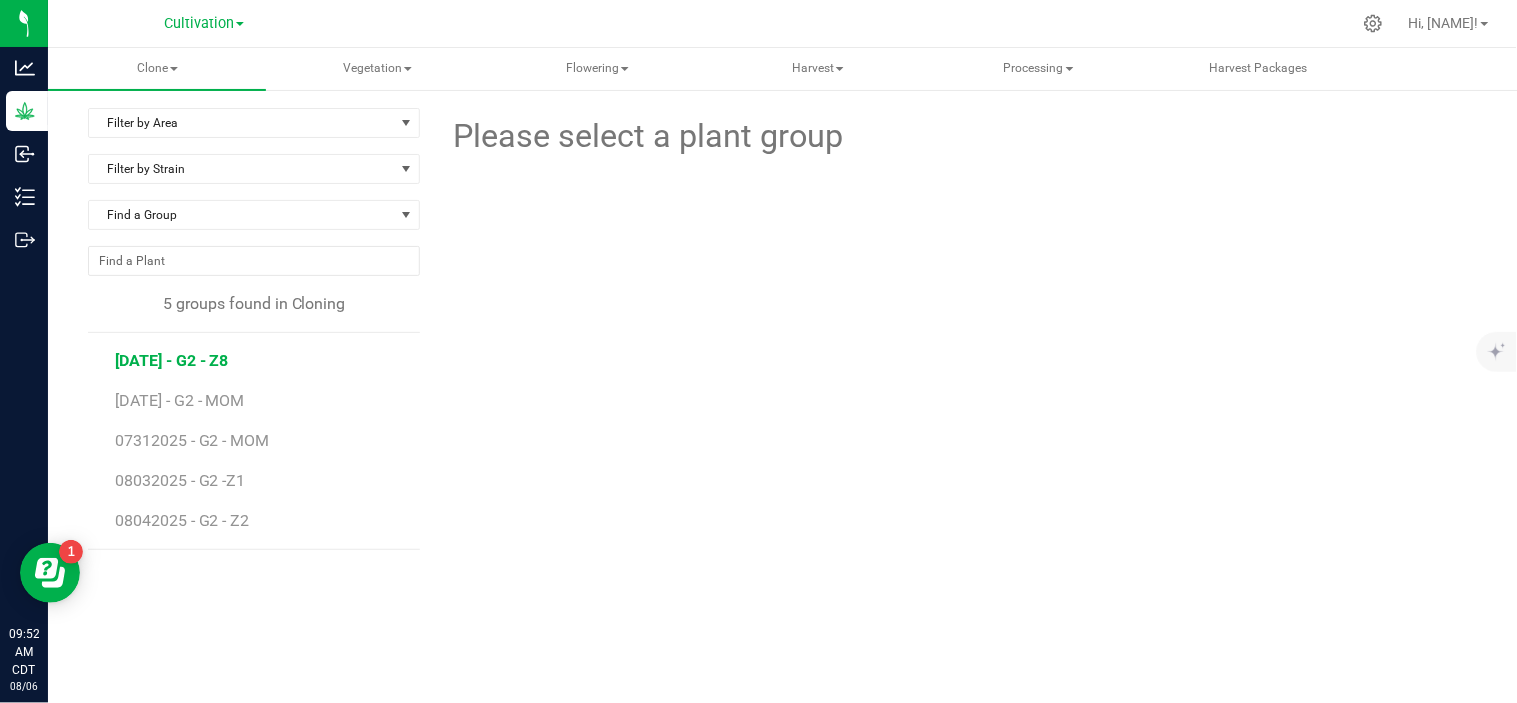 click on "[DATE] - G2 - Z8" at bounding box center (172, 360) 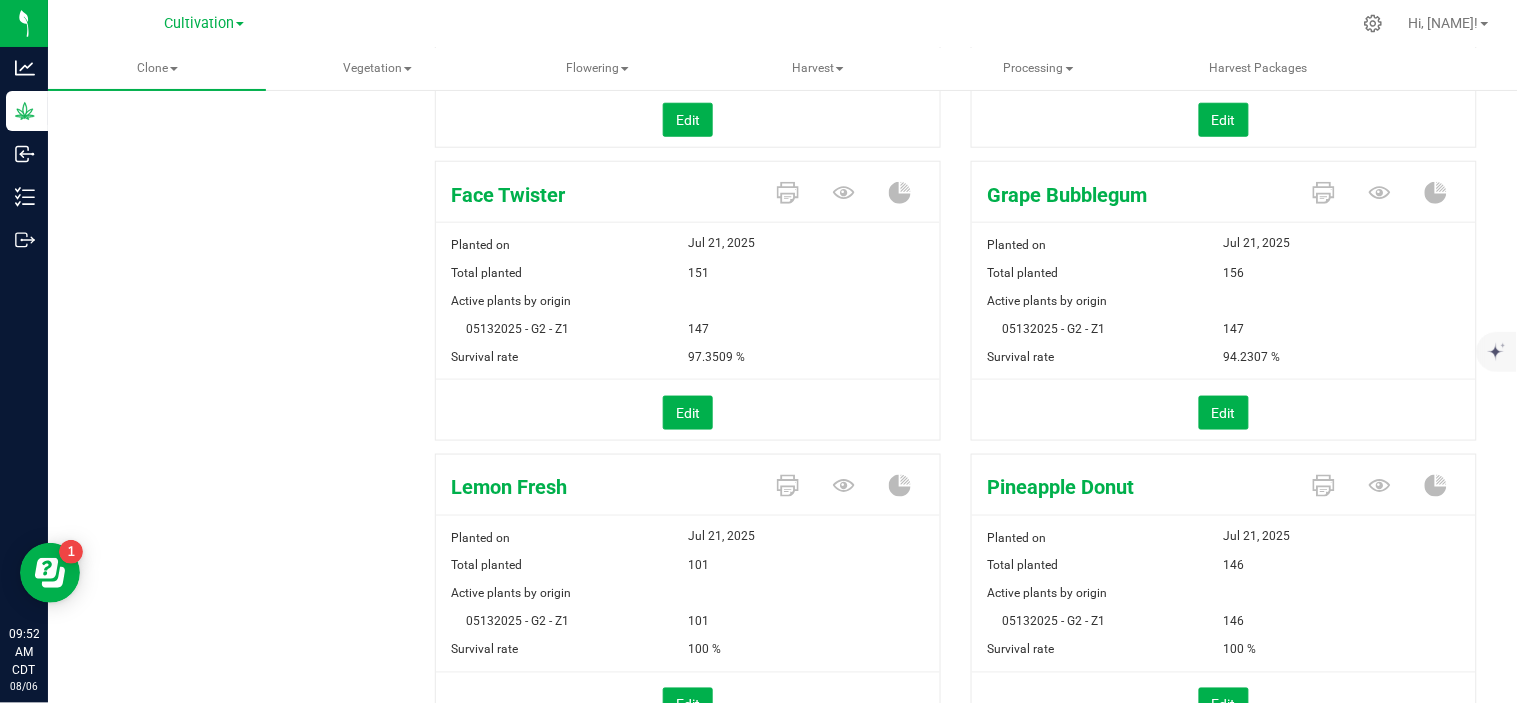 scroll, scrollTop: 581, scrollLeft: 0, axis: vertical 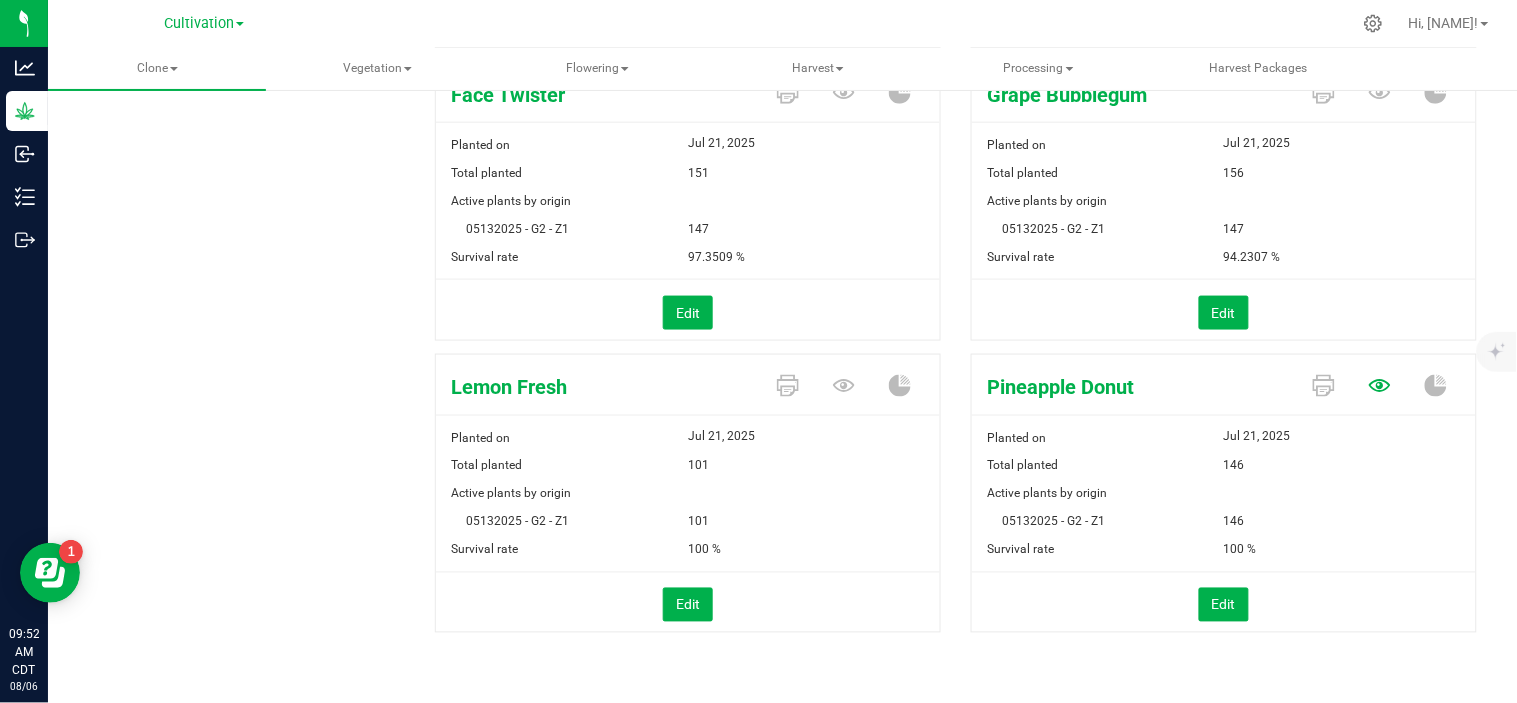 click 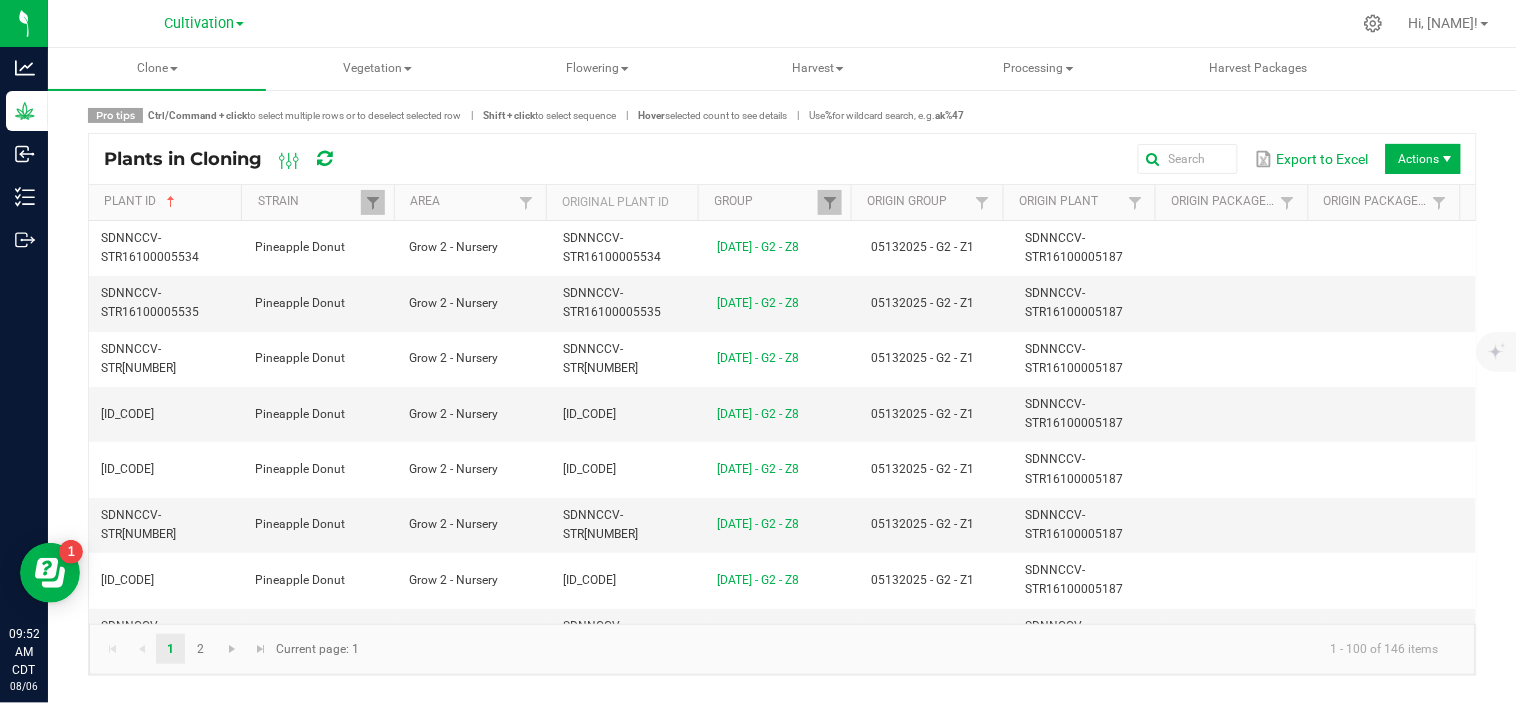 scroll, scrollTop: 0, scrollLeft: 0, axis: both 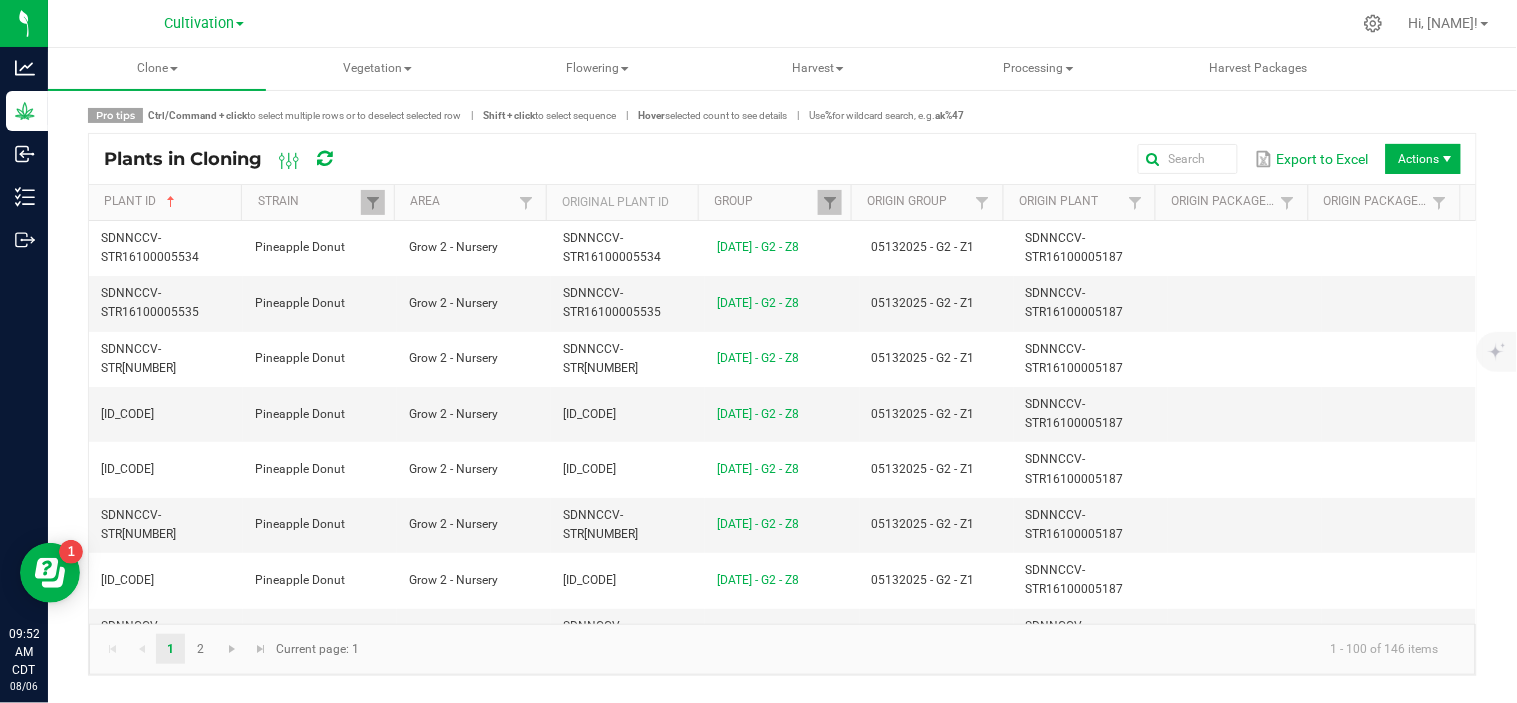 click on "Origin Plant" at bounding box center (1079, 203) 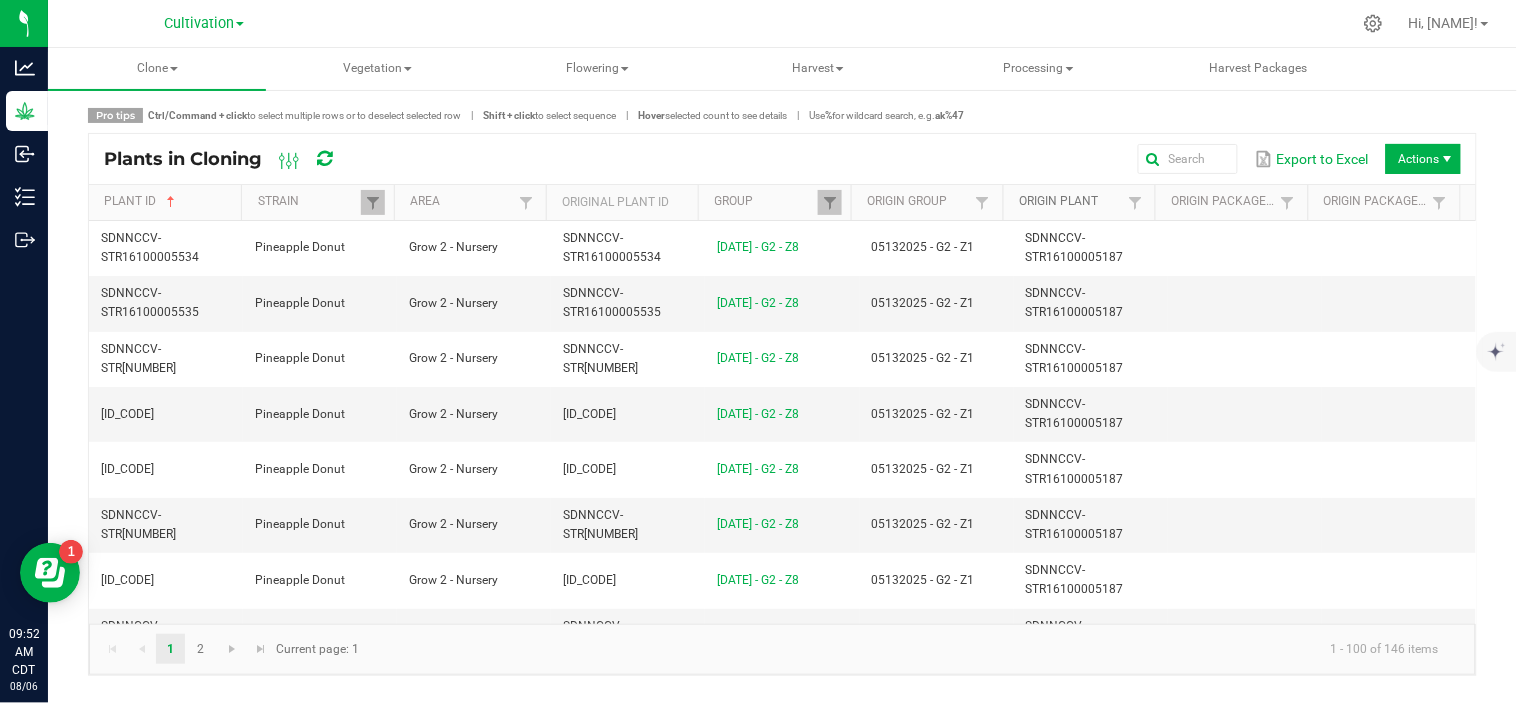 click on "Origin Plant" at bounding box center [1071, 202] 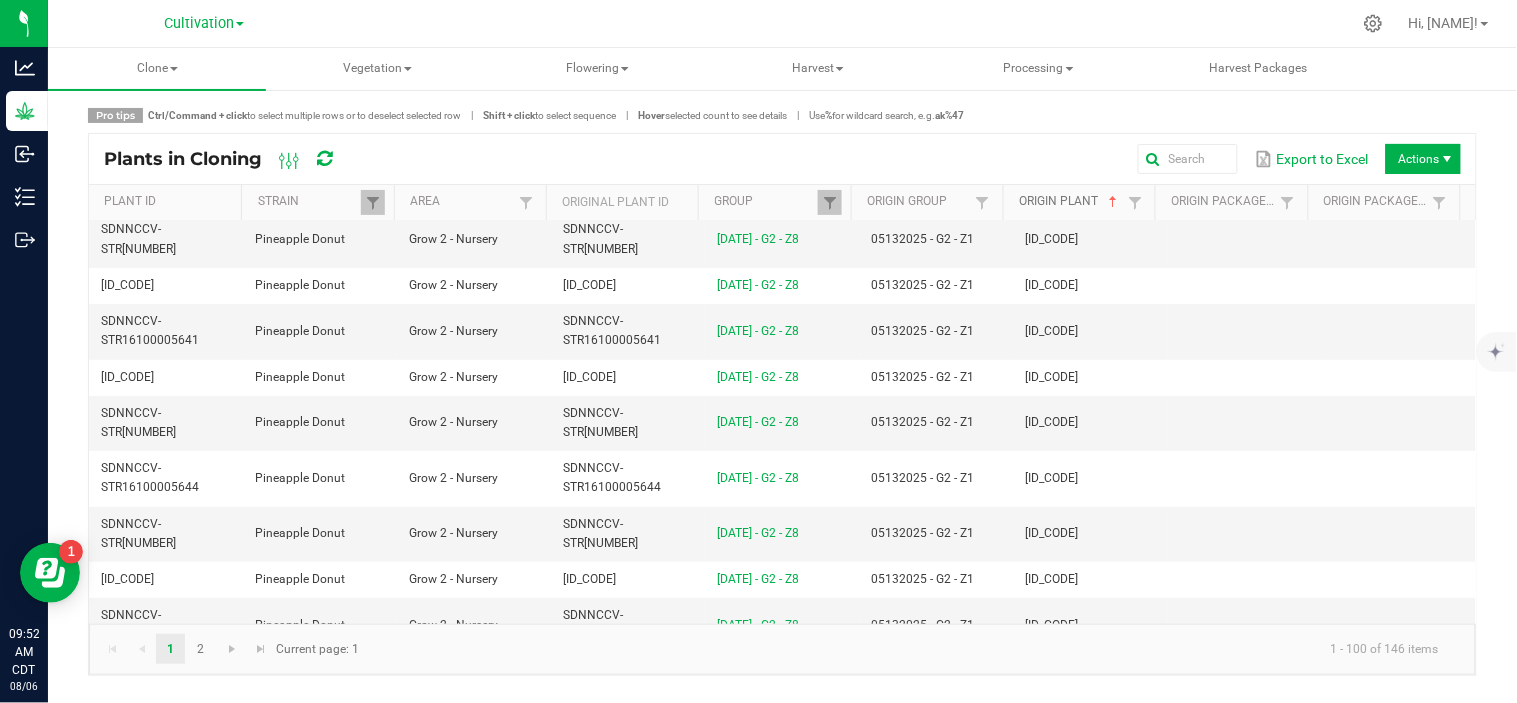 scroll, scrollTop: 4111, scrollLeft: 0, axis: vertical 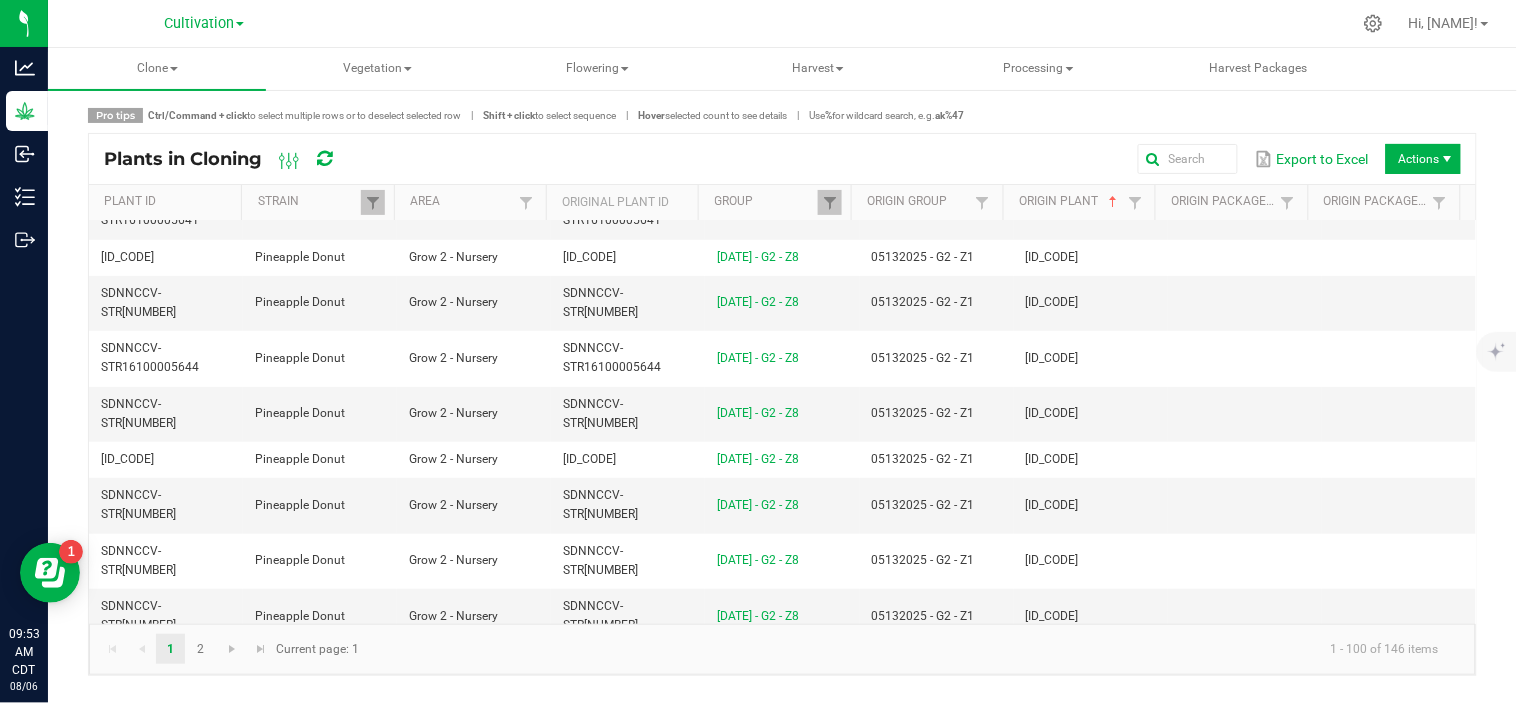 click on "[ID_CODE]" at bounding box center (1091, 119) 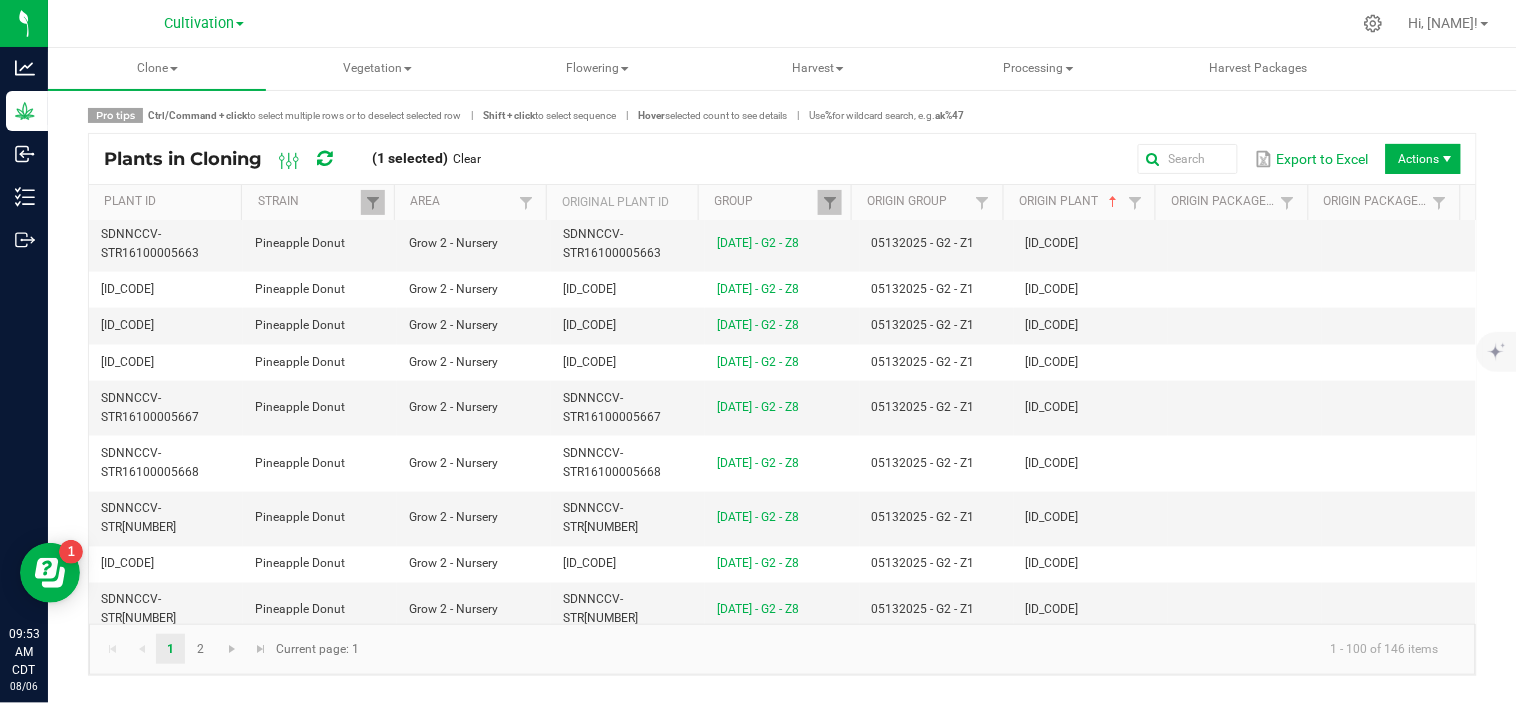 scroll, scrollTop: 4555, scrollLeft: 0, axis: vertical 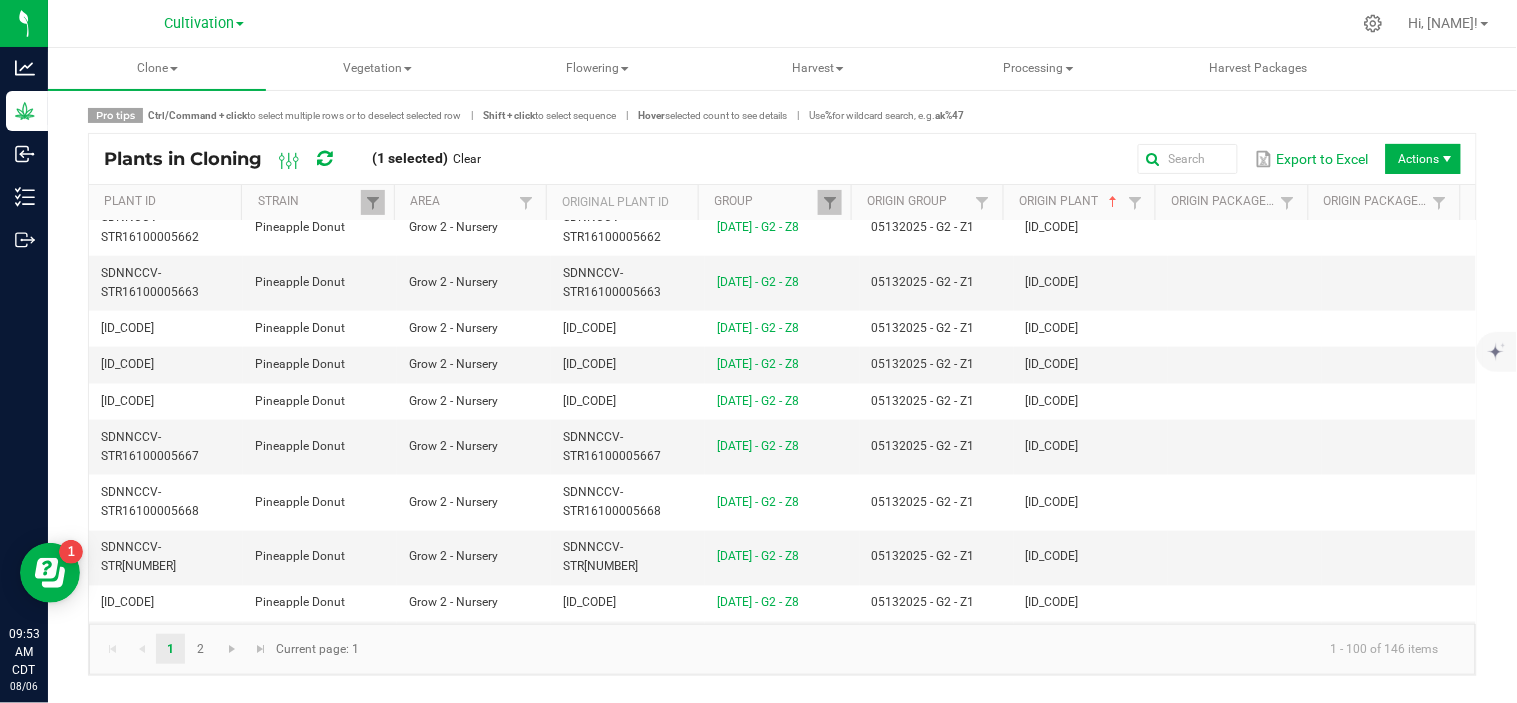 click at bounding box center [1245, 172] 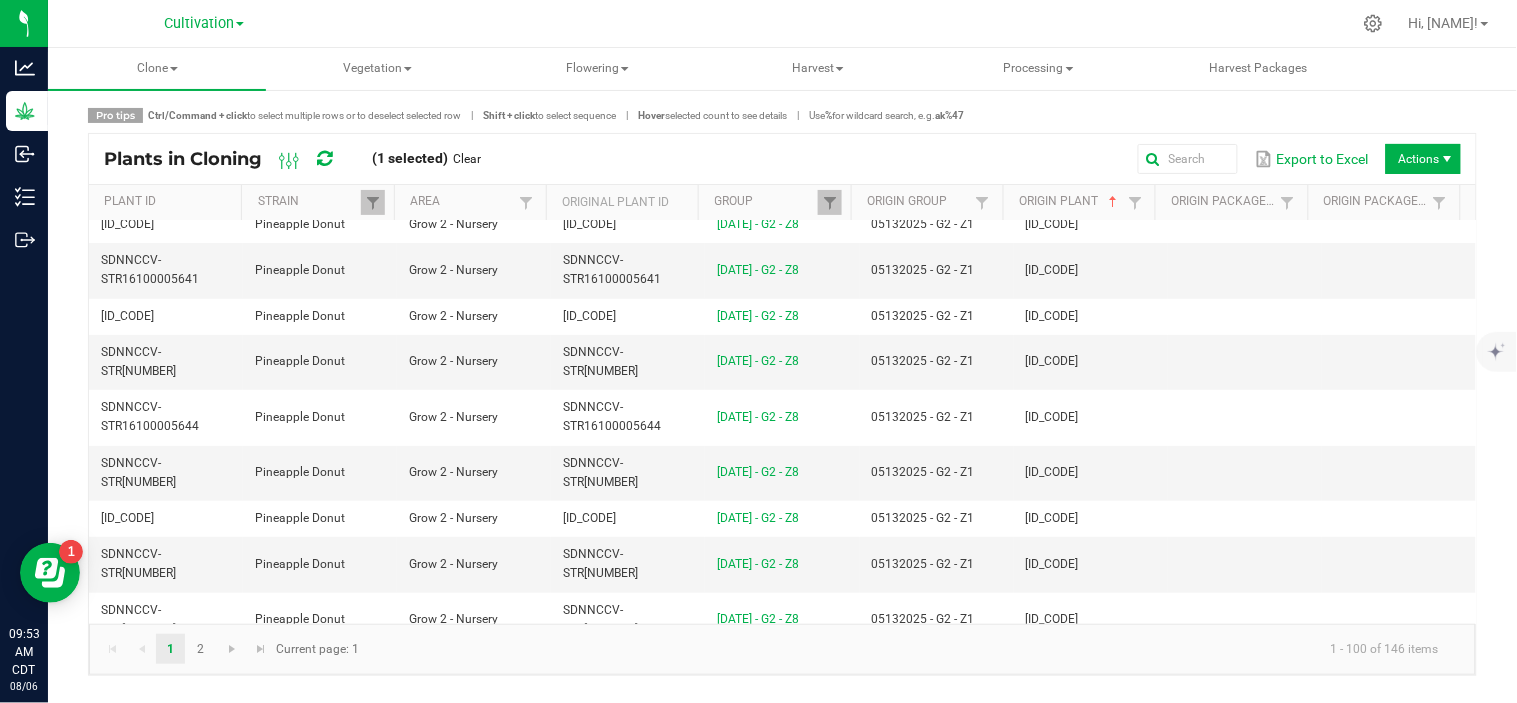 scroll, scrollTop: 4000, scrollLeft: 0, axis: vertical 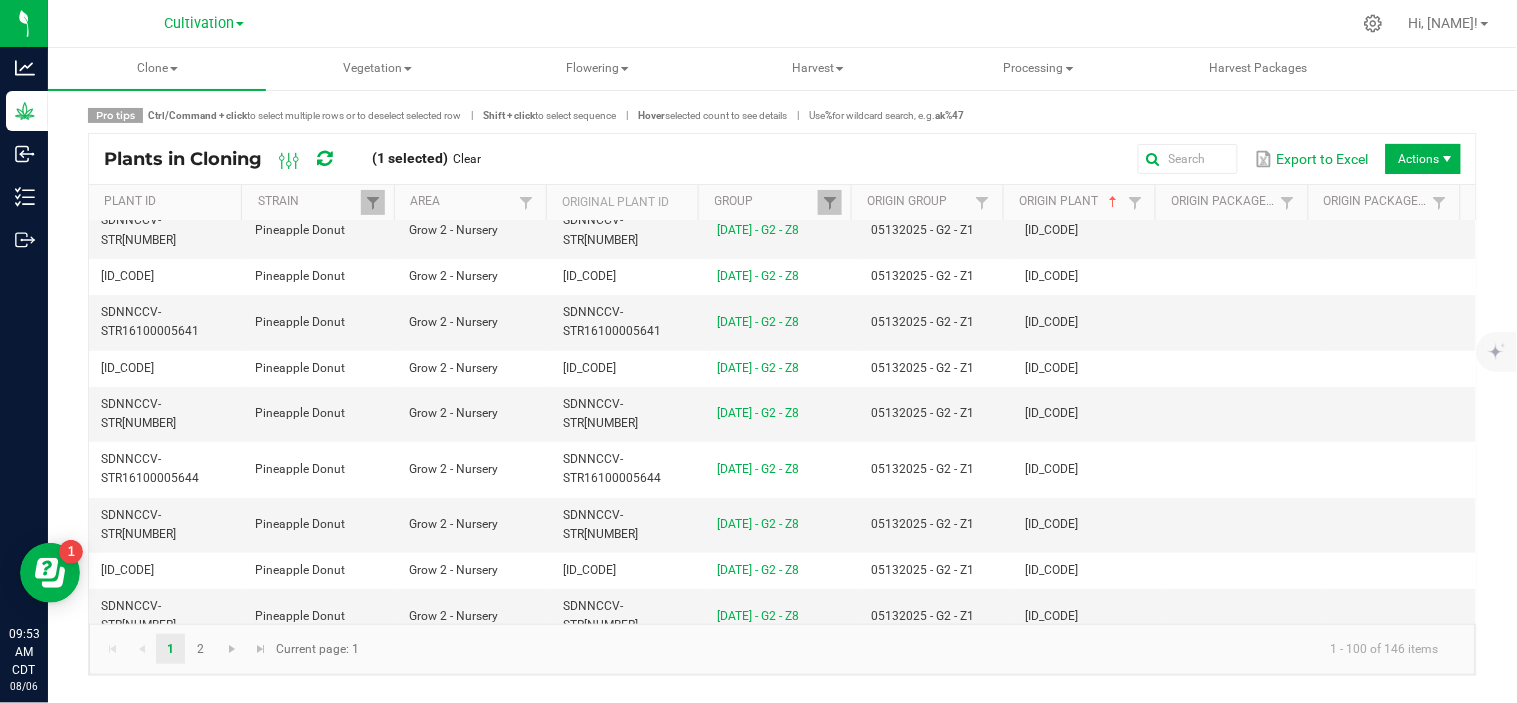click at bounding box center [1245, 230] 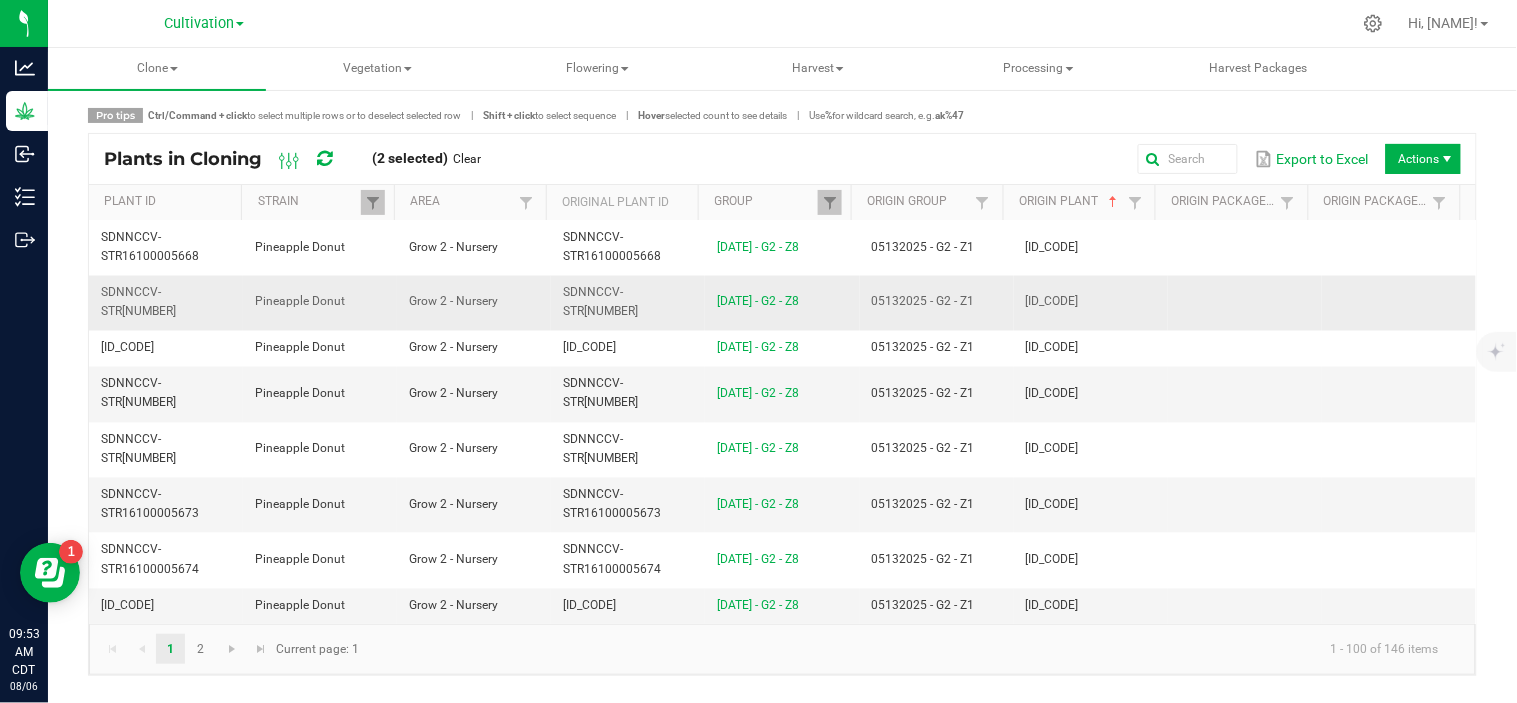 scroll, scrollTop: 5145, scrollLeft: 0, axis: vertical 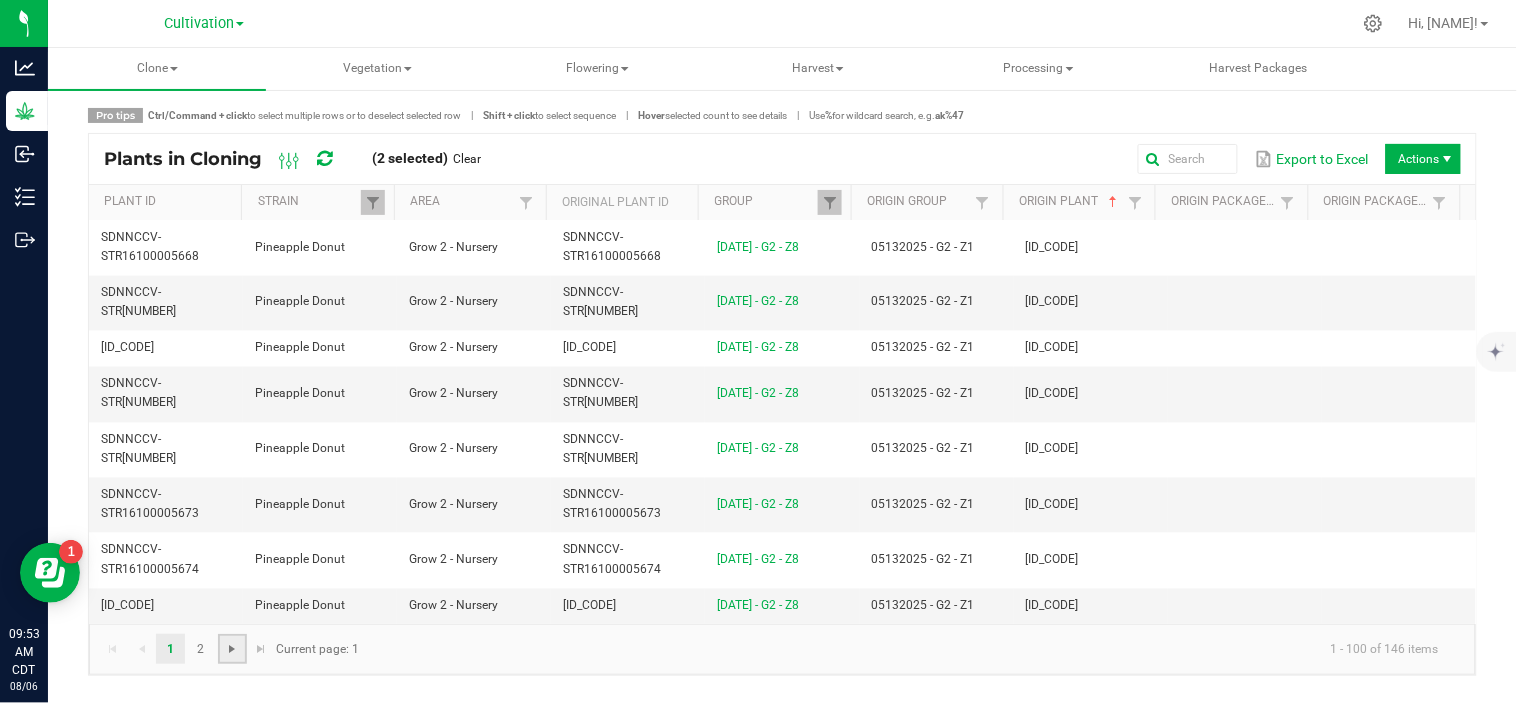 click 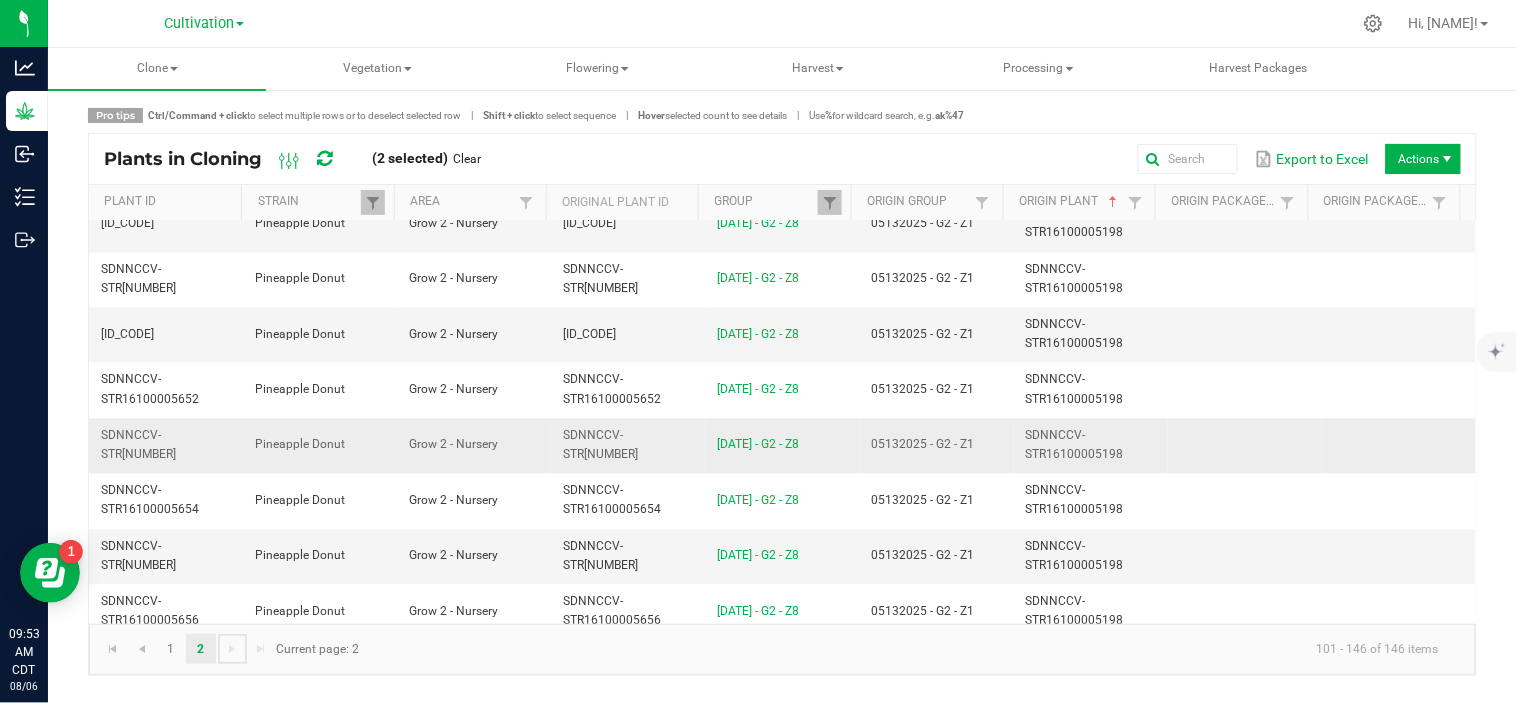 scroll, scrollTop: 1000, scrollLeft: 0, axis: vertical 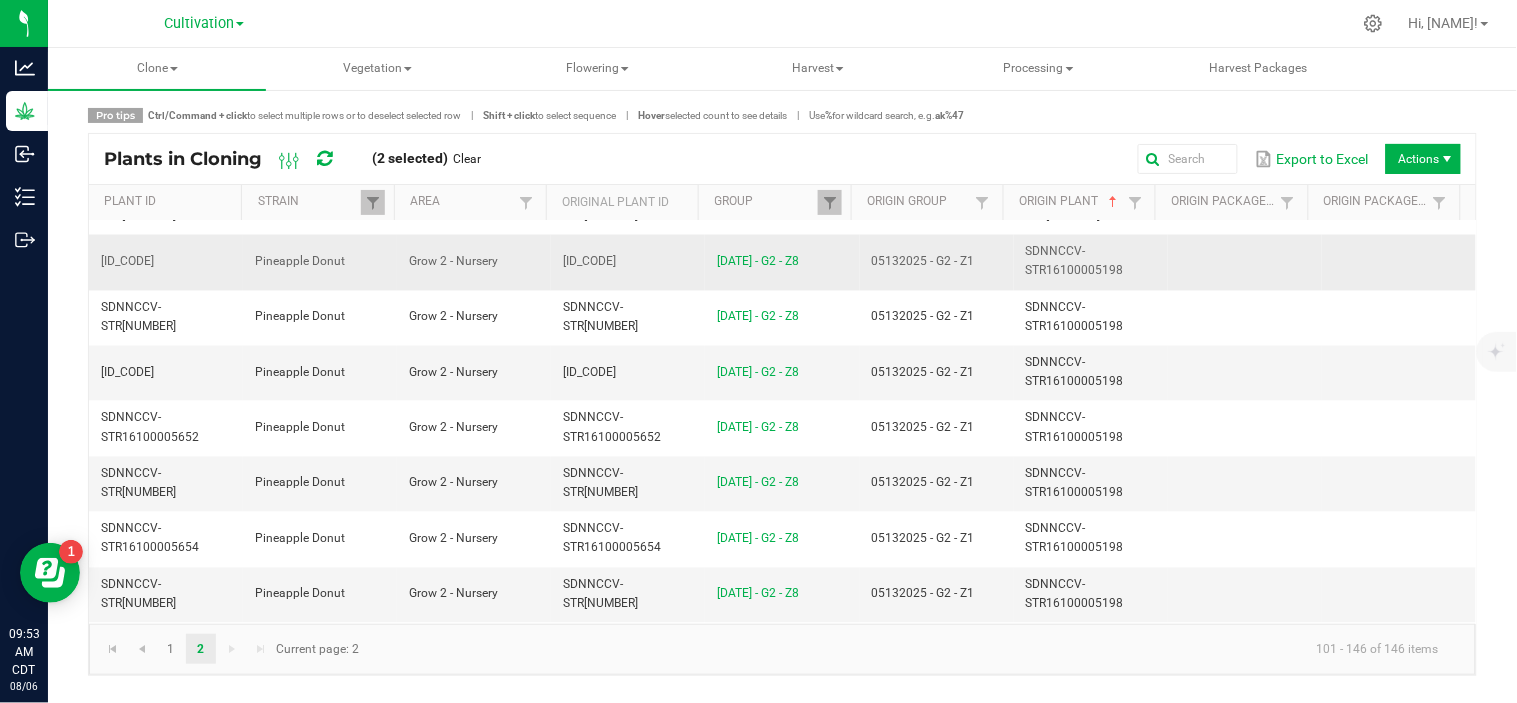 click at bounding box center (1245, 262) 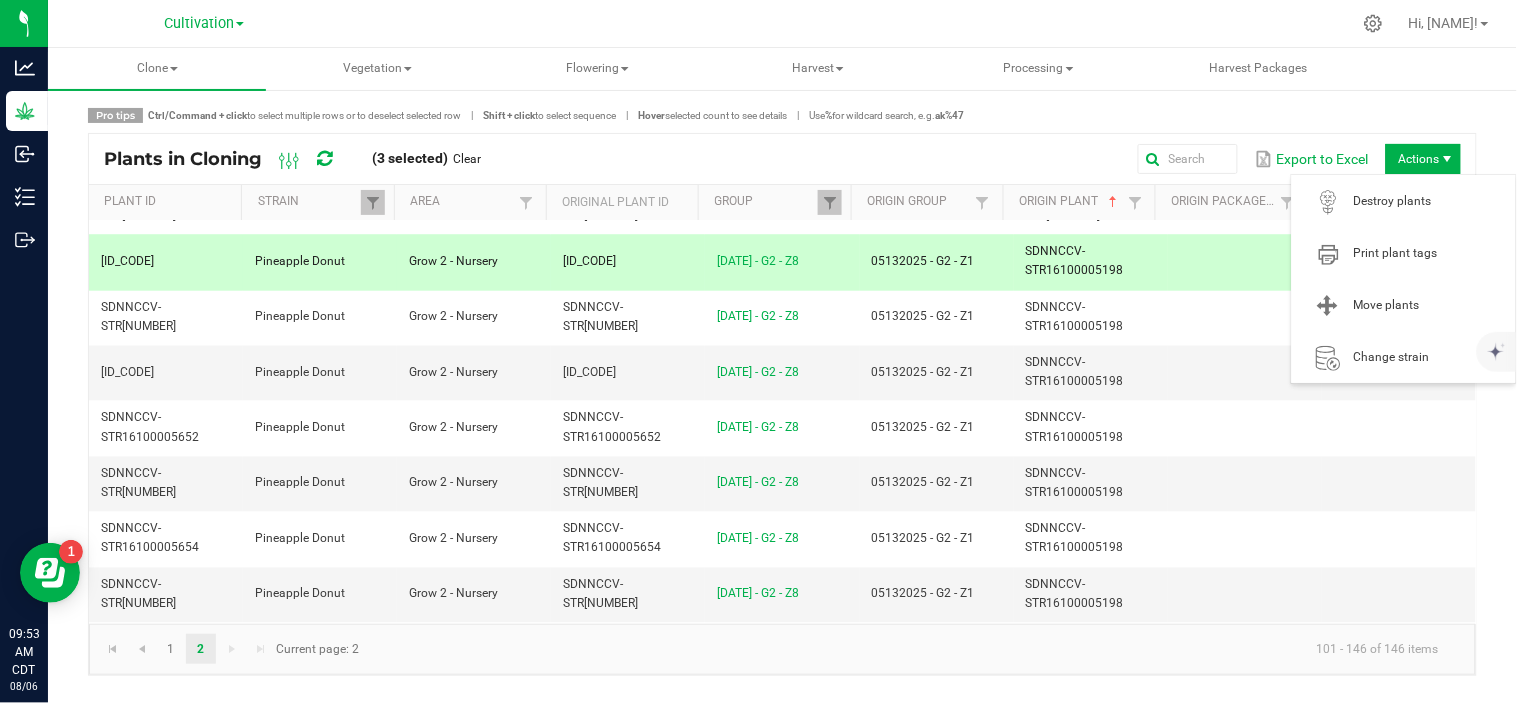 click on "Actions" at bounding box center [1423, 159] 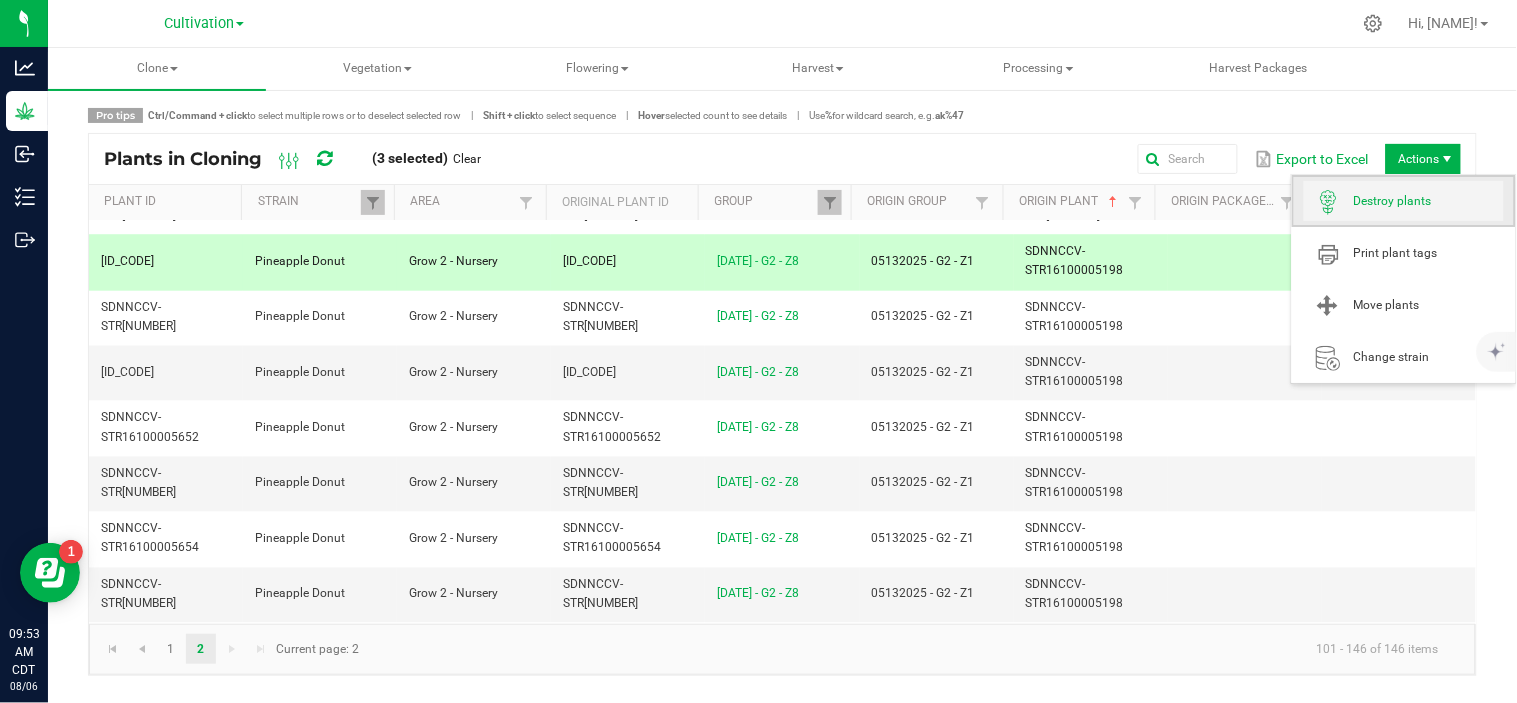 click on "Destroy plants" at bounding box center (1429, 201) 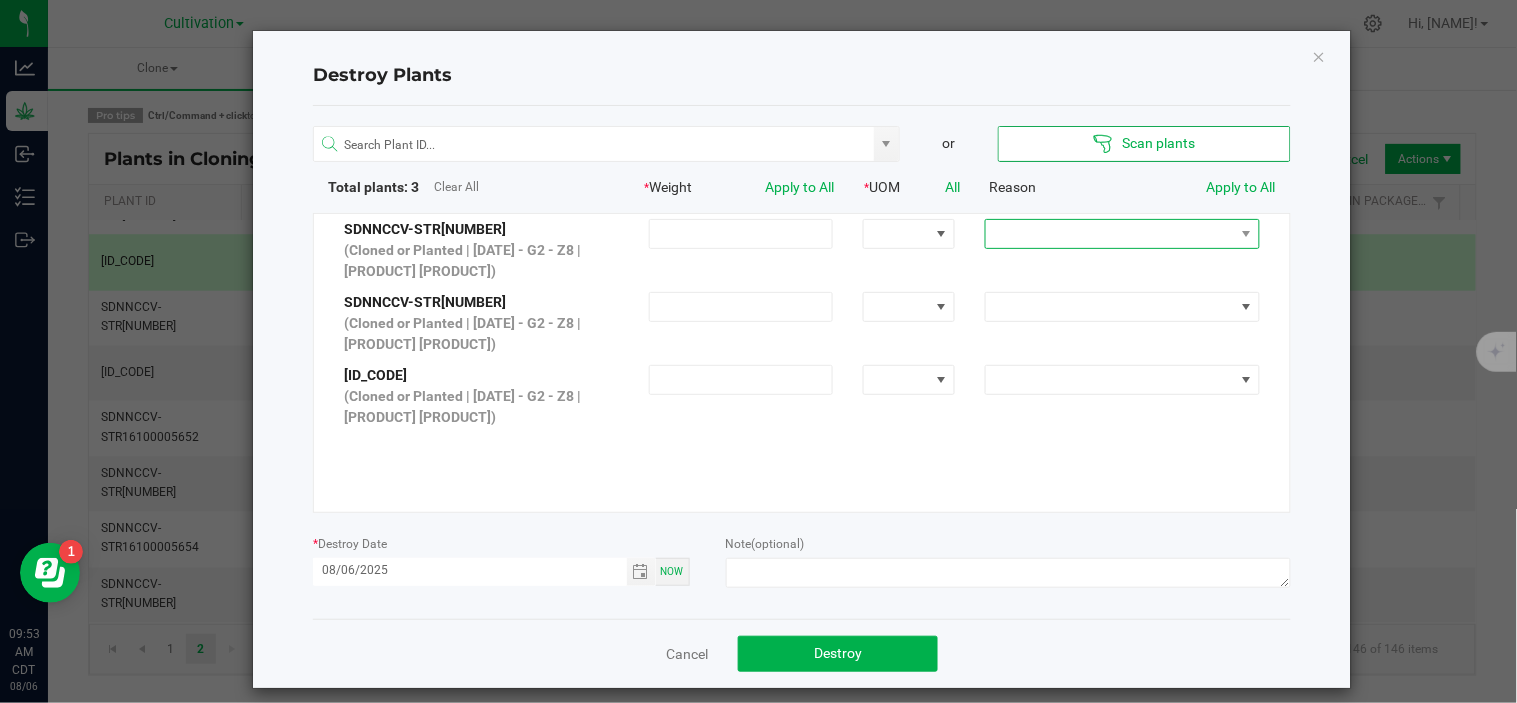 click at bounding box center (1110, 234) 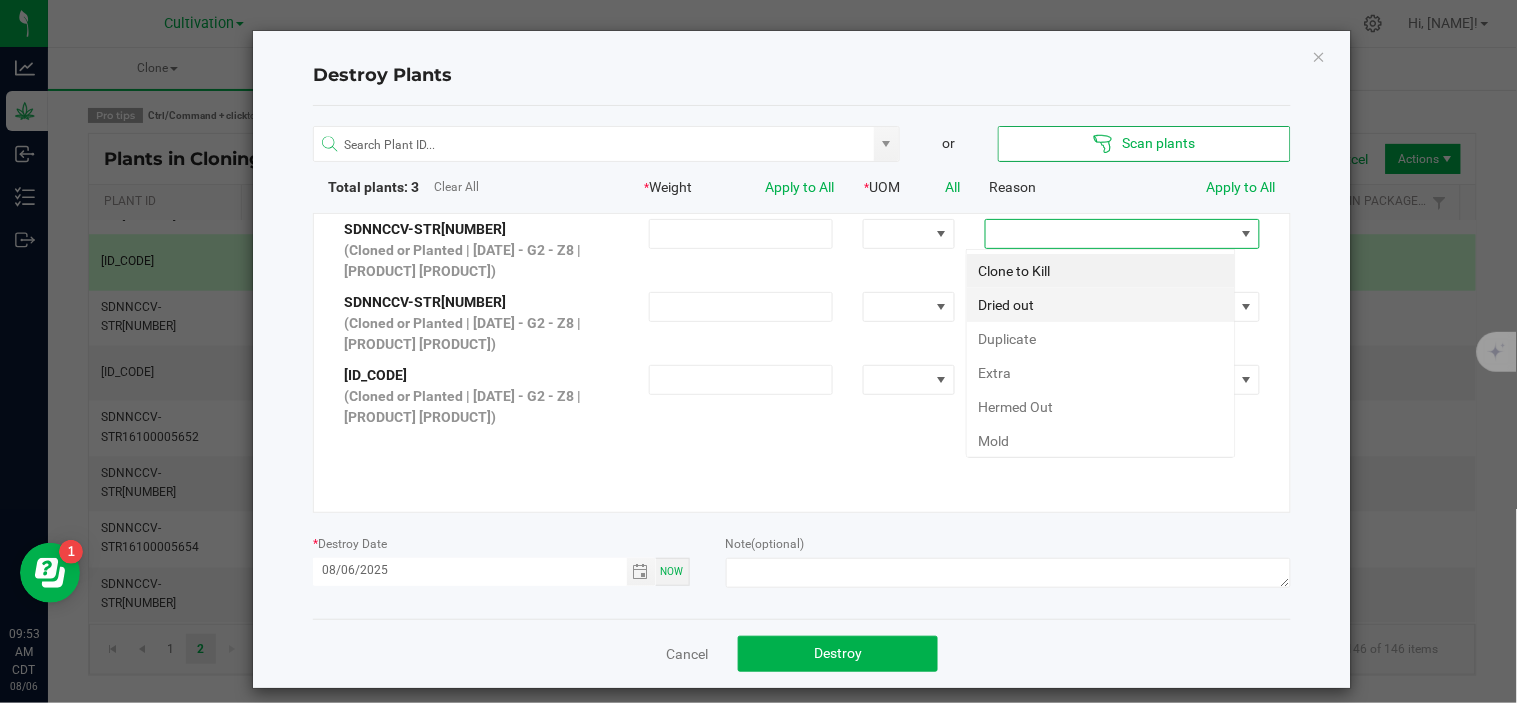 scroll, scrollTop: 99970, scrollLeft: 99730, axis: both 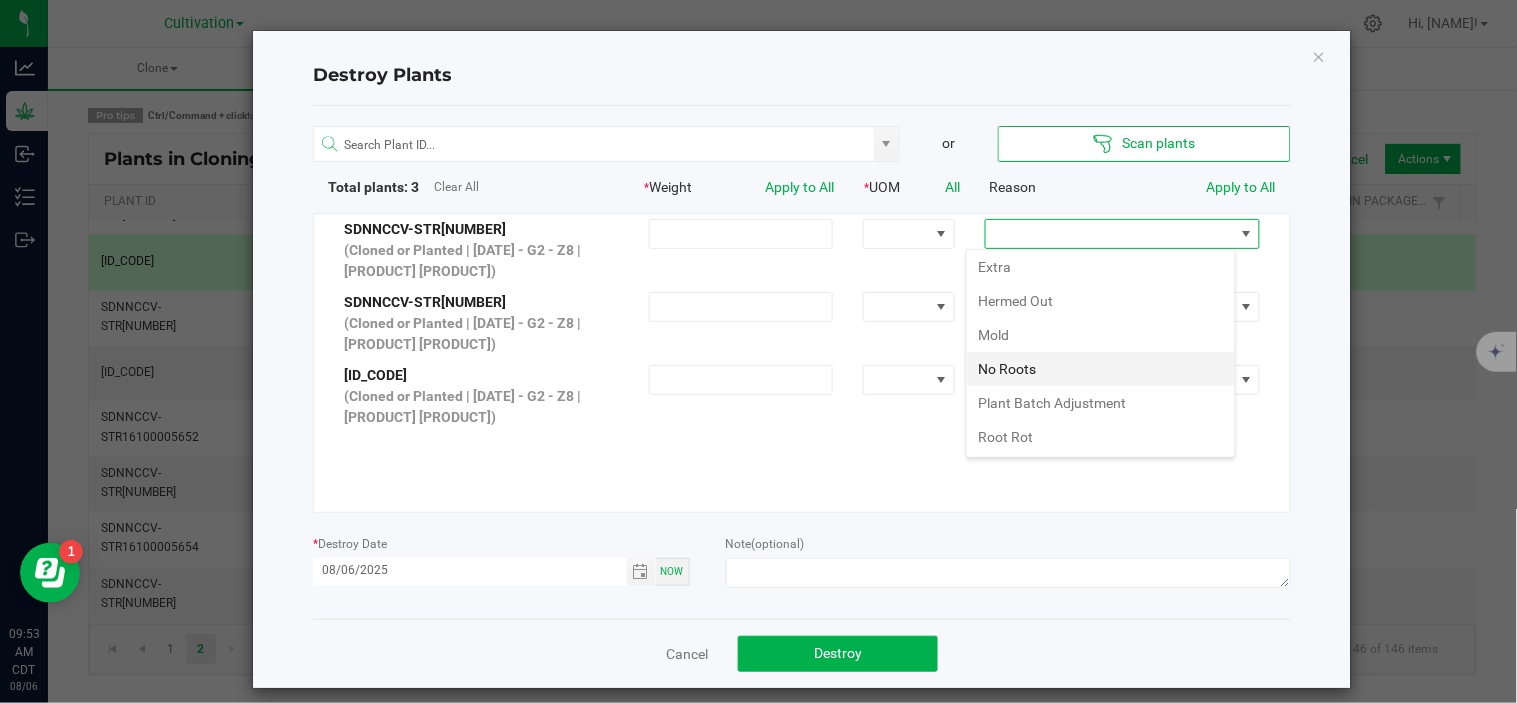 click on "No Roots" at bounding box center (1101, 369) 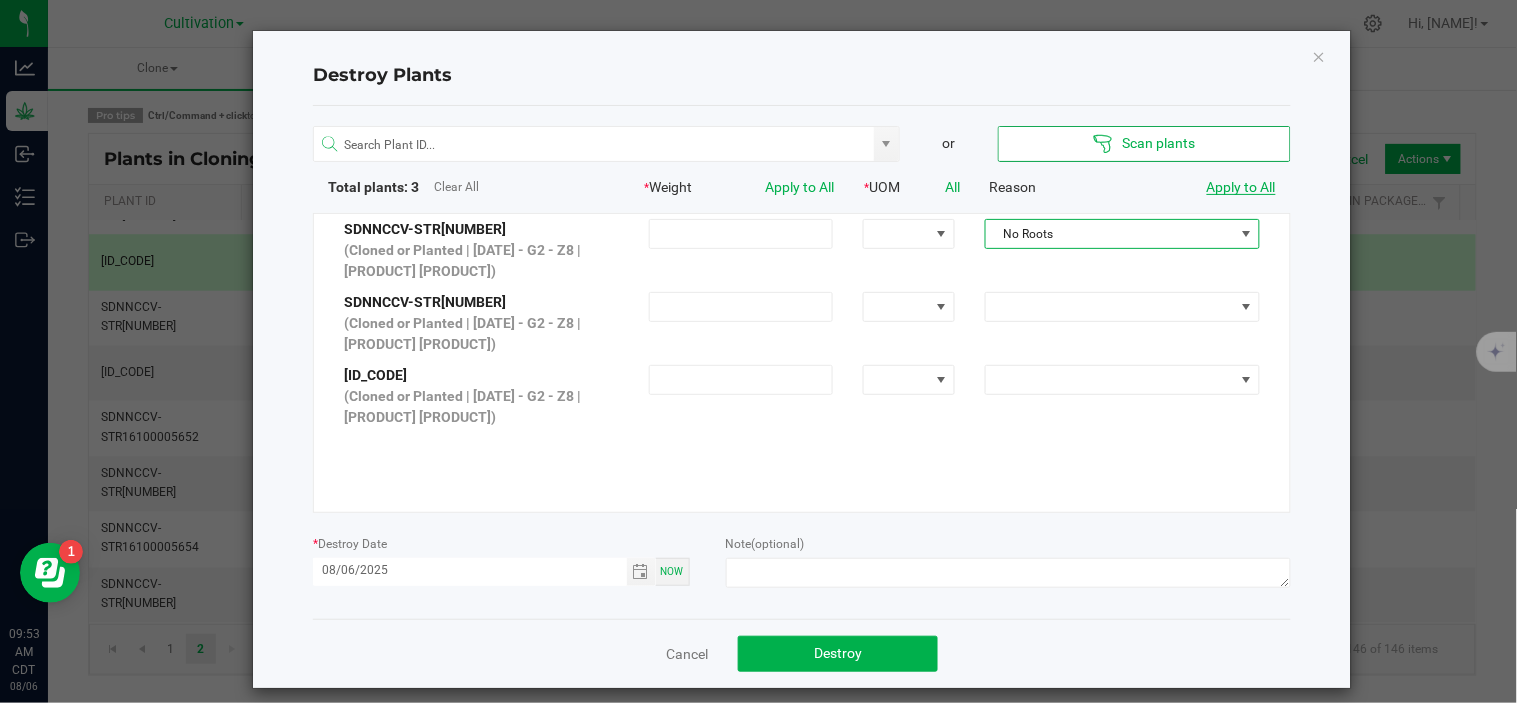 click on "Apply to All" 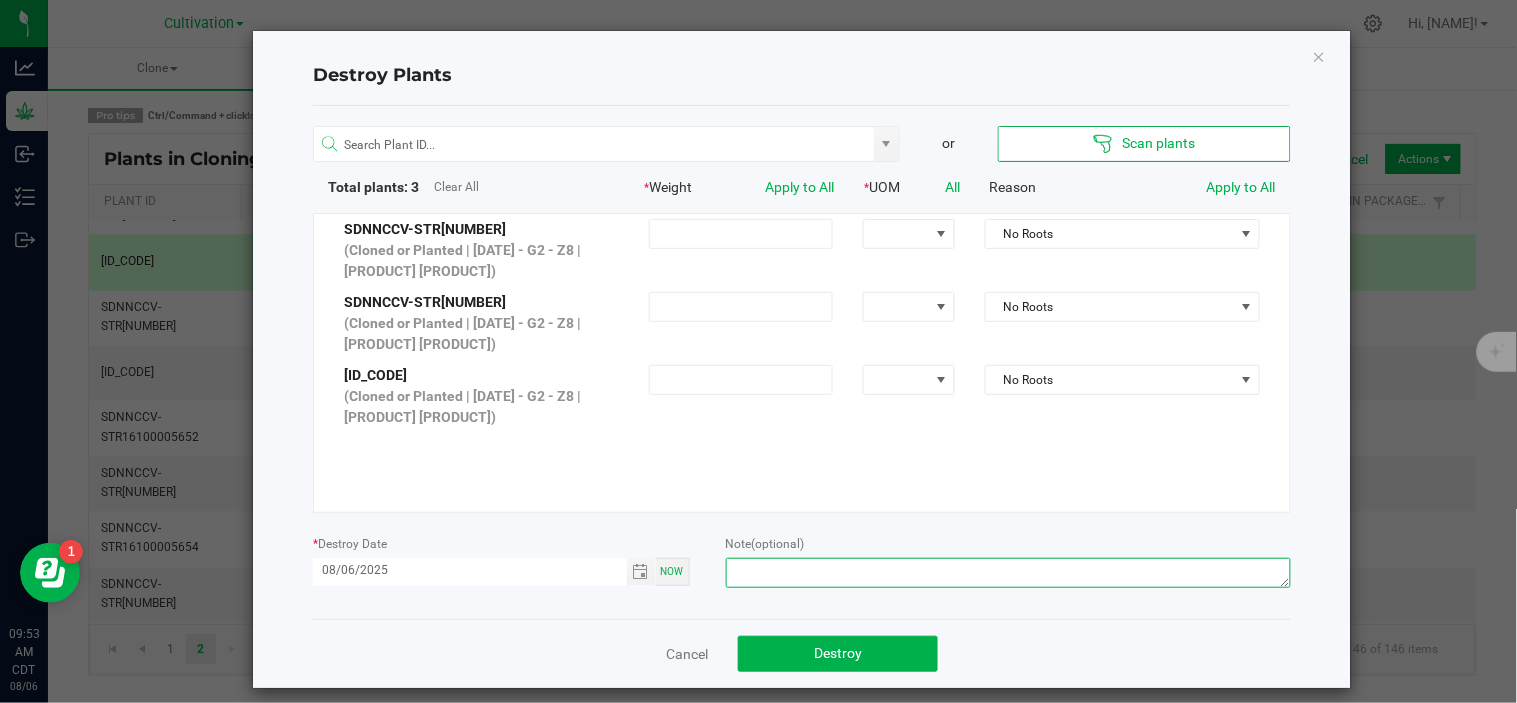 click at bounding box center (1008, 573) 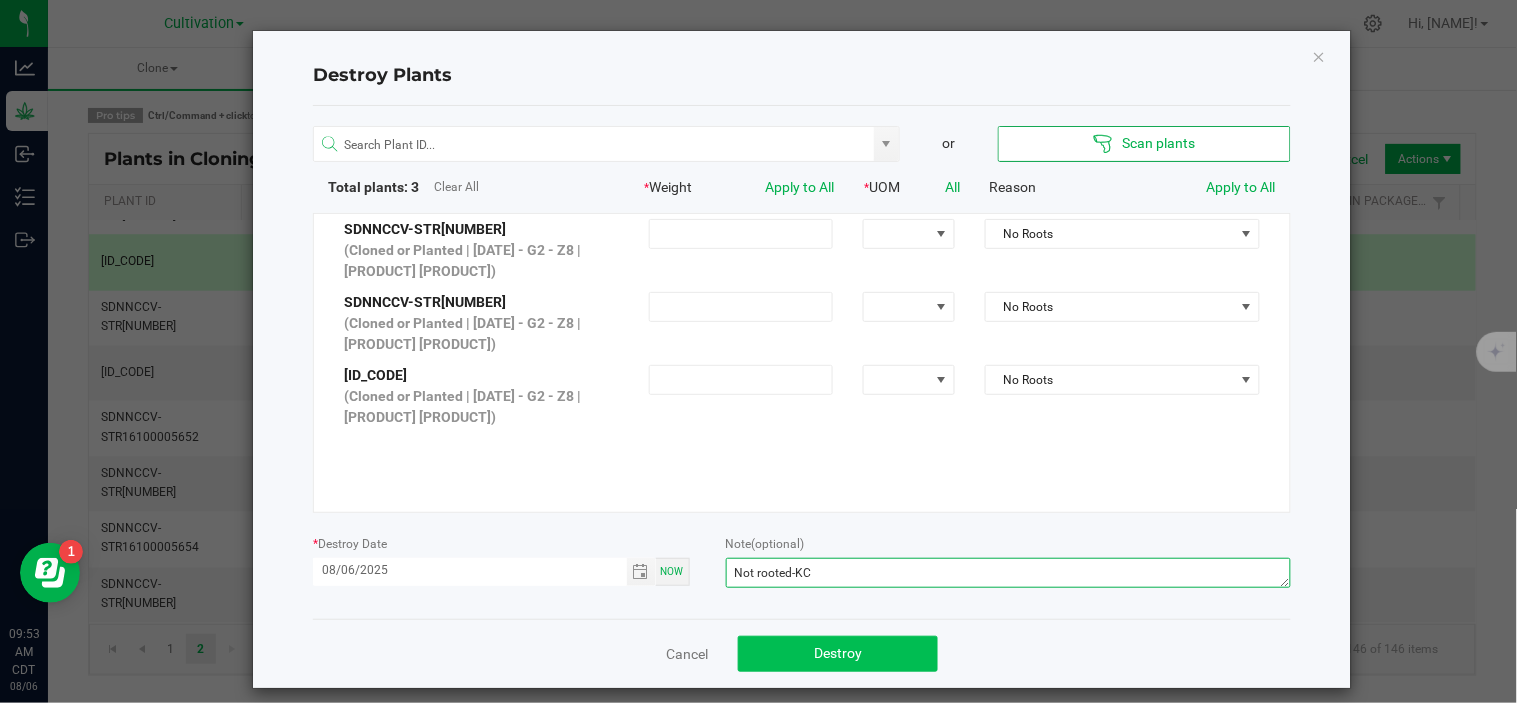 type on "Not rooted-KC" 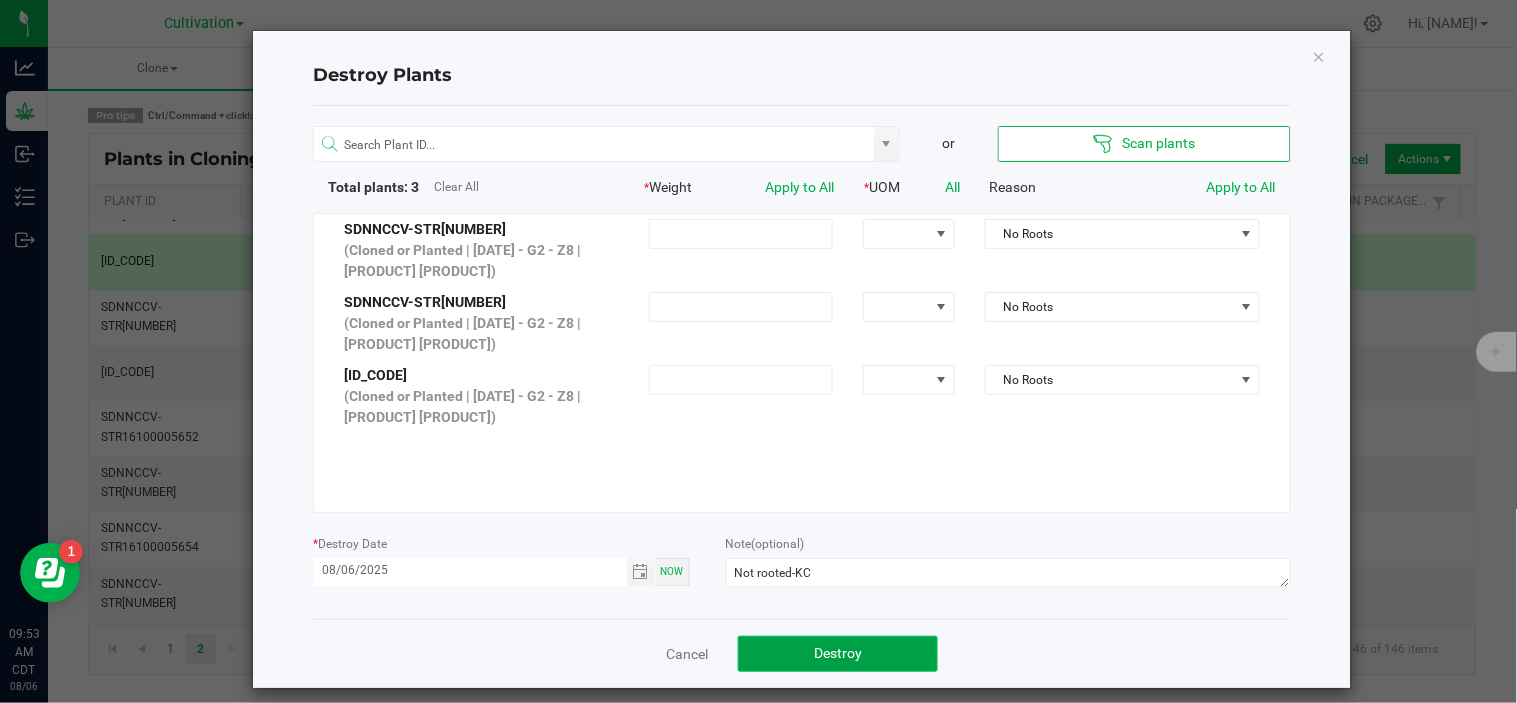 click on "Destroy" 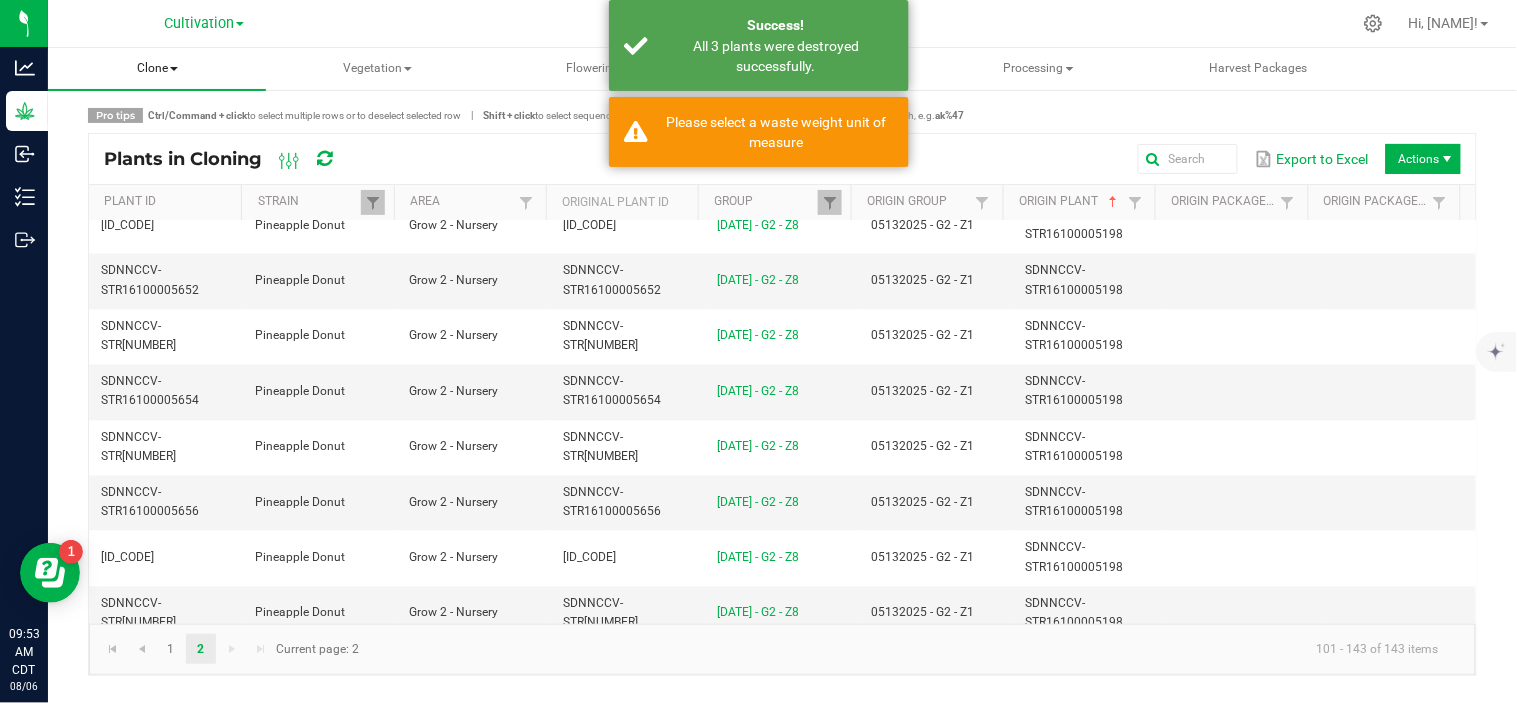 click on "Clone" at bounding box center [157, 69] 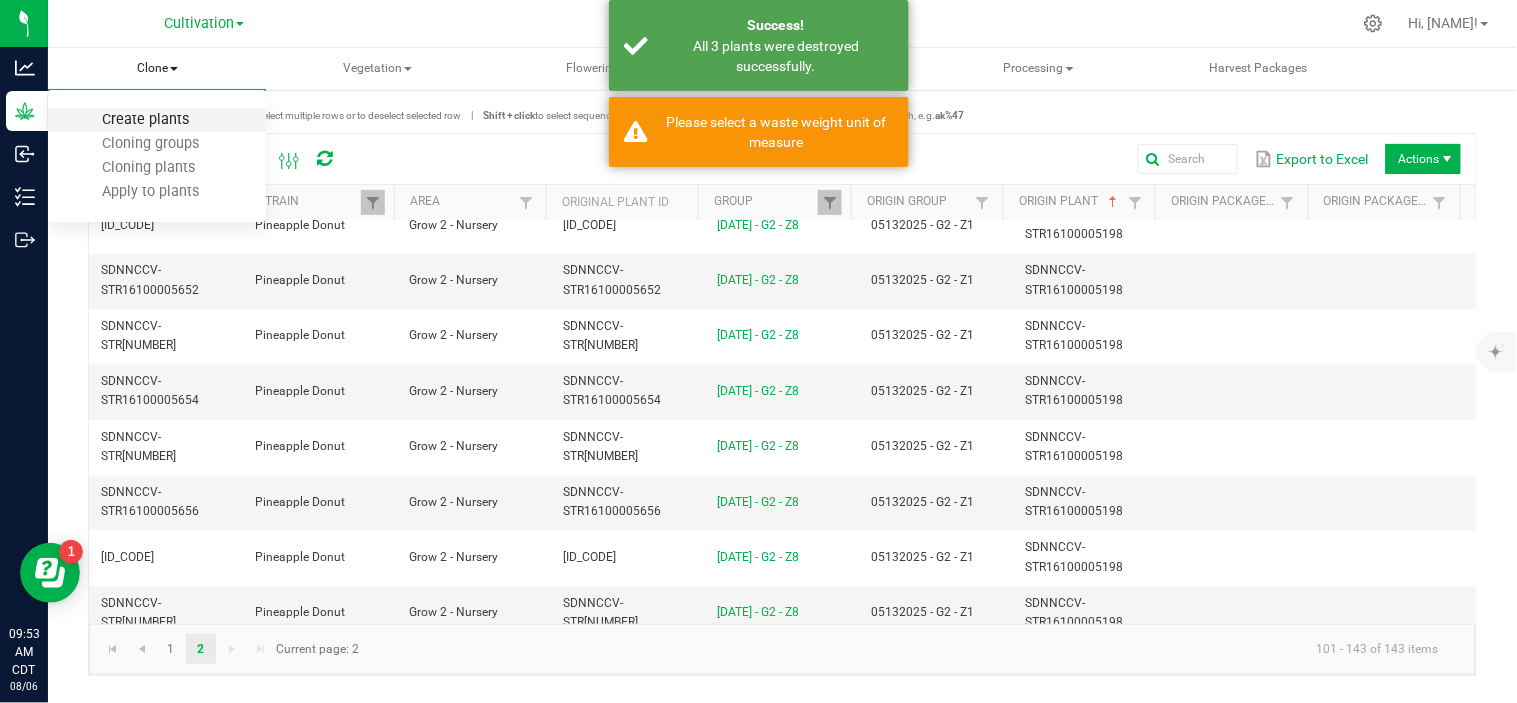 click on "Create plants" at bounding box center [145, 119] 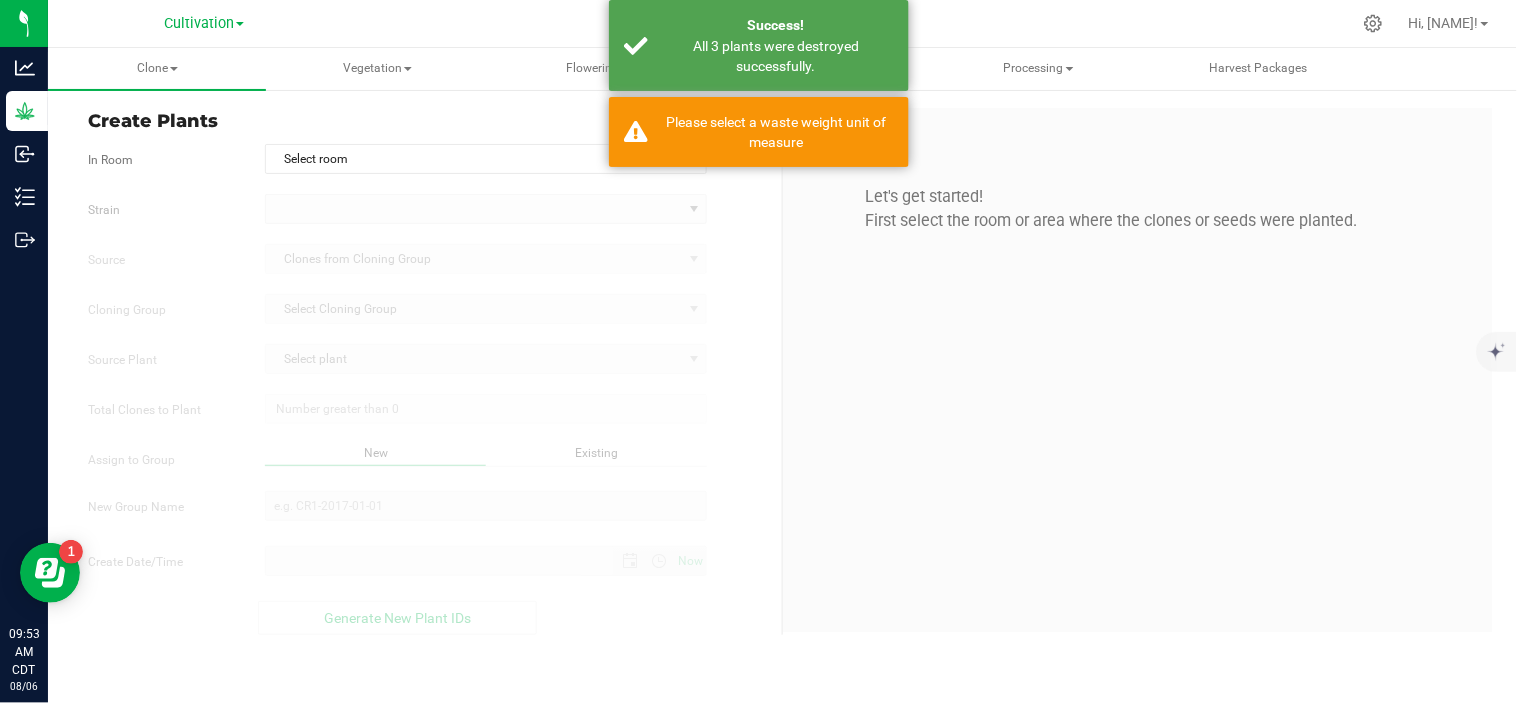 type on "[DATE] [TIME]" 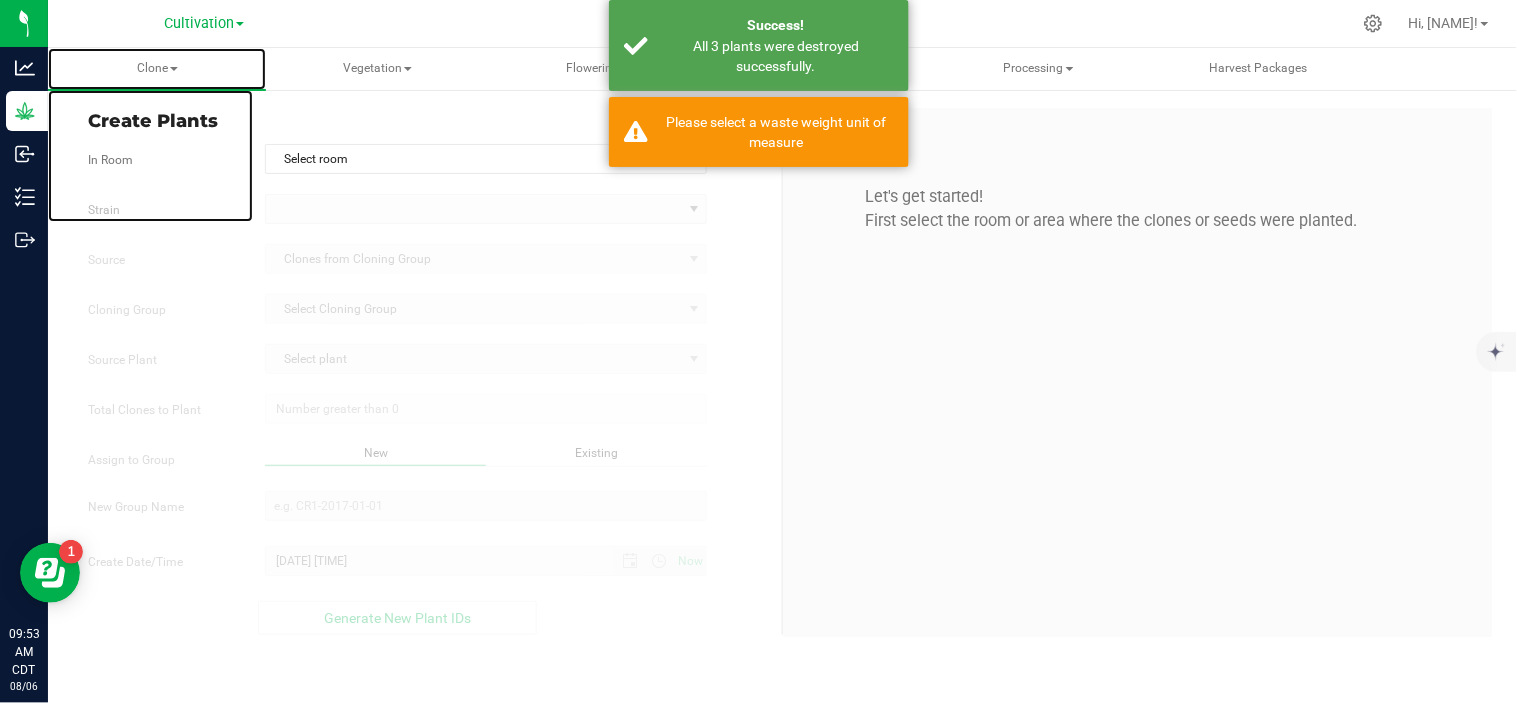 click on "Clone" at bounding box center [157, 69] 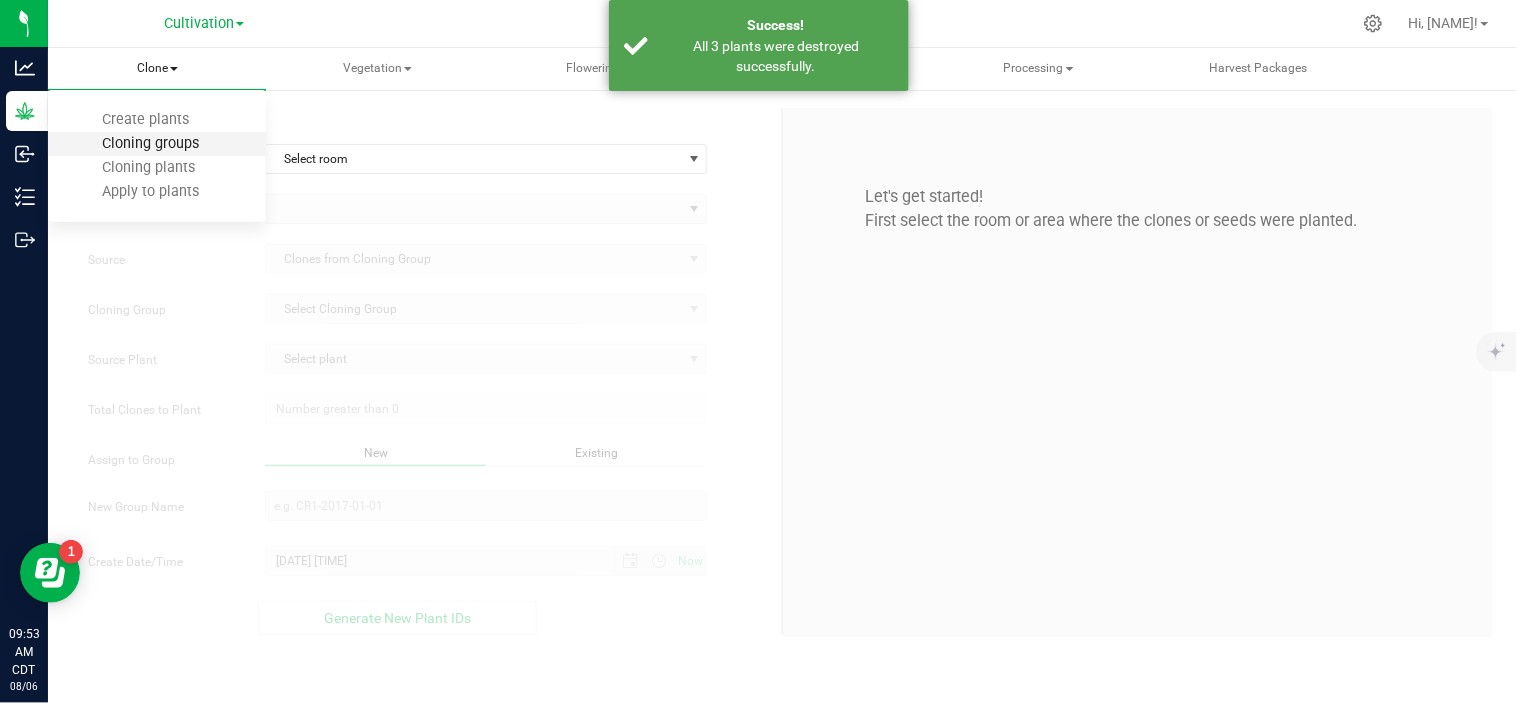 click on "Cloning groups" at bounding box center (150, 143) 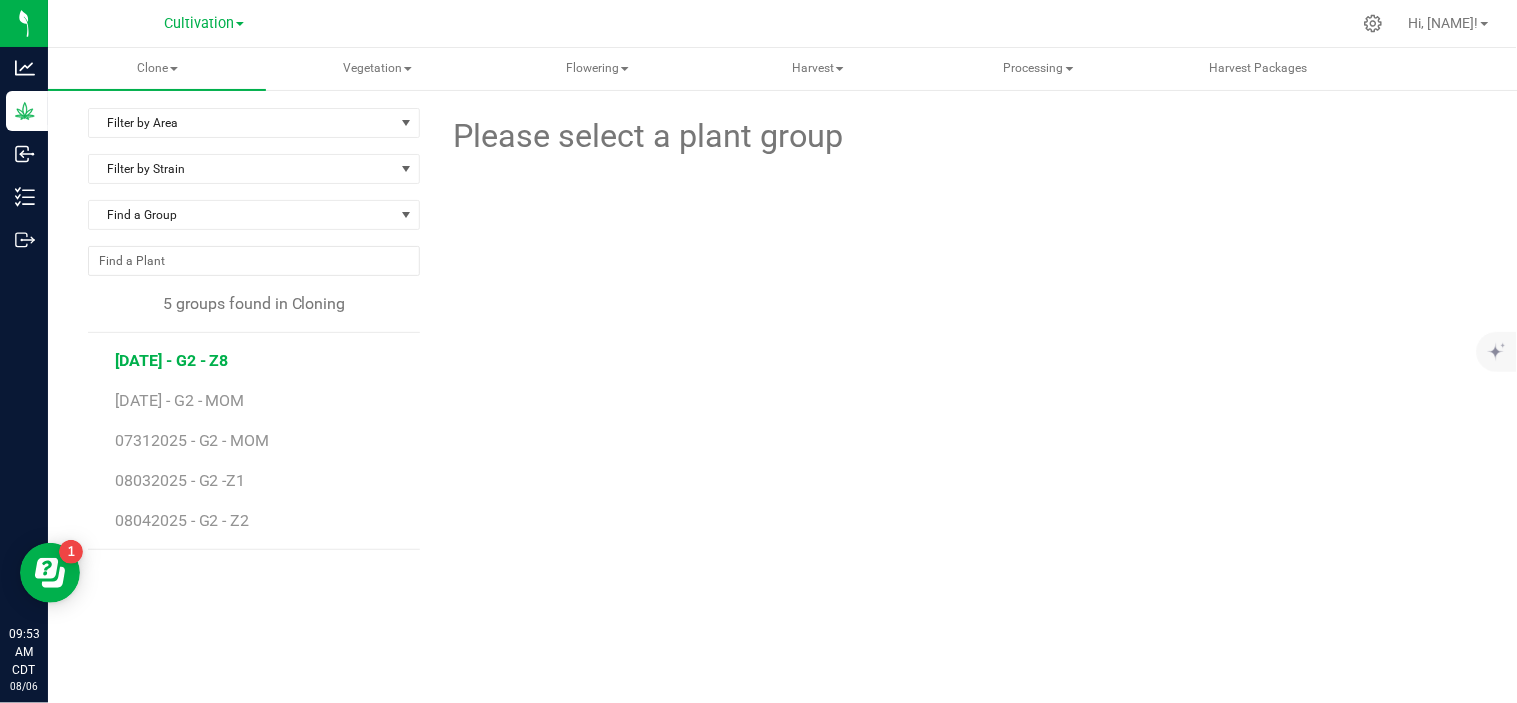 click on "[DATE] - G2 - Z8" at bounding box center (172, 360) 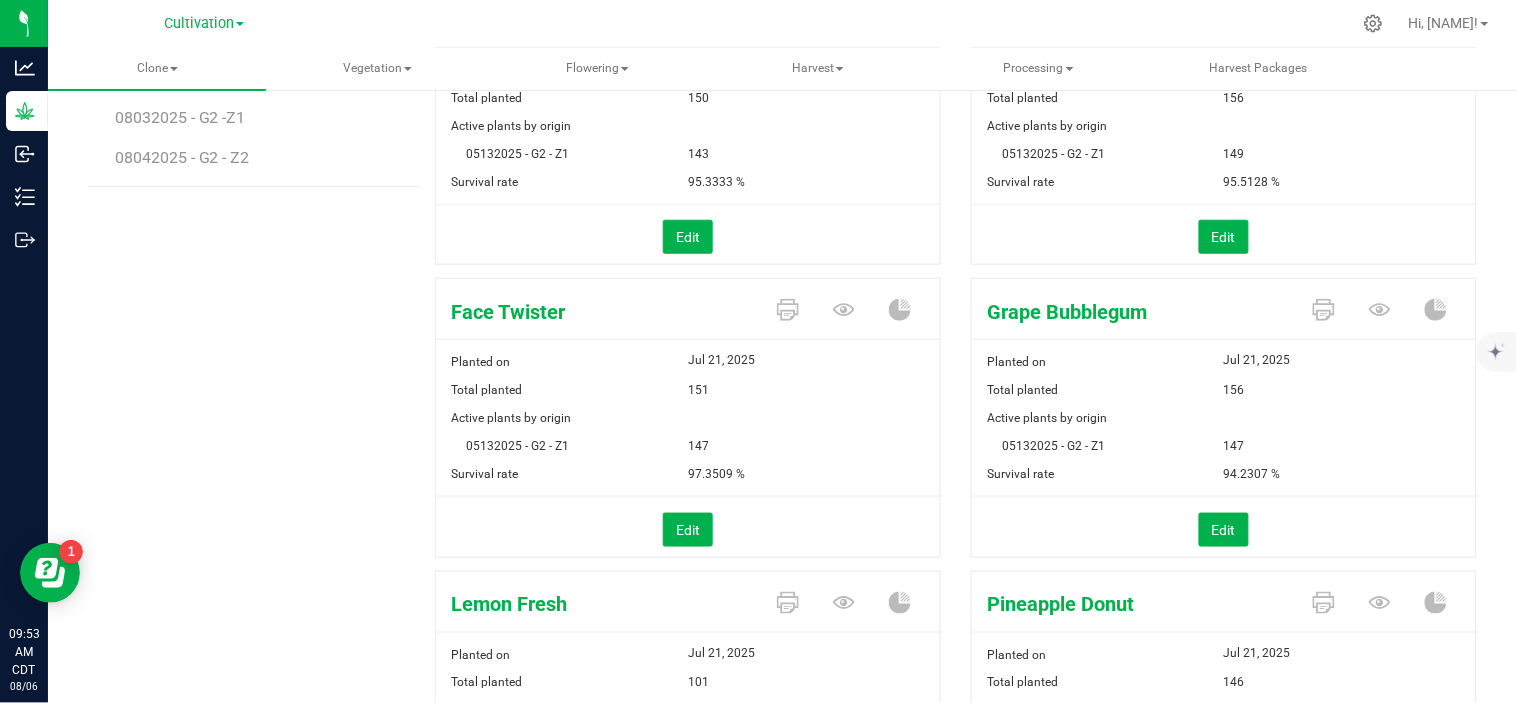 scroll, scrollTop: 581, scrollLeft: 0, axis: vertical 